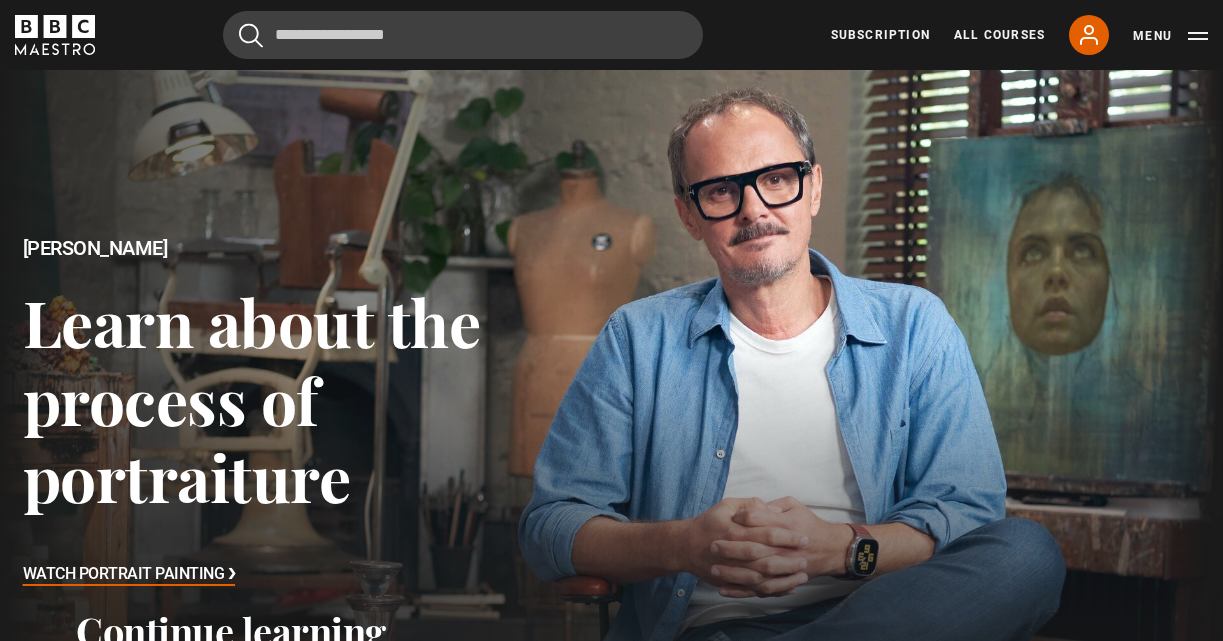 scroll, scrollTop: 257, scrollLeft: 0, axis: vertical 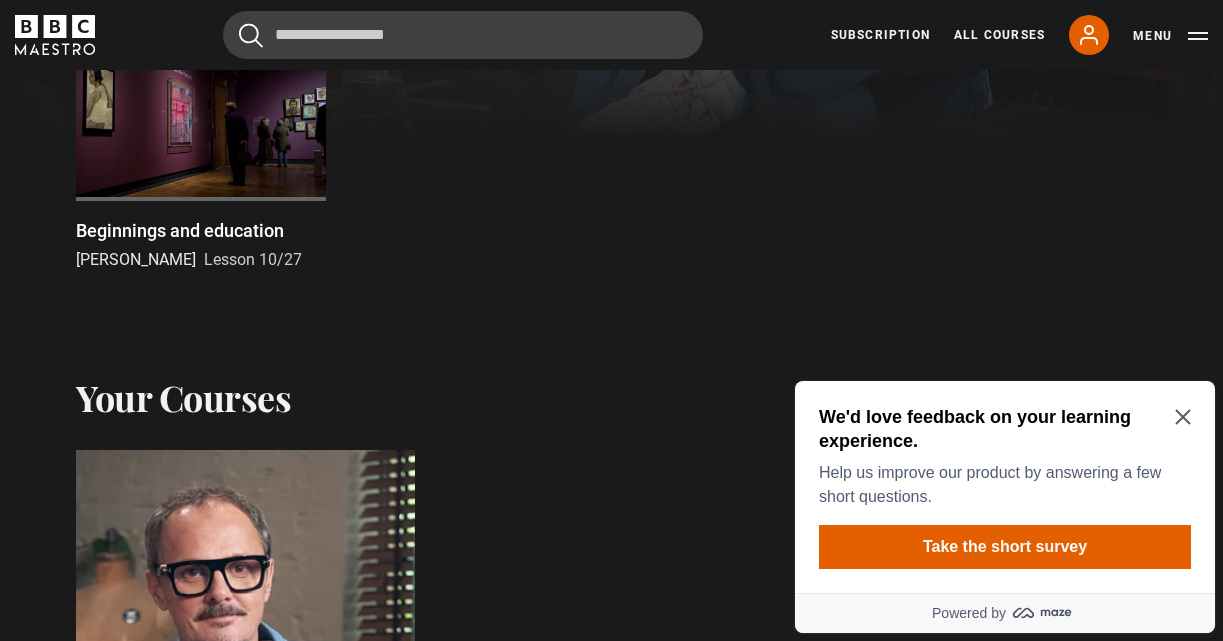 click 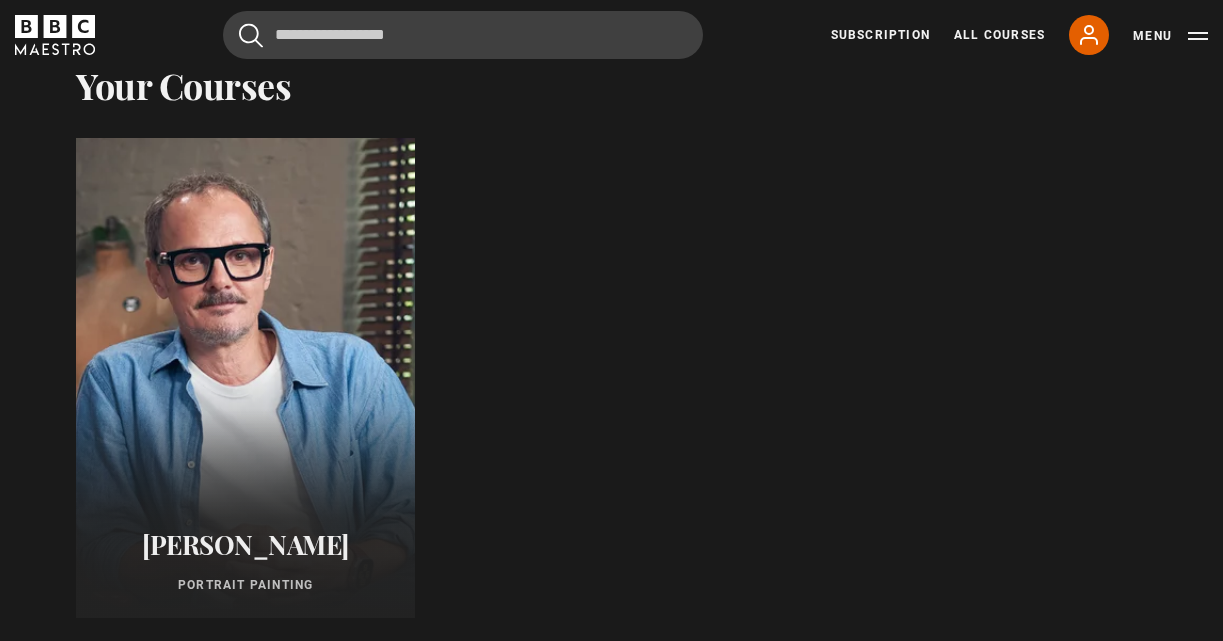 scroll, scrollTop: 901, scrollLeft: 0, axis: vertical 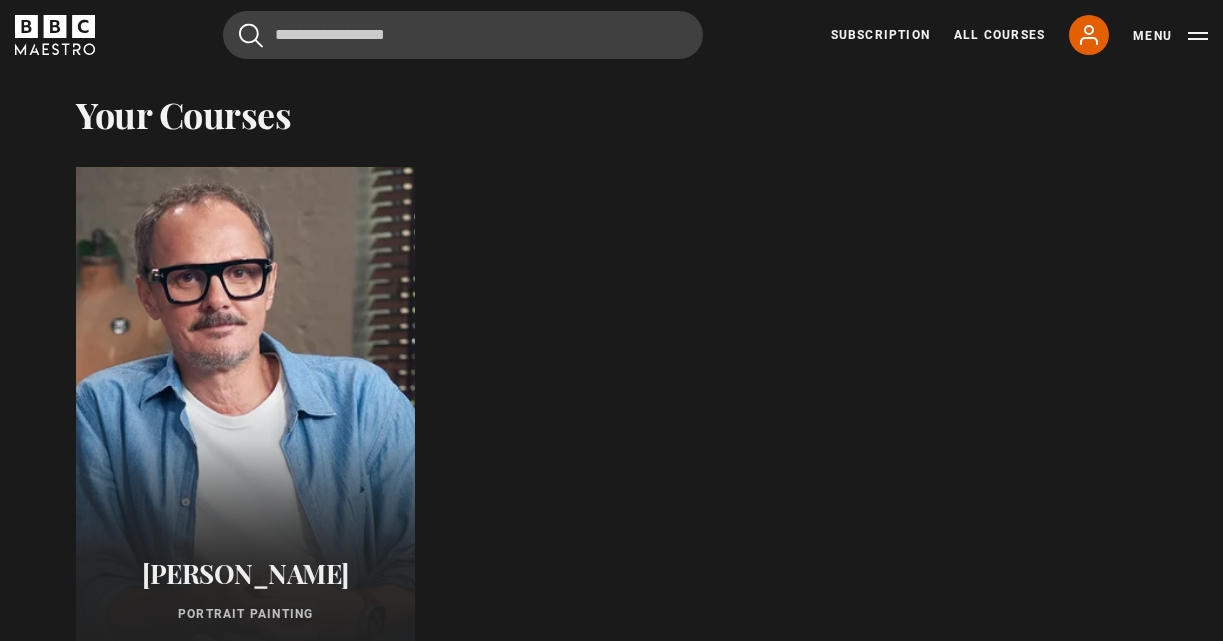 click at bounding box center (245, 407) 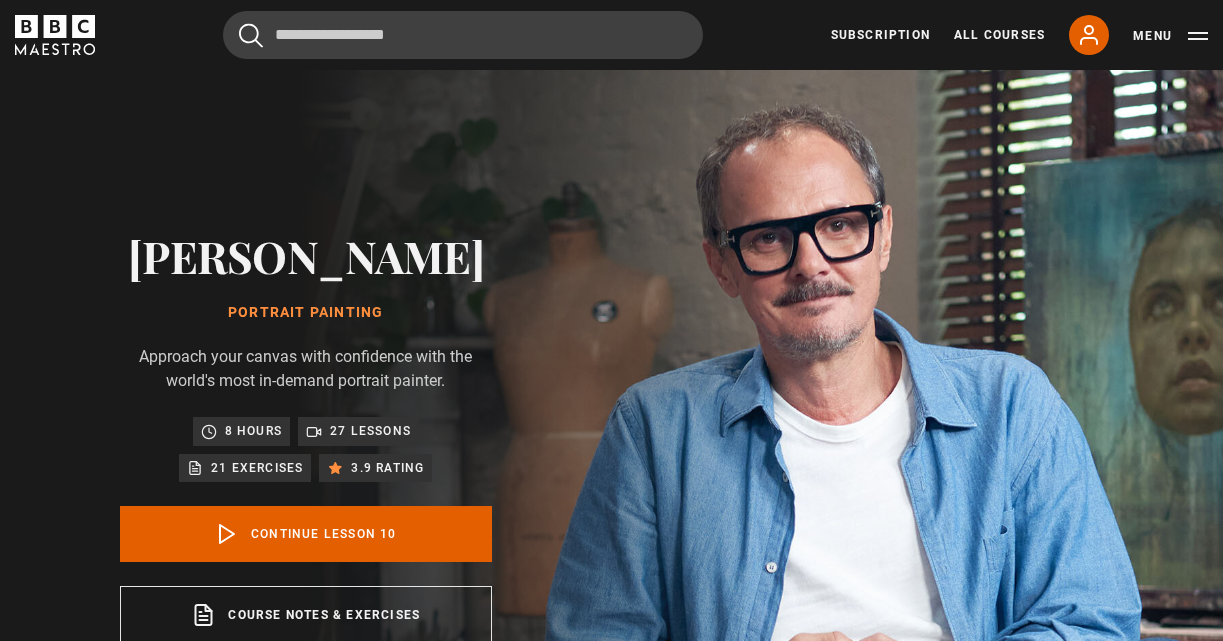 scroll, scrollTop: 802, scrollLeft: 0, axis: vertical 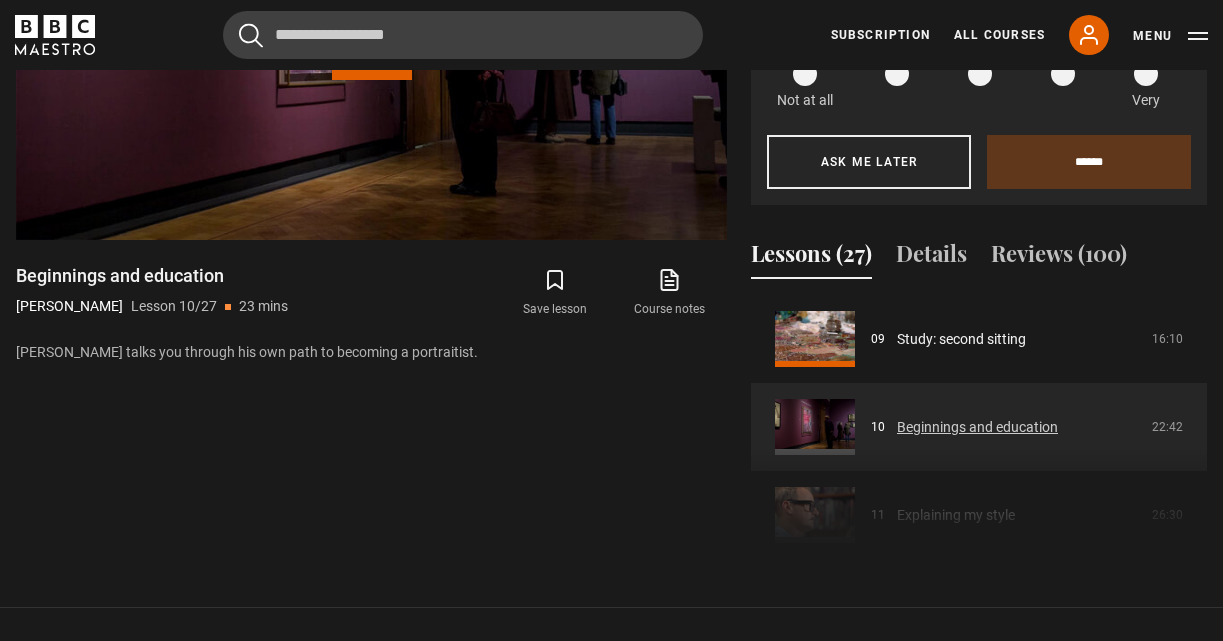click on "Beginnings and education" at bounding box center (977, 427) 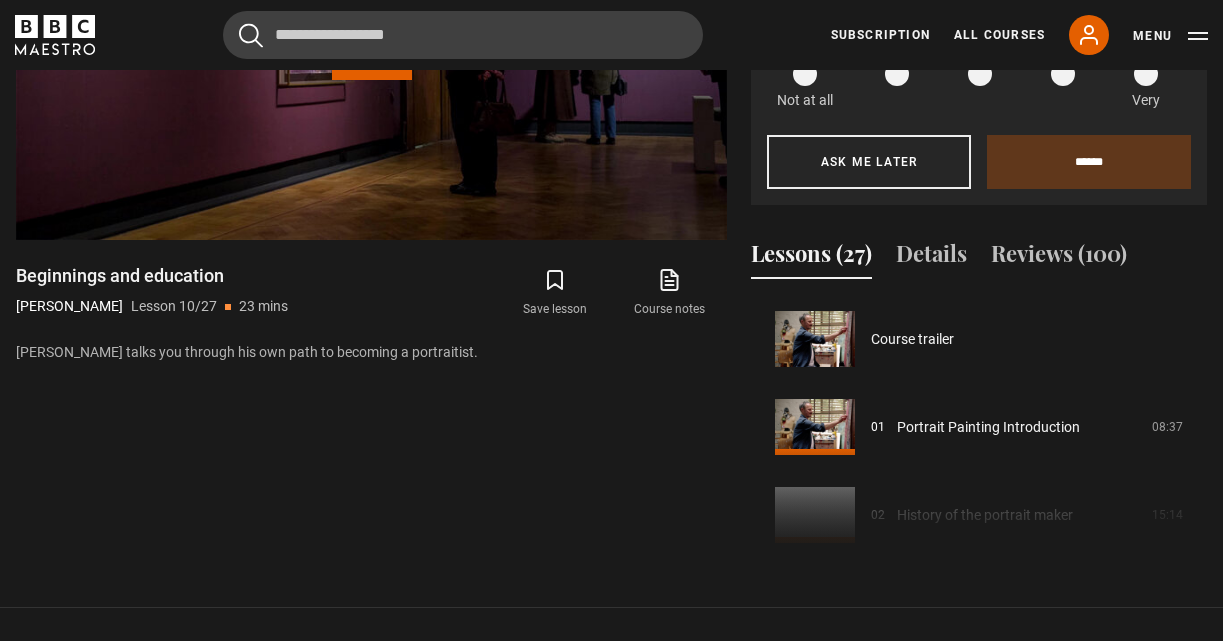 scroll, scrollTop: 865, scrollLeft: 0, axis: vertical 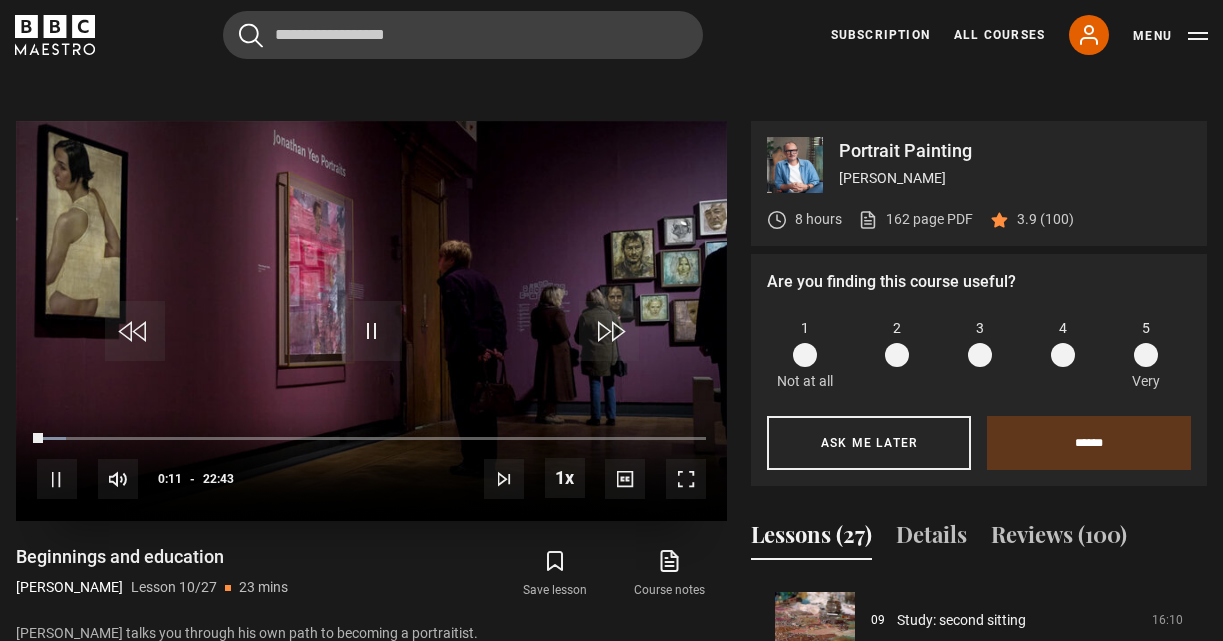 click on "10s Skip Back 10 seconds Pause 10s Skip Forward 10 seconds Loaded :  4.39% 19:09 00:11 Pause Mute Current Time  0:11 - Duration  22:43
Jonathan Yeo
Lesson 10
Beginnings and education
1x Playback Rate 2x 1.5x 1x , selected 0.5x Captions captions off , selected English  Captions" at bounding box center (371, 466) 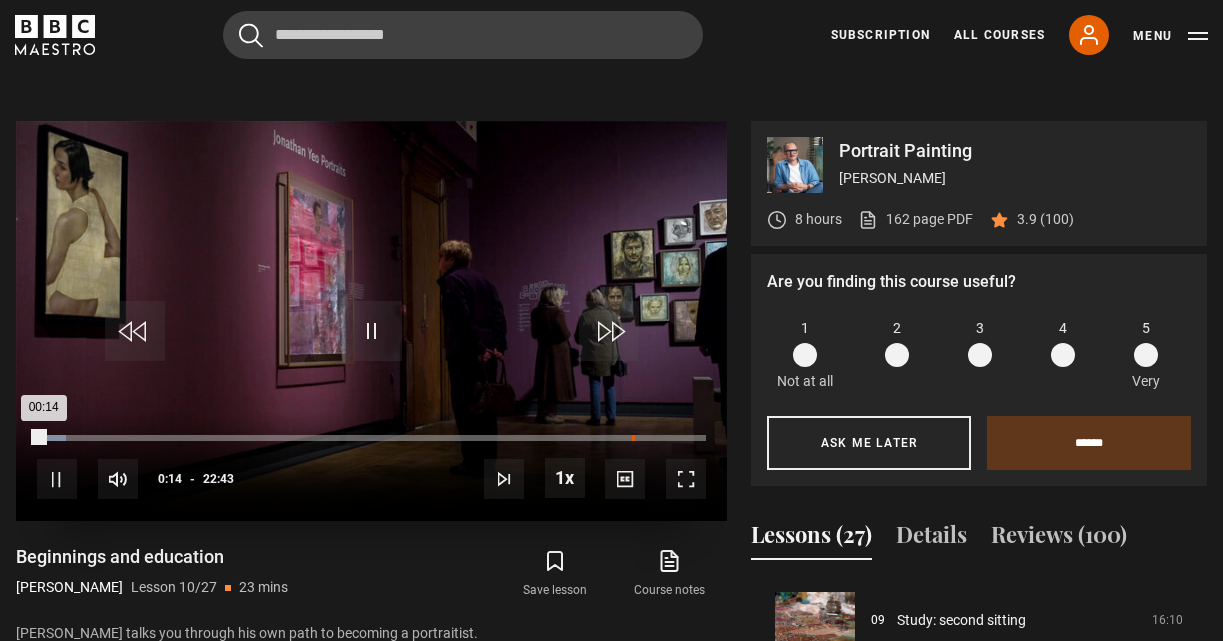 click on "20:12" at bounding box center (633, 438) 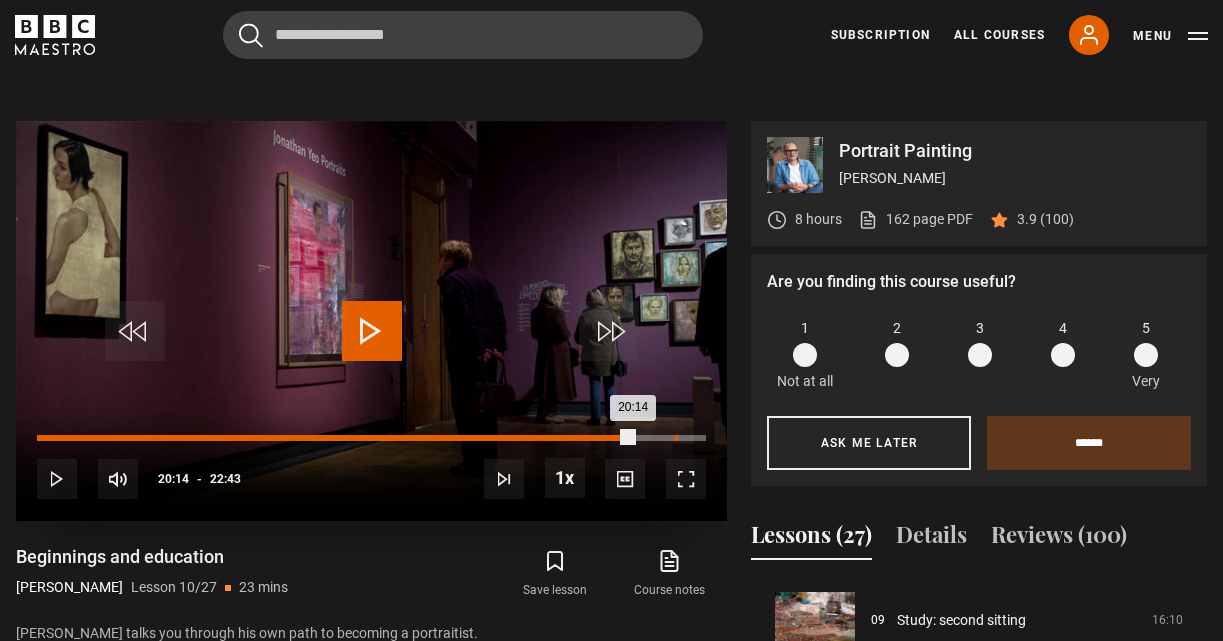 drag, startPoint x: 633, startPoint y: 435, endPoint x: 675, endPoint y: 433, distance: 42.047592 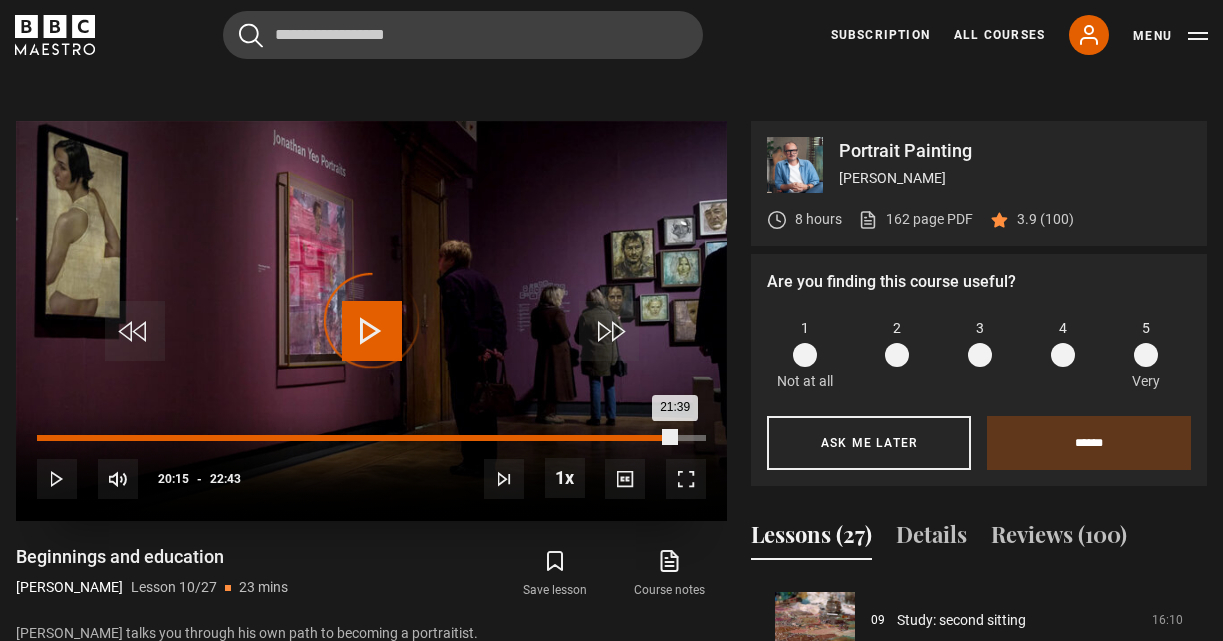 click on "Loaded :  89.14% 21:39 21:39" at bounding box center (371, 438) 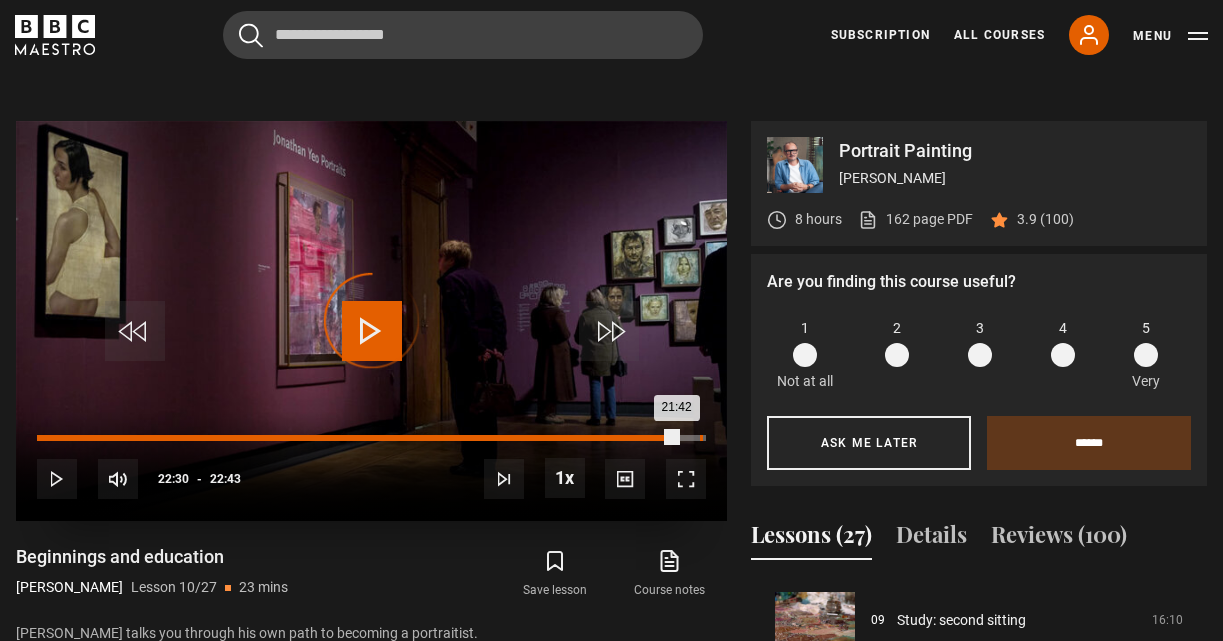 click on "22:30" at bounding box center (701, 438) 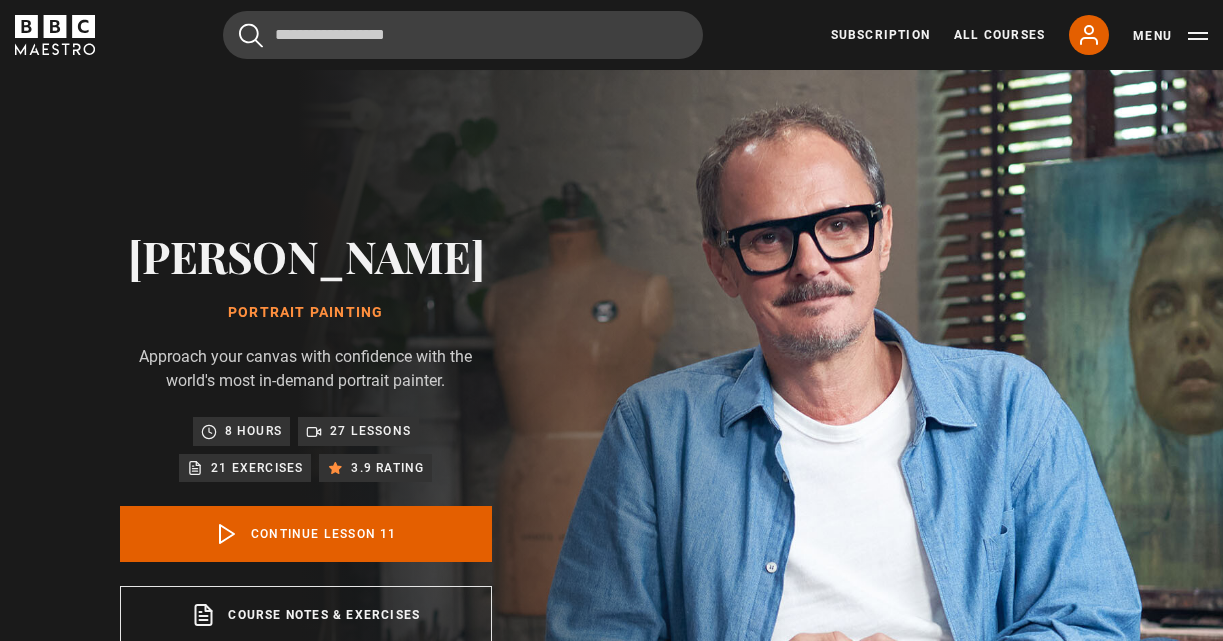 scroll, scrollTop: 802, scrollLeft: 0, axis: vertical 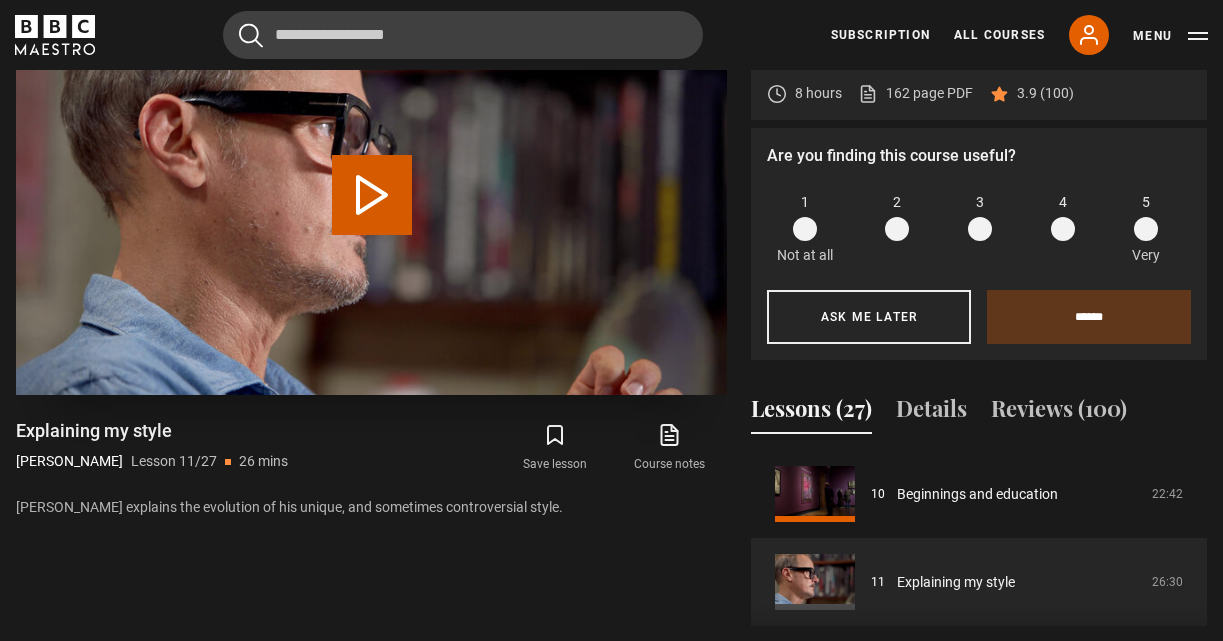 click on "Play Lesson Explaining my style" at bounding box center [372, 195] 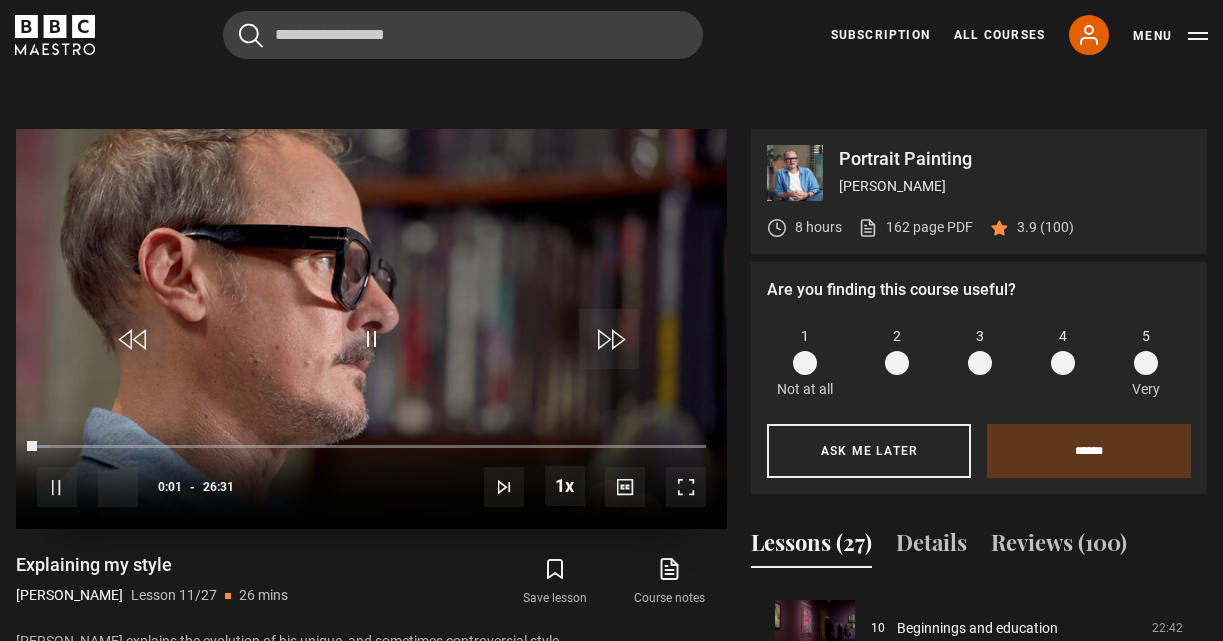 scroll, scrollTop: 754, scrollLeft: 0, axis: vertical 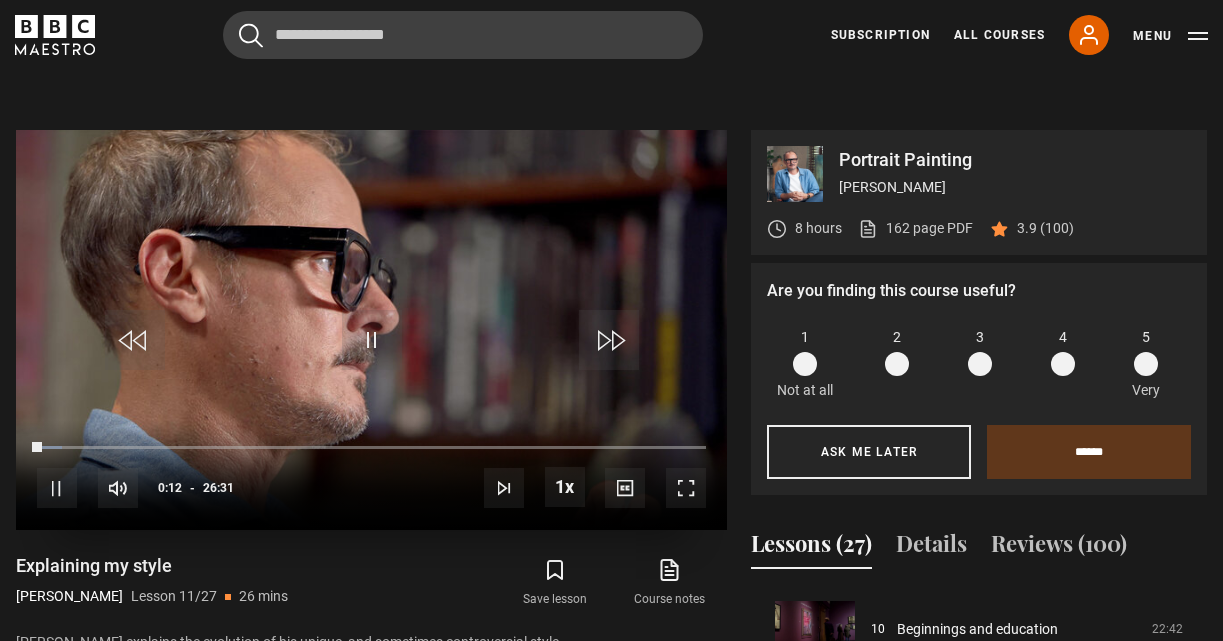 click at bounding box center (686, 488) 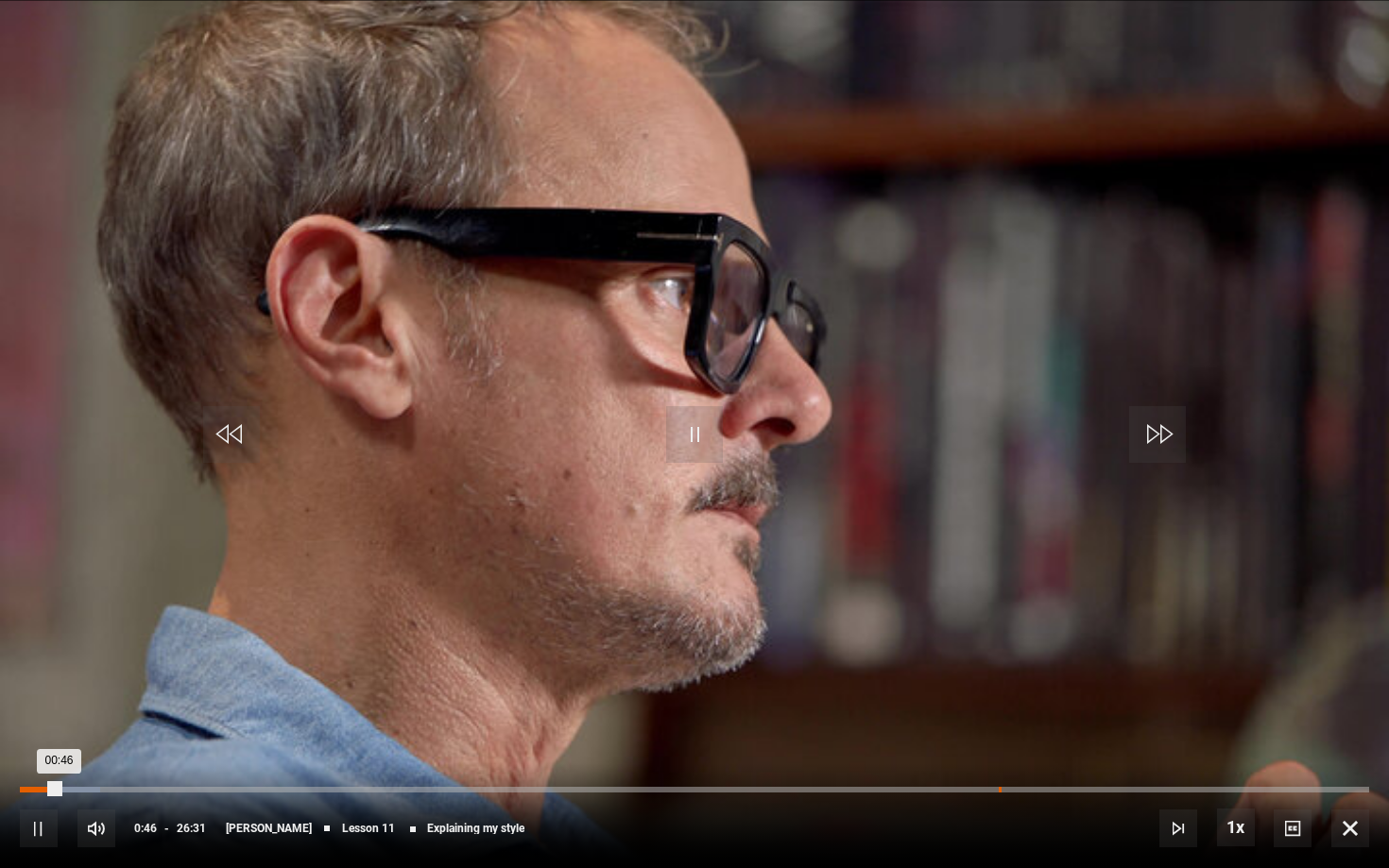 click on "Loaded :  5.94% 19:14 00:46" at bounding box center (694, 790) 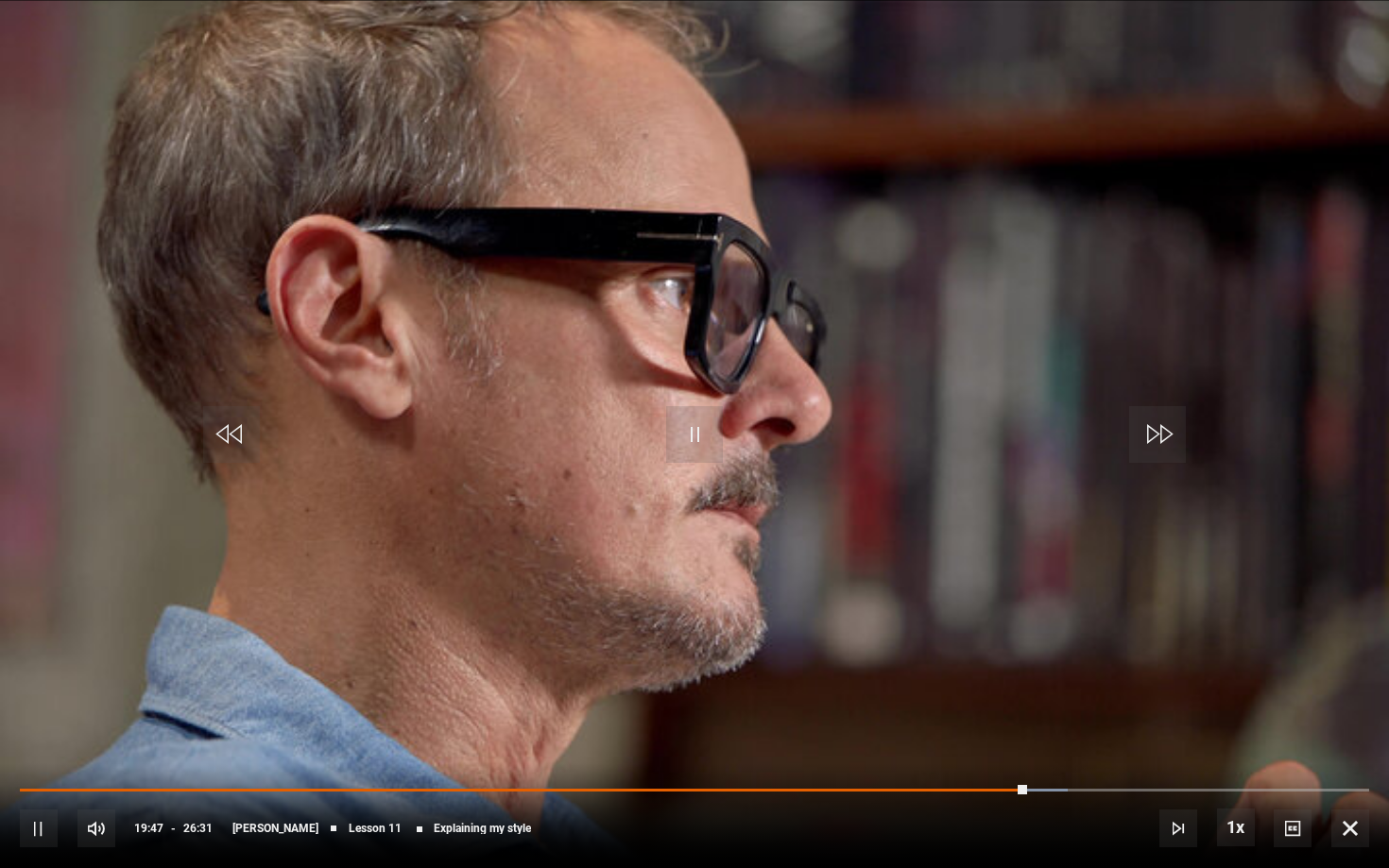 click on "10s Skip Back 10 seconds Pause 10s Skip Forward 10 seconds Loaded :  77.68% 19:45 19:47 Pause Mute Current Time  19:47 - Duration  26:31
Jonathan Yeo
Lesson 11
Explaining my style
1x Playback Rate 2x 1.5x 1x , selected 0.5x Captions captions off , selected English  Captions" at bounding box center (694, 815) 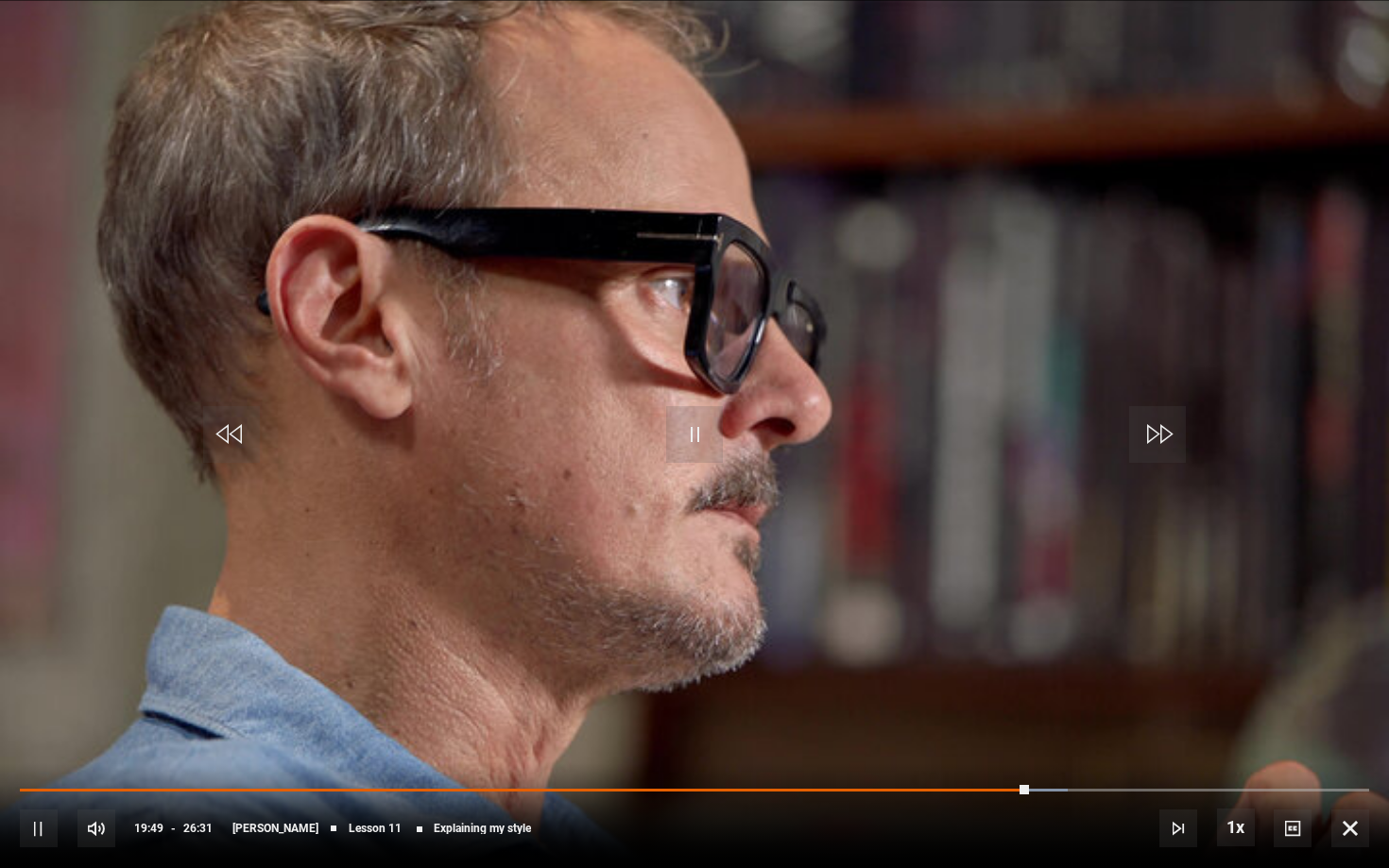 click on "10s Skip Back 10 seconds Pause 10s Skip Forward 10 seconds Loaded :  77.68% 19:45 19:49 Pause Mute Current Time  19:49 - Duration  26:31
Jonathan Yeo
Lesson 11
Explaining my style
1x Playback Rate 2x 1.5x 1x , selected 0.5x Captions captions off , selected English  Captions" at bounding box center (694, 815) 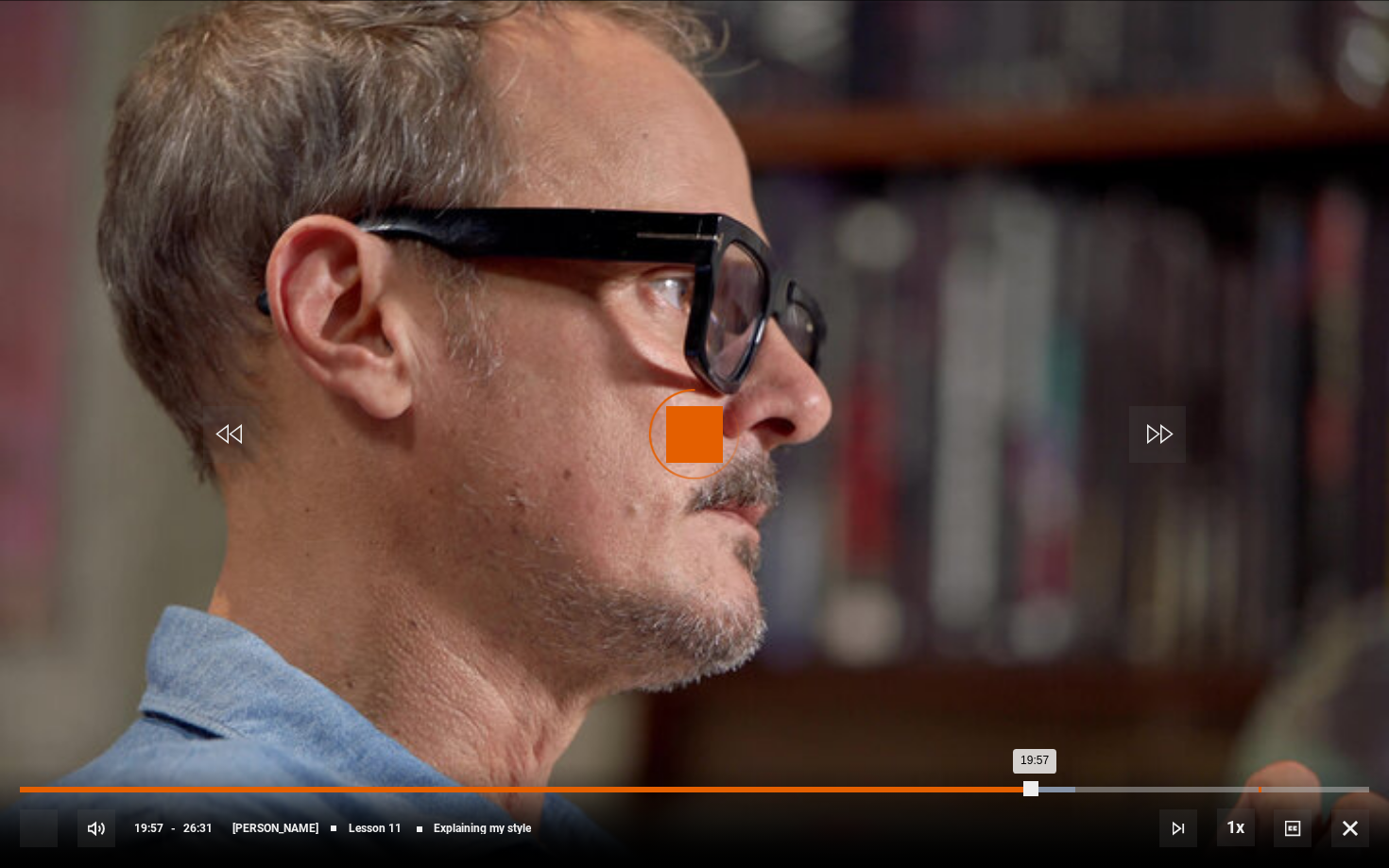 drag, startPoint x: 1036, startPoint y: 789, endPoint x: 1259, endPoint y: 789, distance: 223 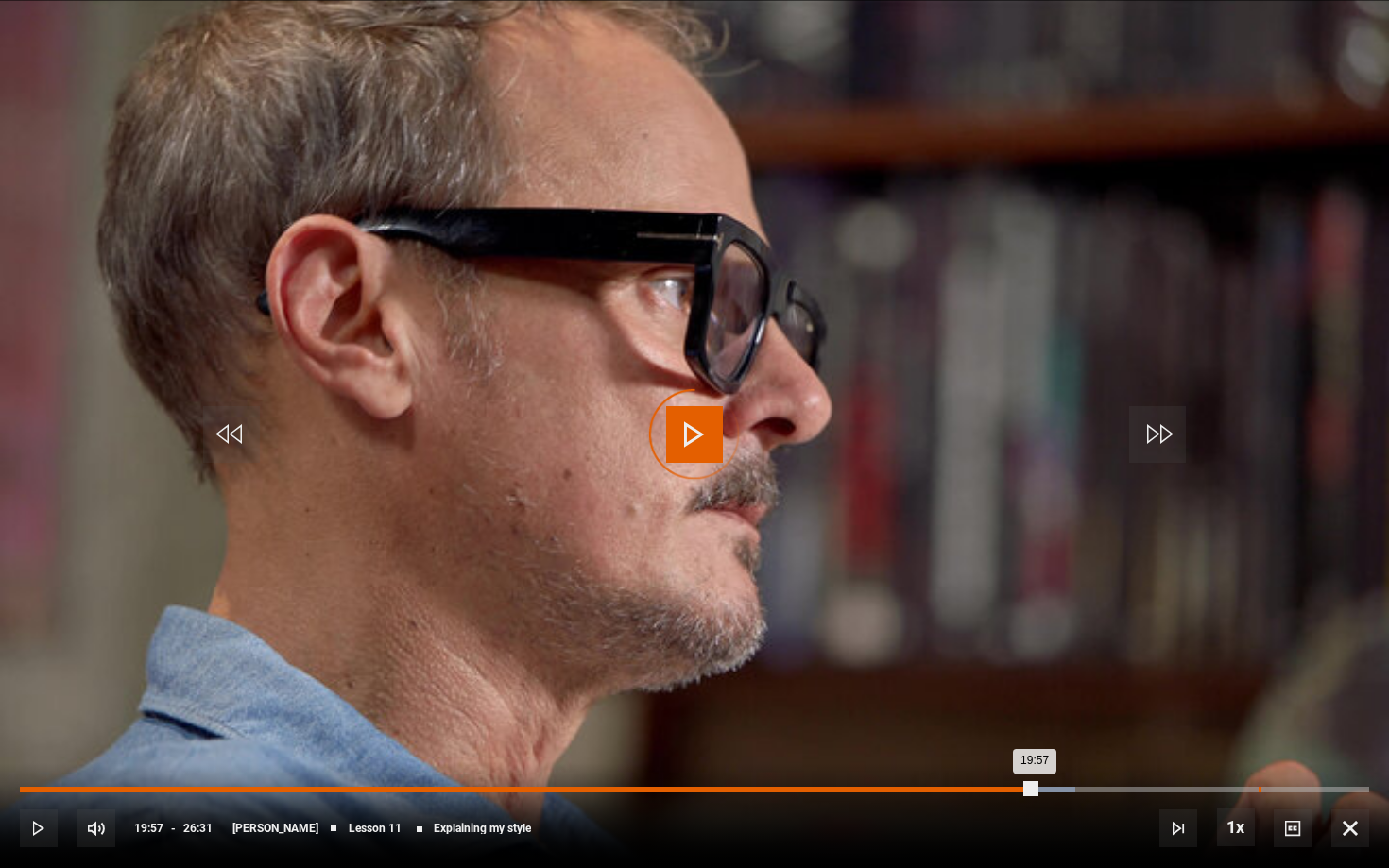 click on "24:20" at bounding box center [1260, 790] 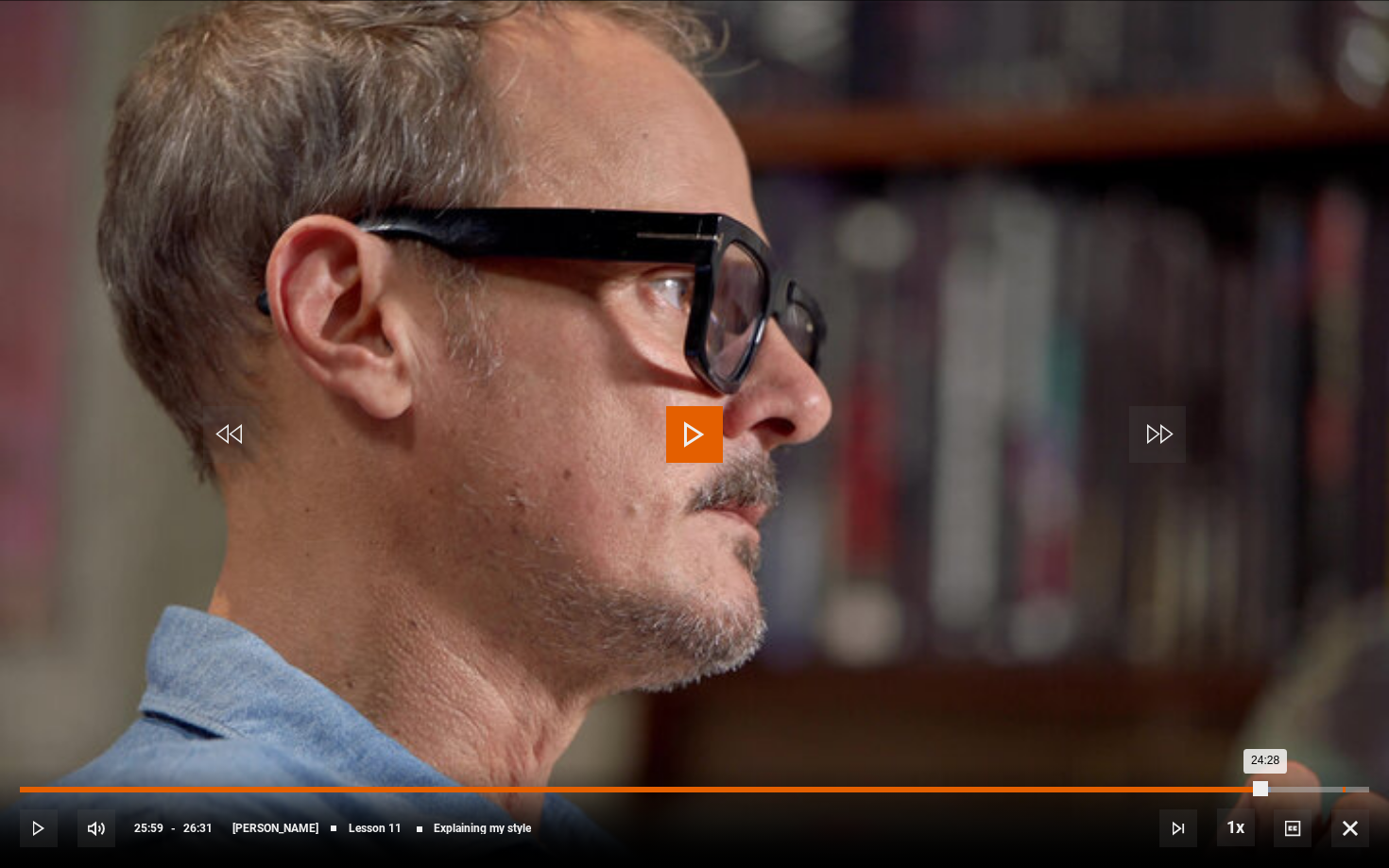 click on "25:59" at bounding box center [1344, 790] 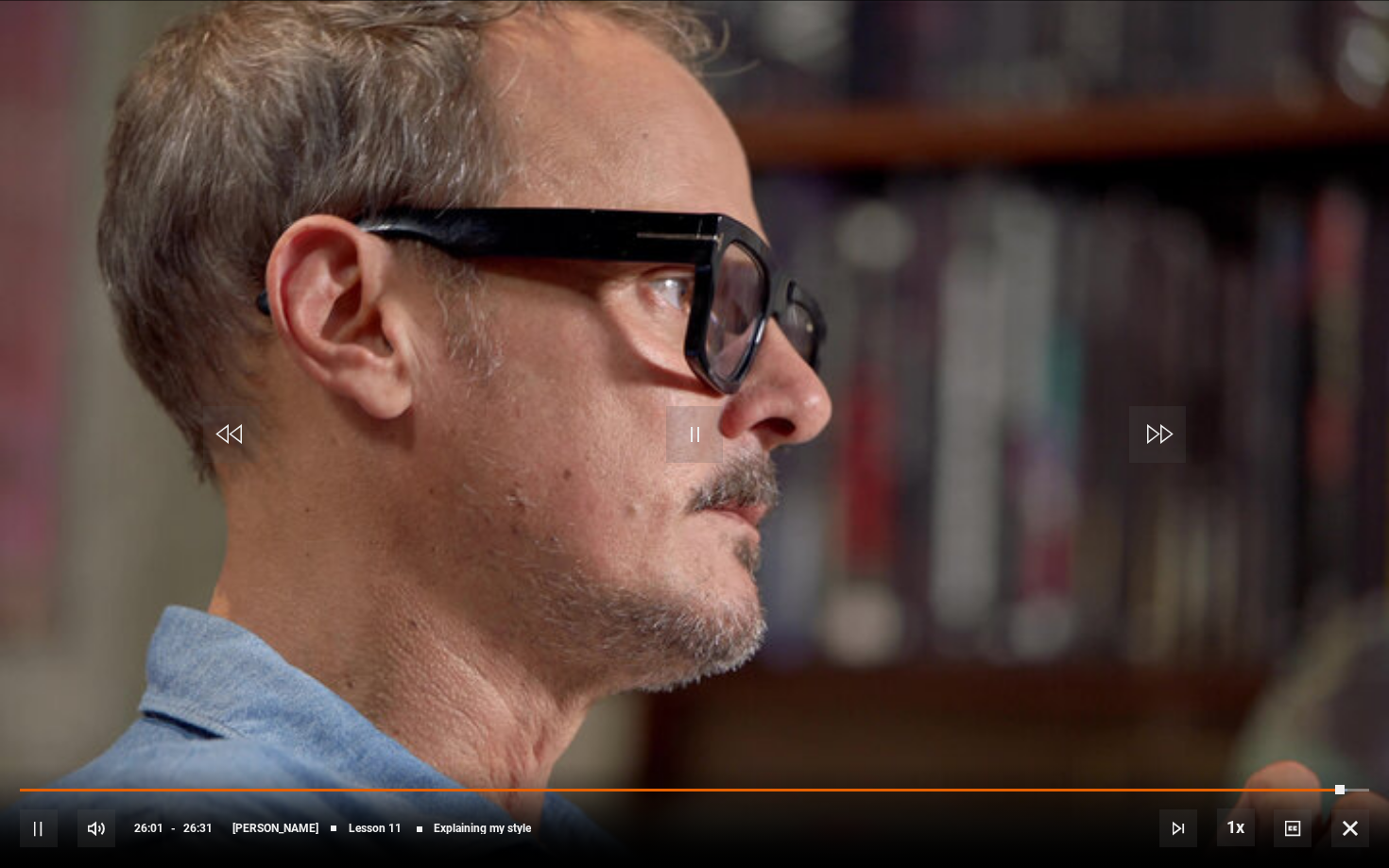 click at bounding box center (1350, 828) 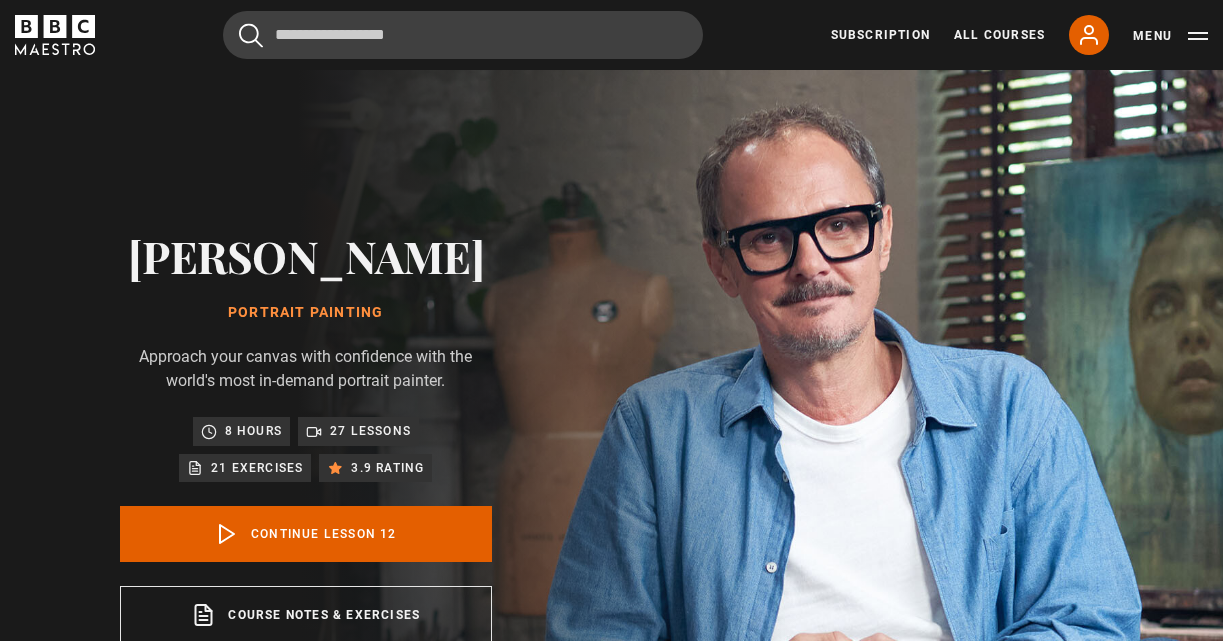scroll, scrollTop: 802, scrollLeft: 0, axis: vertical 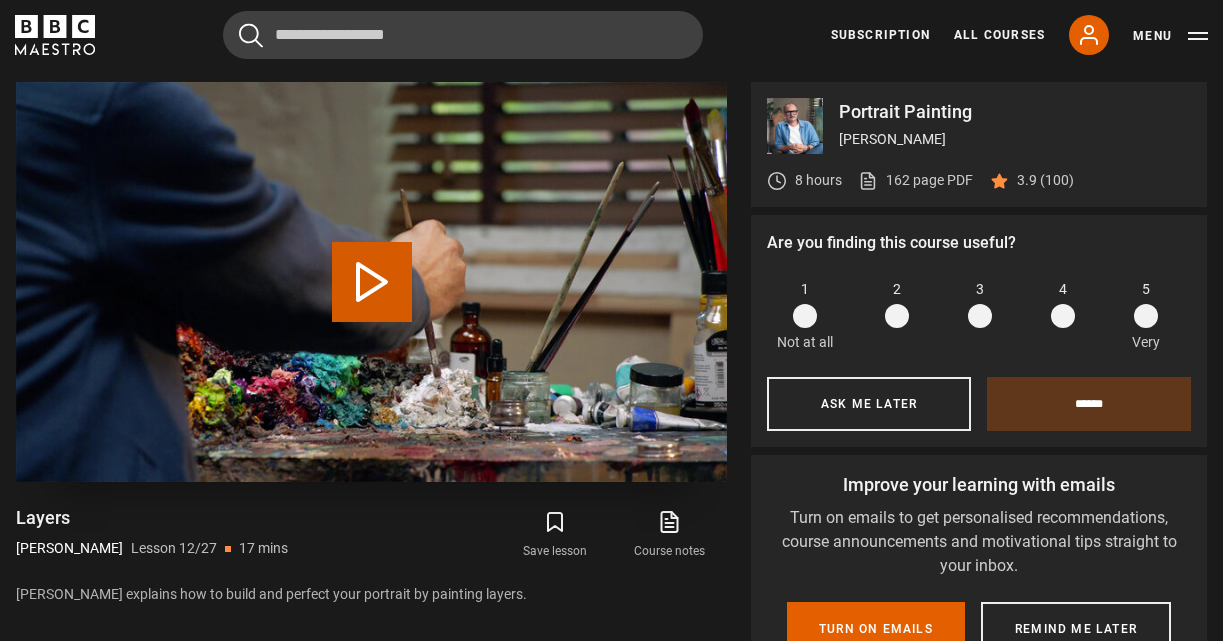 click on "Play Lesson Layers" at bounding box center (372, 282) 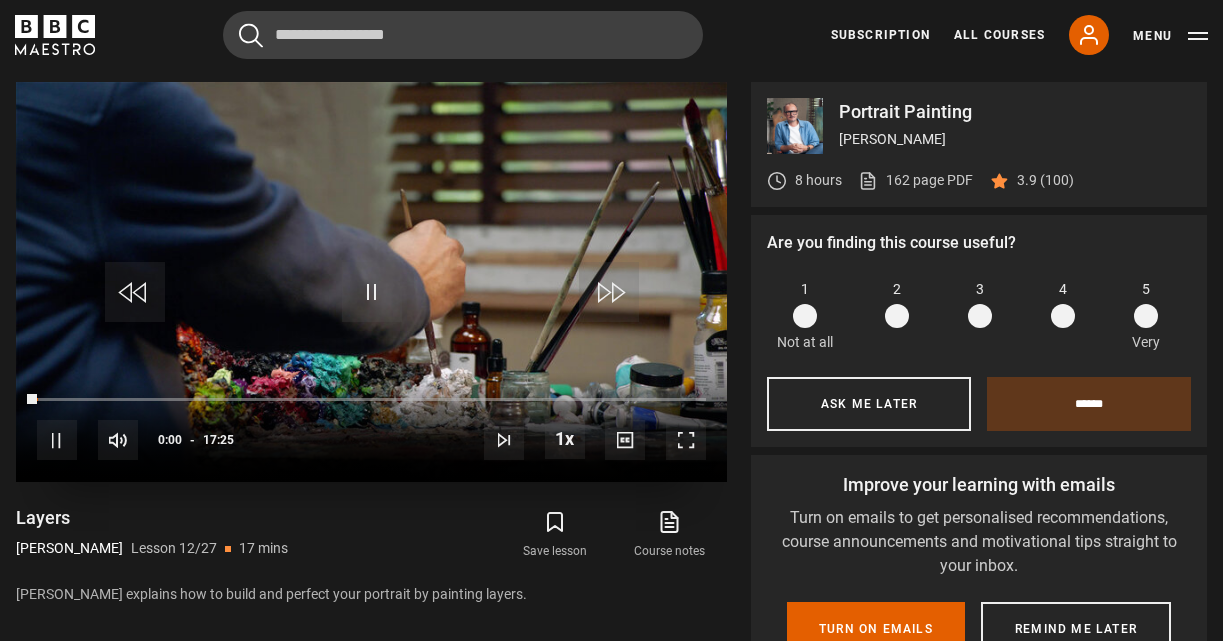 click at bounding box center (686, 440) 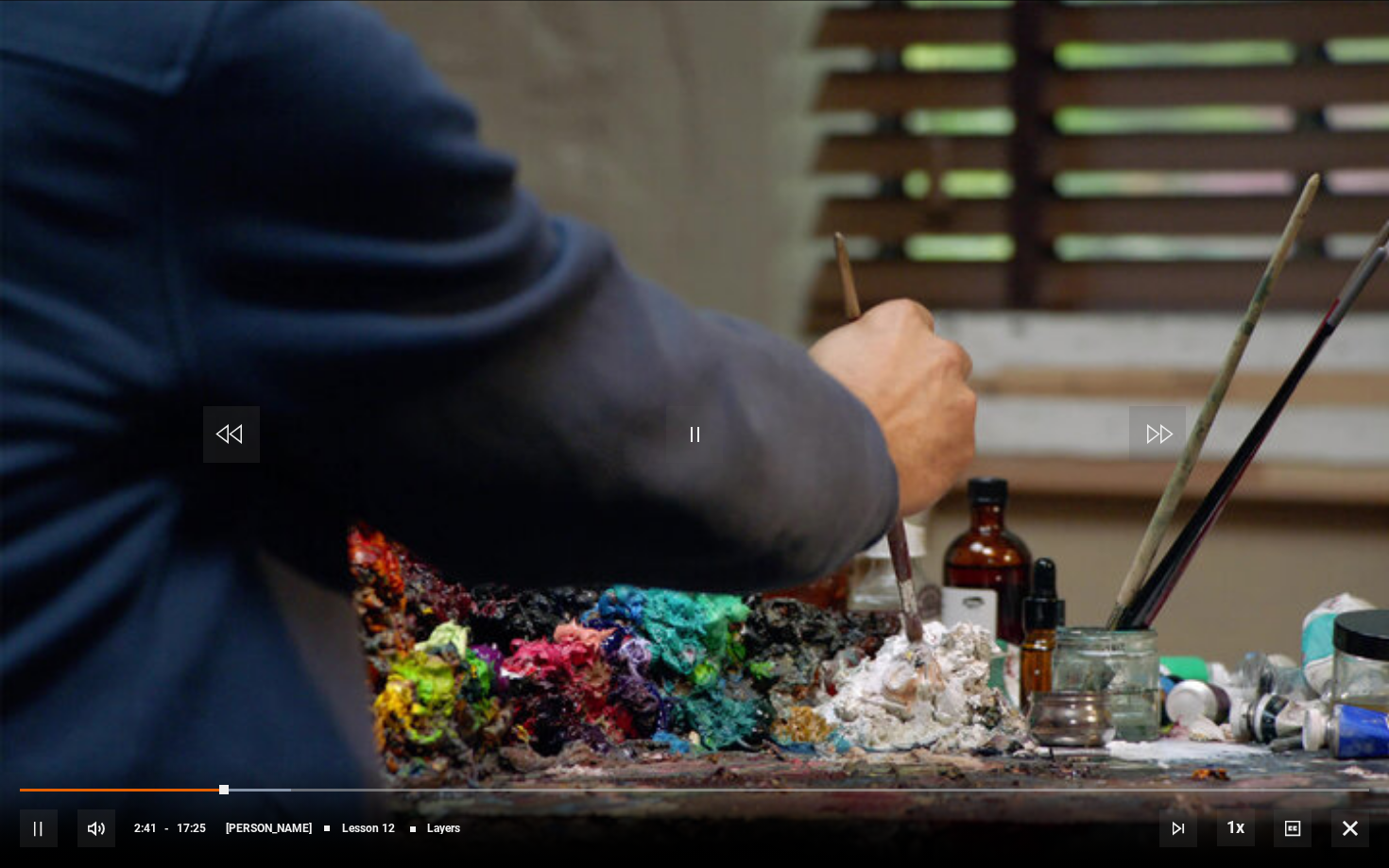 click at bounding box center (1350, 828) 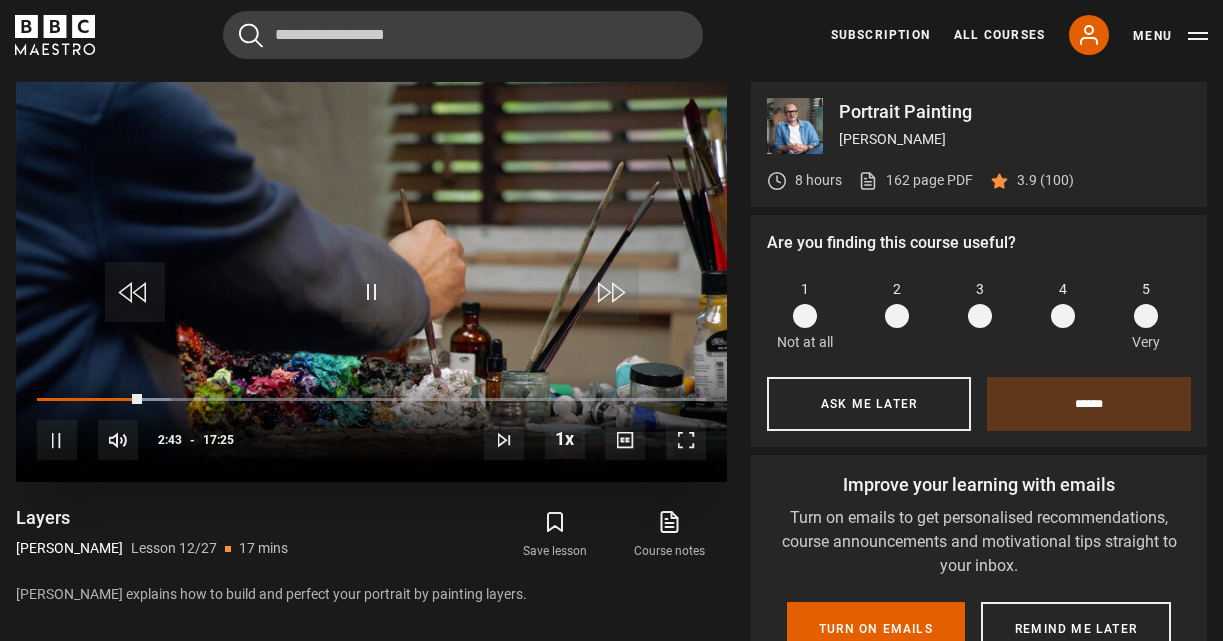 click at bounding box center [57, 440] 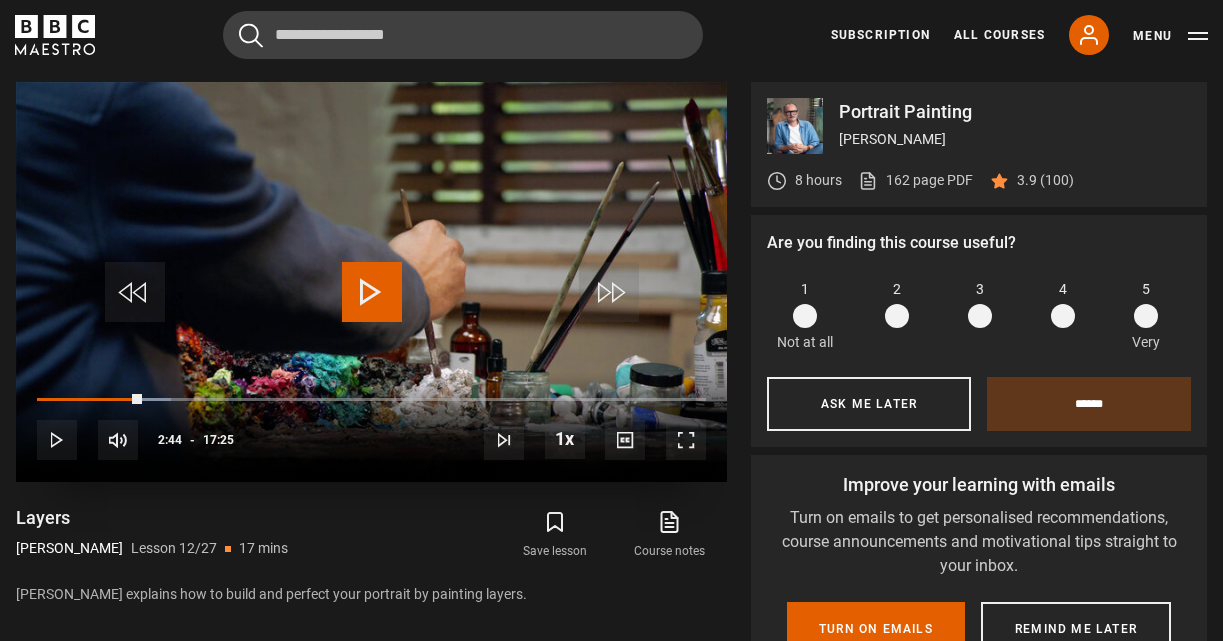 click at bounding box center [686, 440] 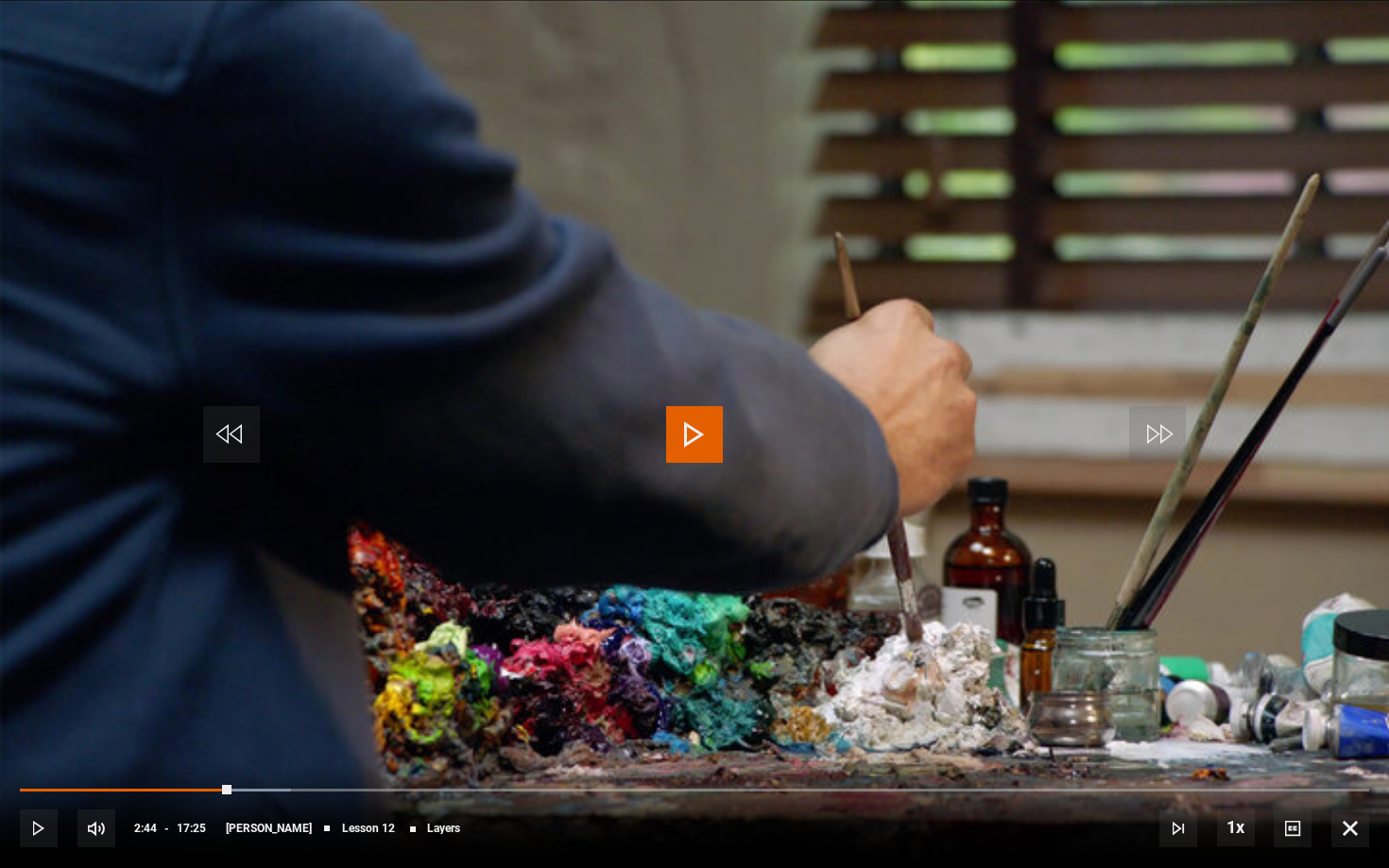 click at bounding box center (694, 434) 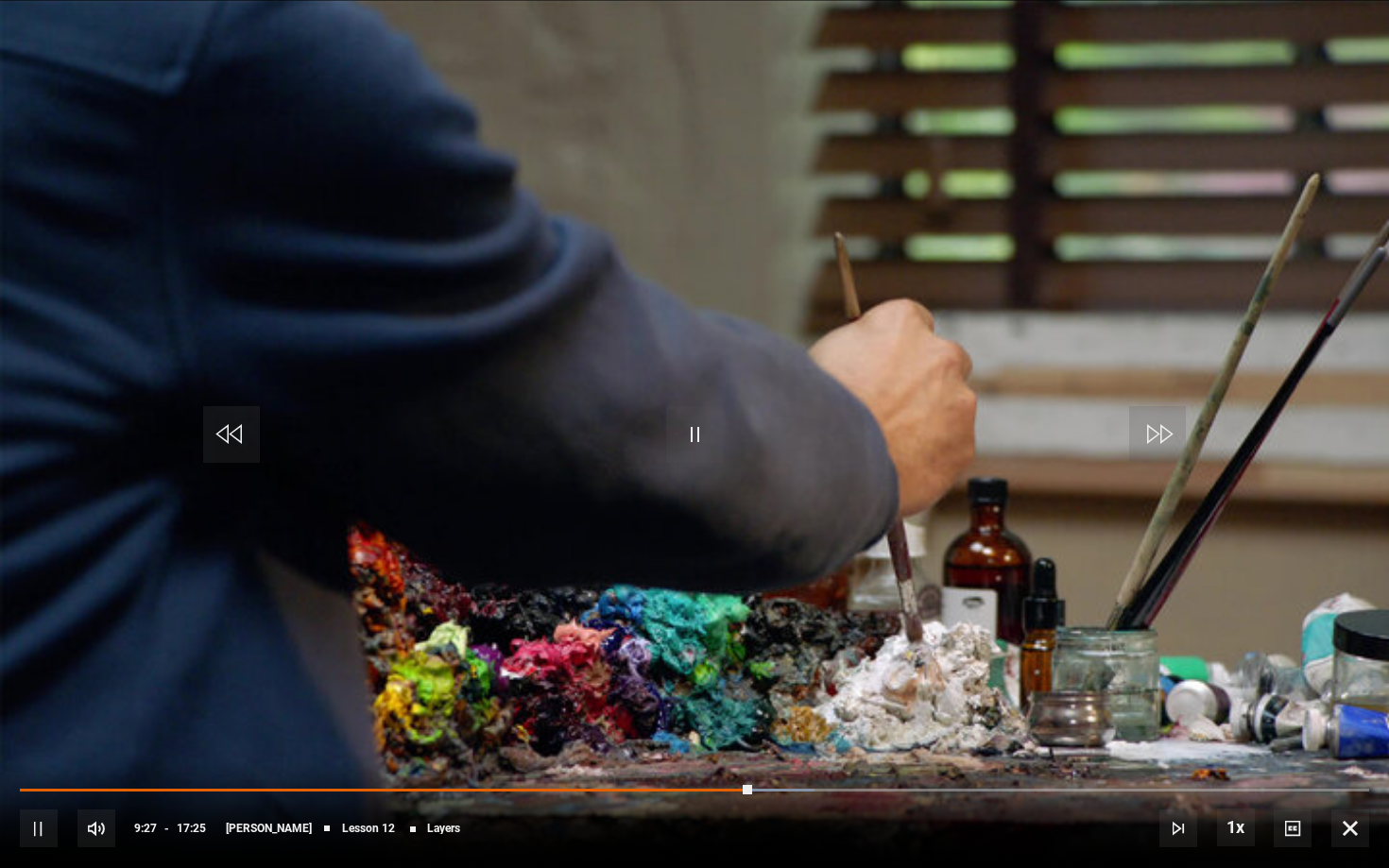 click on "10s Skip Back 10 seconds Pause 10s Skip Forward 10 seconds Loaded :  58.88% 05:13 09:27 Pause Mute Current Time  9:27 - Duration  17:25
Jonathan Yeo
Lesson 12
Layers
1x Playback Rate 2x 1.5x 1x , selected 0.5x Captions captions off , selected English  Captions" at bounding box center [694, 815] 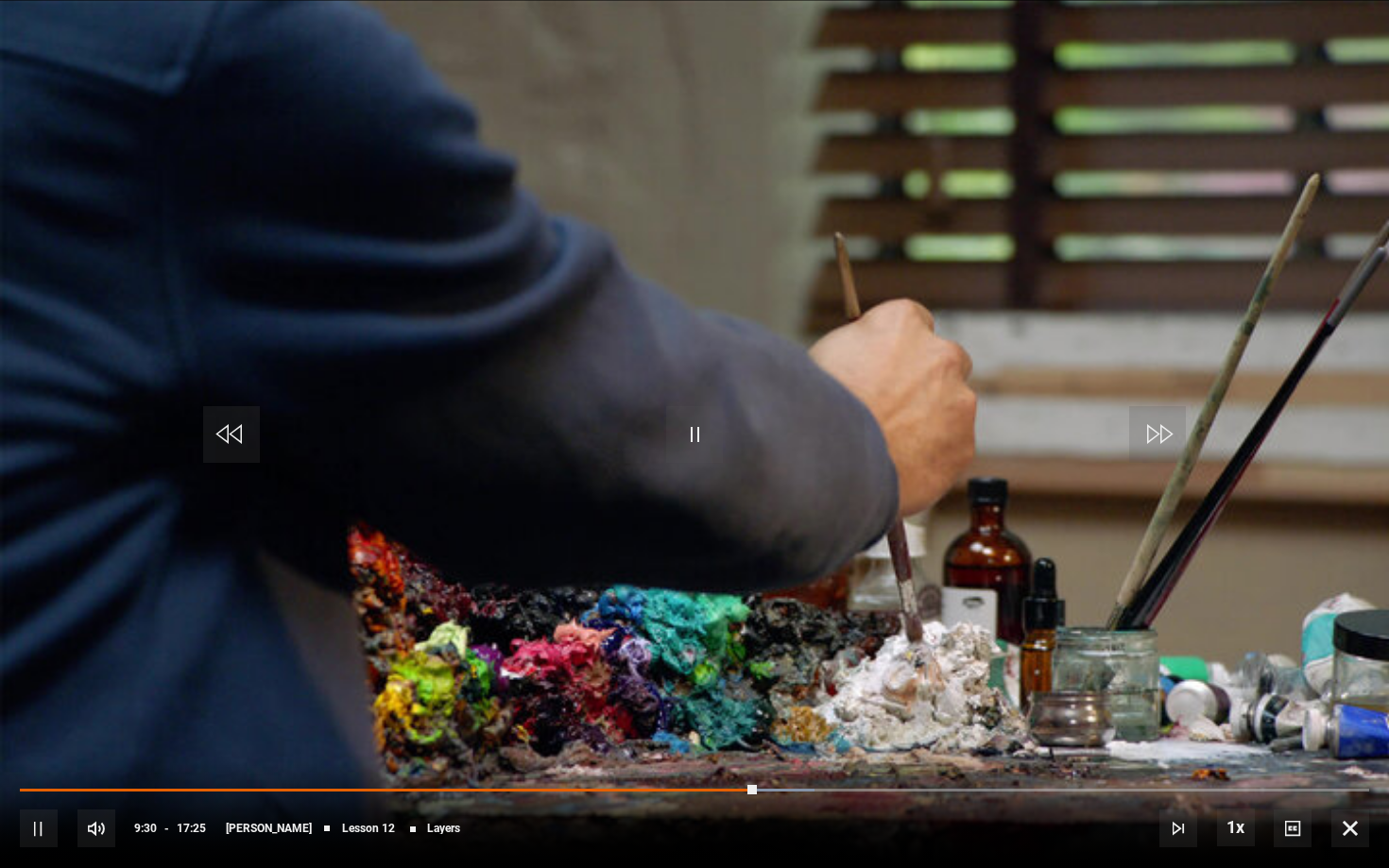 drag, startPoint x: 762, startPoint y: 784, endPoint x: 906, endPoint y: 781, distance: 144.0312 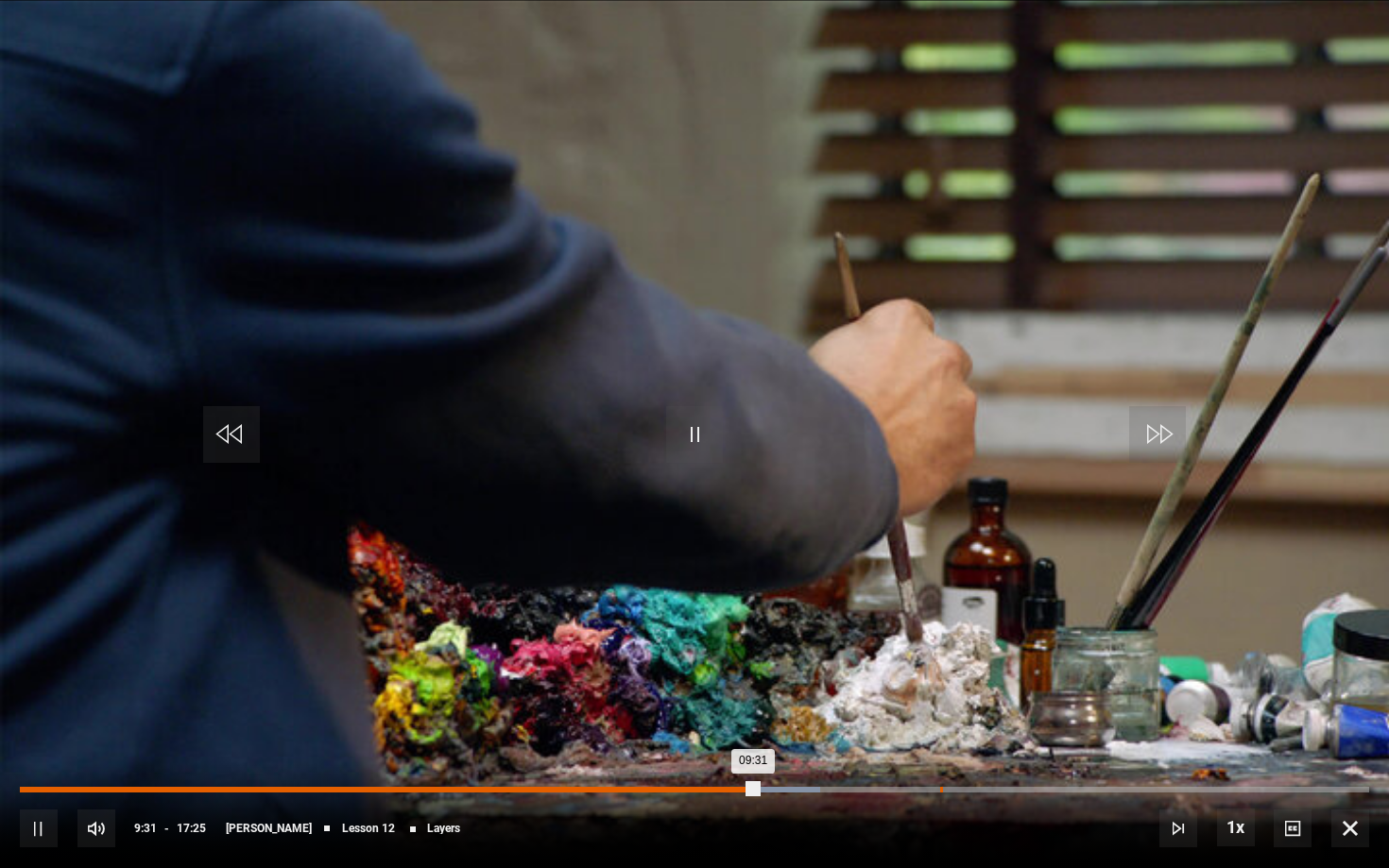 click on "Loaded :  59.30% 11:52 09:31" at bounding box center (694, 790) 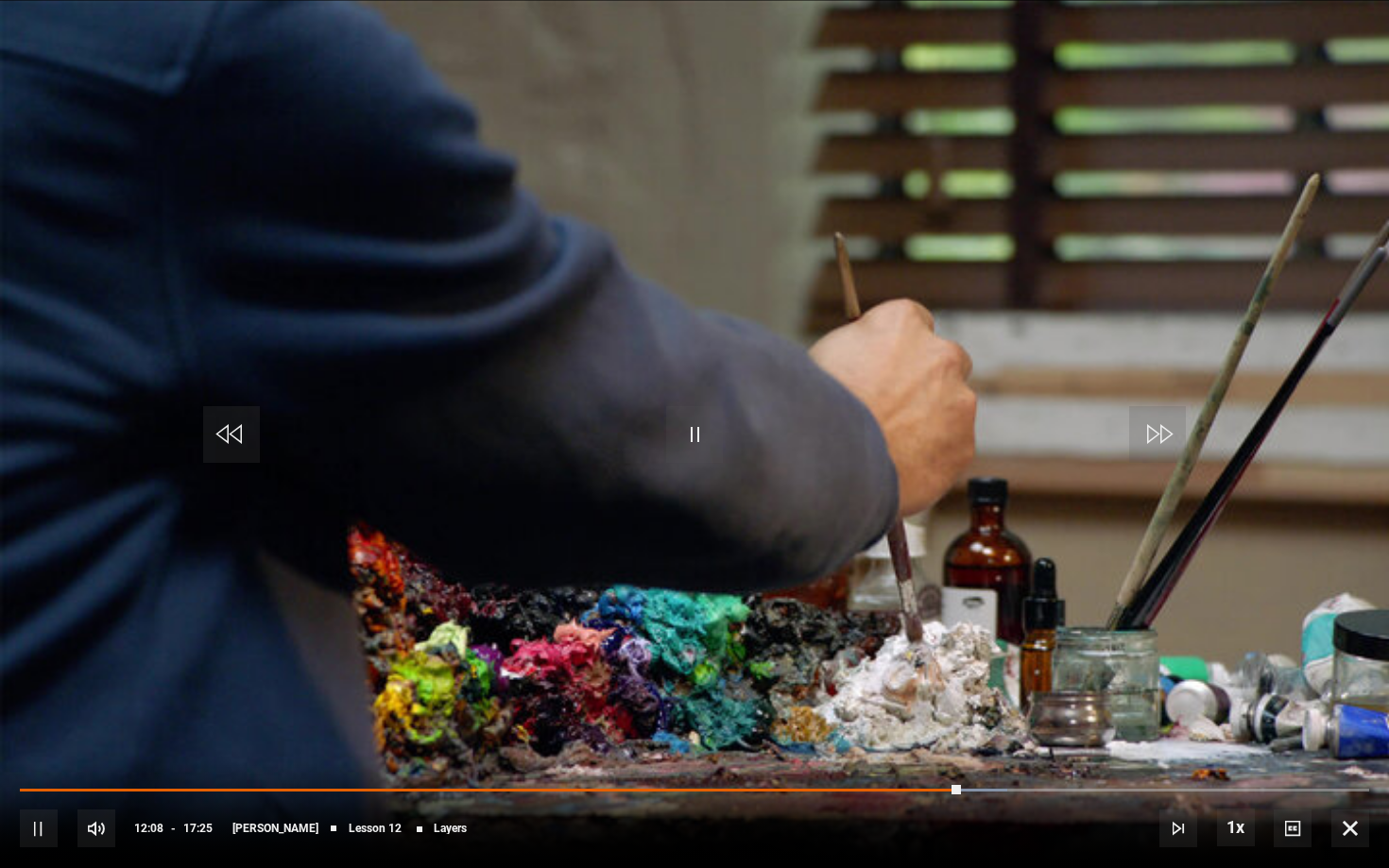 click on "10s Skip Back 10 seconds Pause 10s Skip Forward 10 seconds Loaded :  73.20% 11:53 12:08 Pause Mute Current Time  12:08 - Duration  17:25
Jonathan Yeo
Lesson 12
Layers
1x Playback Rate 2x 1.5x 1x , selected 0.5x Captions captions off , selected English  Captions" at bounding box center (694, 815) 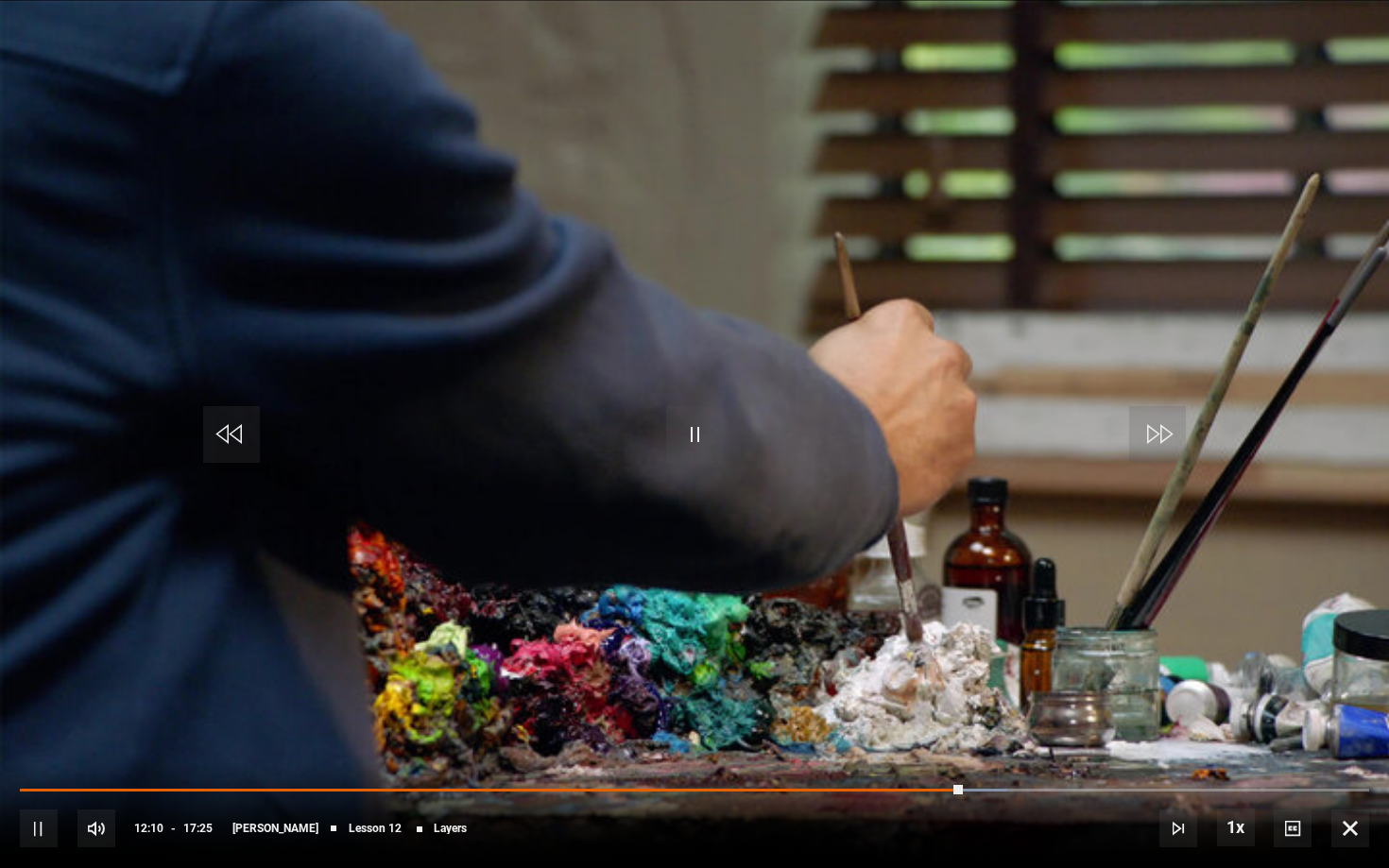 click on "10s Skip Back 10 seconds Pause 10s Skip Forward 10 seconds Loaded :  73.20% 11:53 12:10 Pause Mute Current Time  12:10 - Duration  17:25
Jonathan Yeo
Lesson 12
Layers
1x Playback Rate 2x 1.5x 1x , selected 0.5x Captions captions off , selected English  Captions" at bounding box center [694, 815] 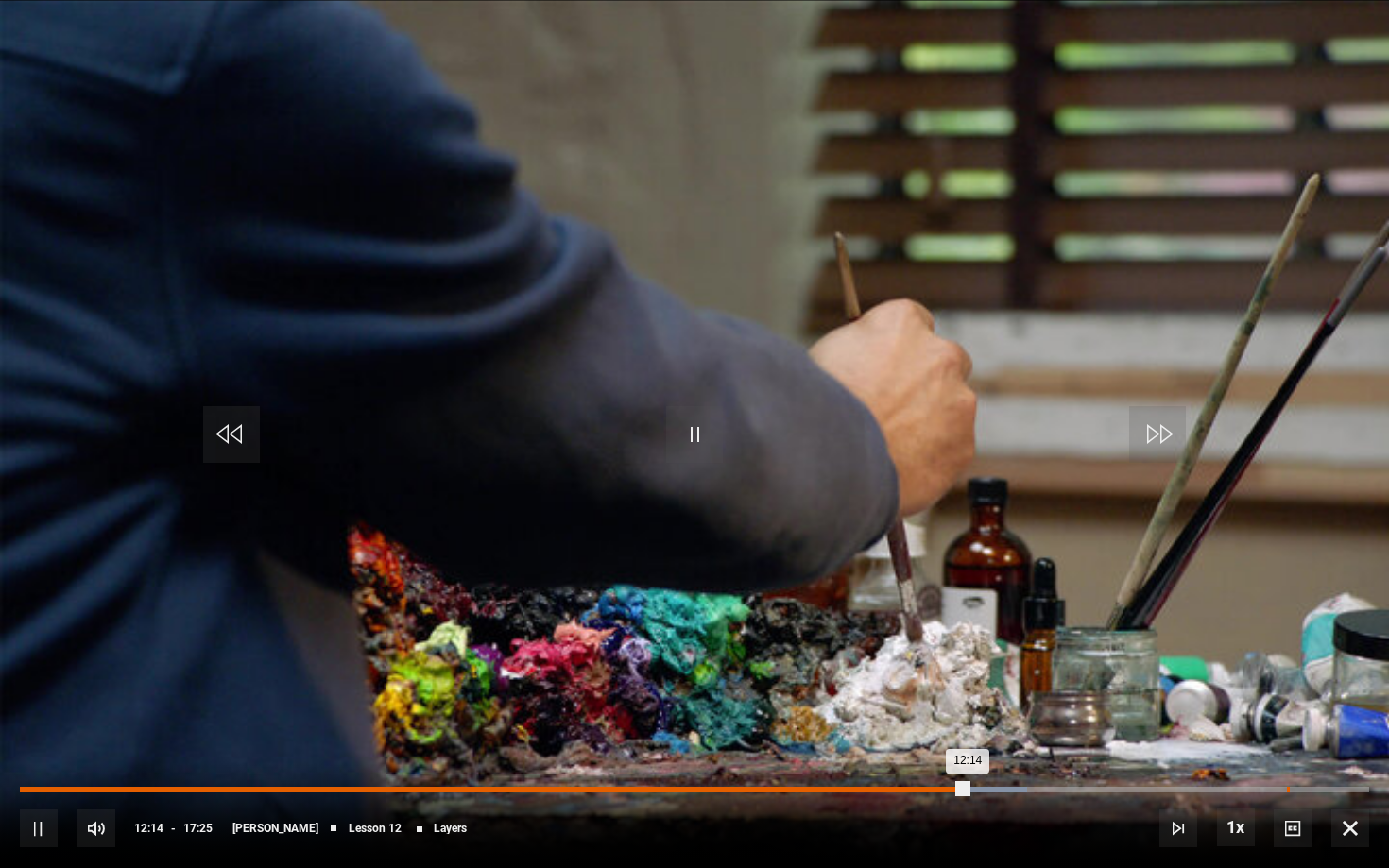 click on "16:21" at bounding box center [1288, 790] 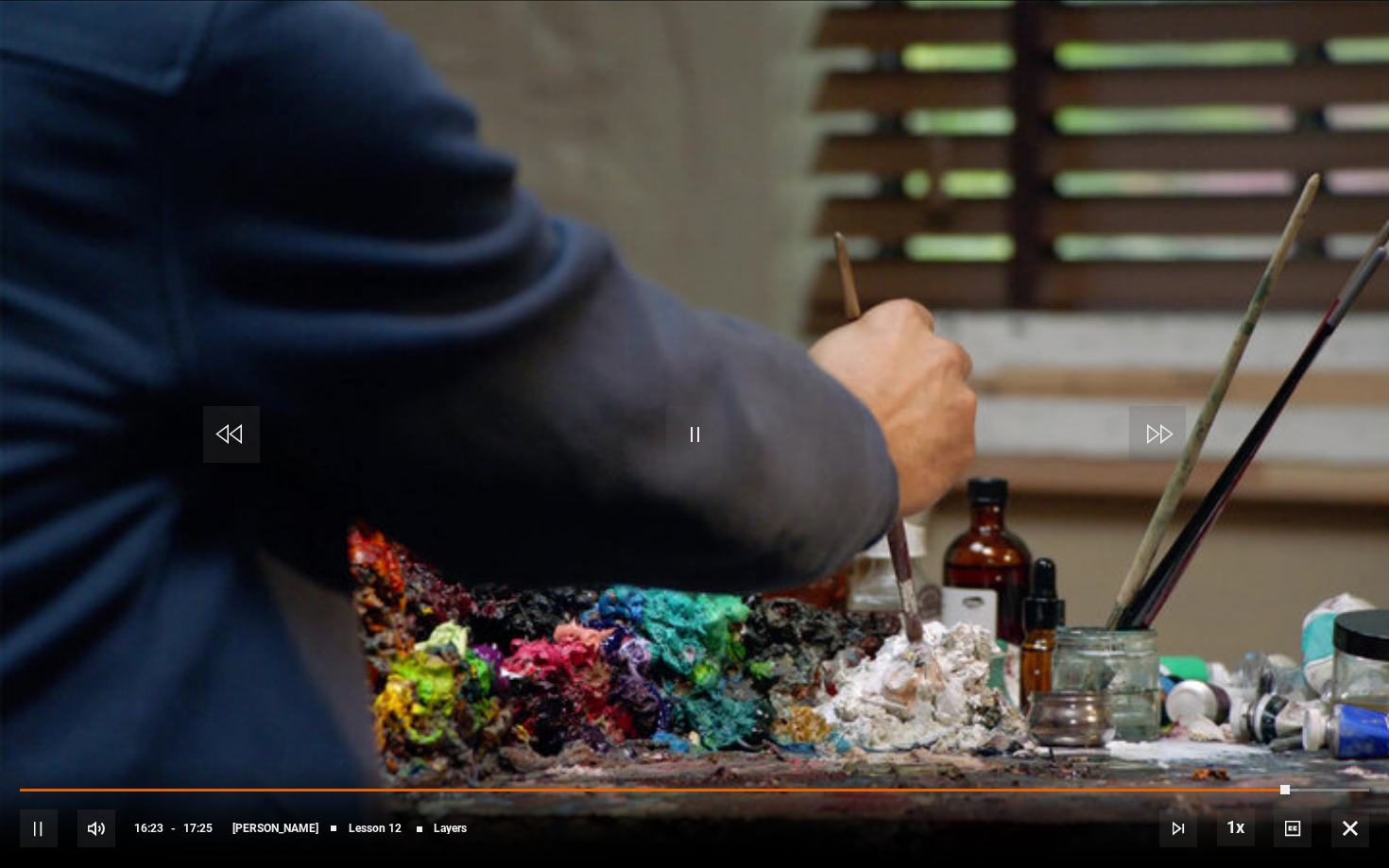 click at bounding box center (1350, 828) 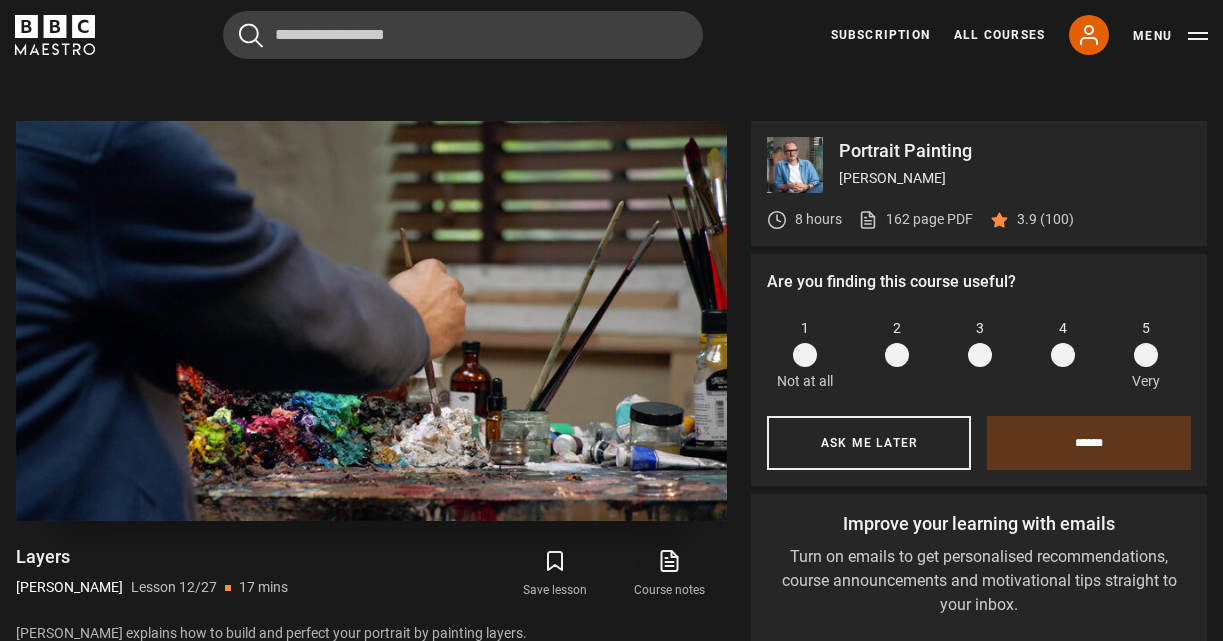 scroll, scrollTop: 752, scrollLeft: 0, axis: vertical 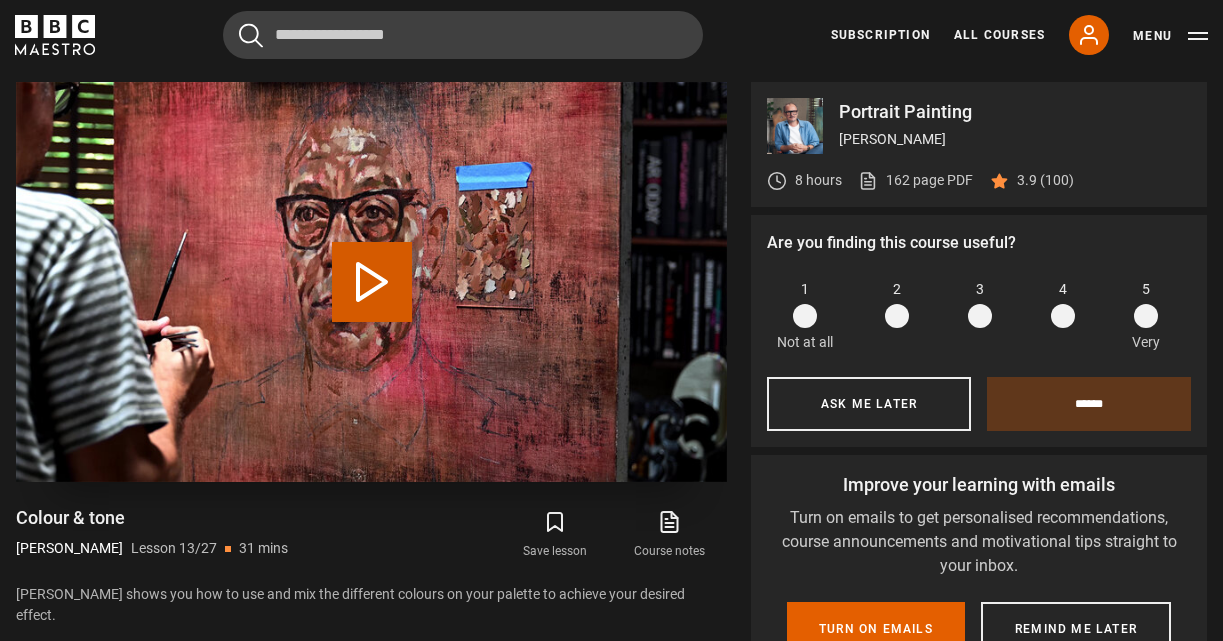 click on "Play Lesson Colour & tone" at bounding box center [372, 282] 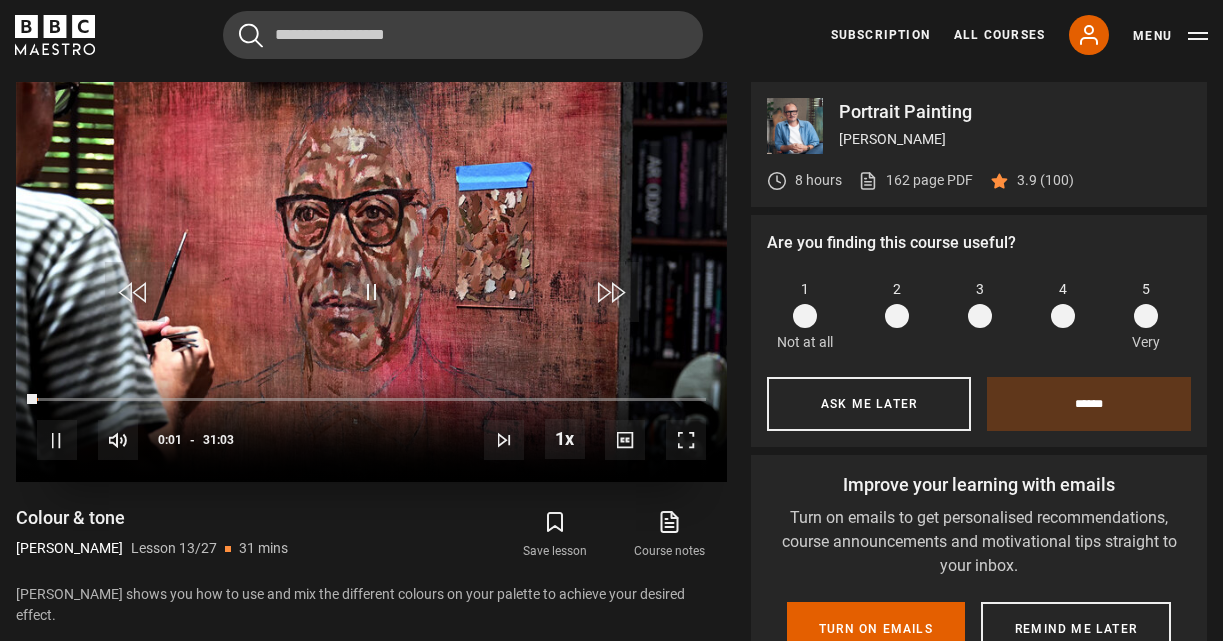 click at bounding box center (686, 440) 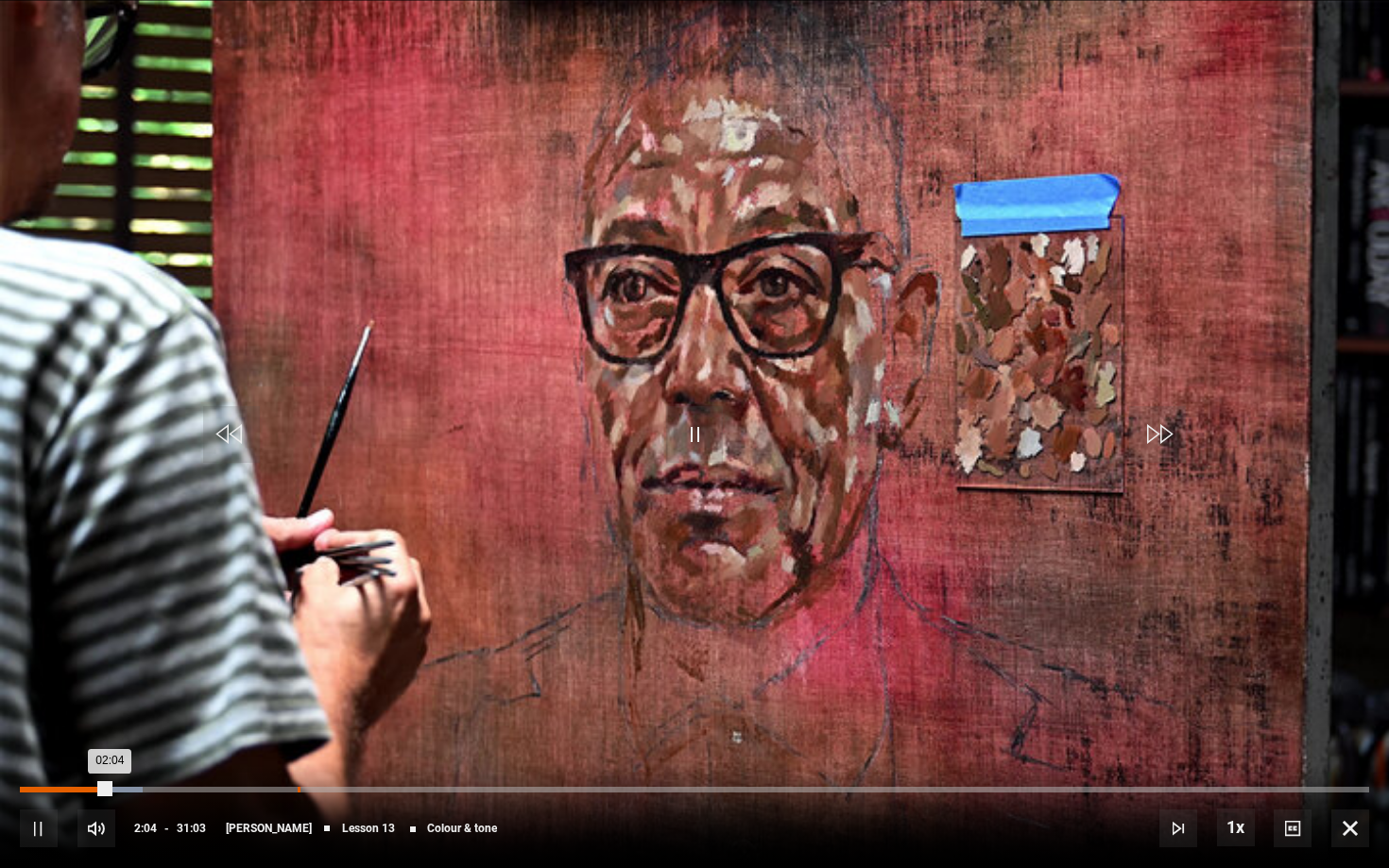 click on "06:23" at bounding box center (299, 790) 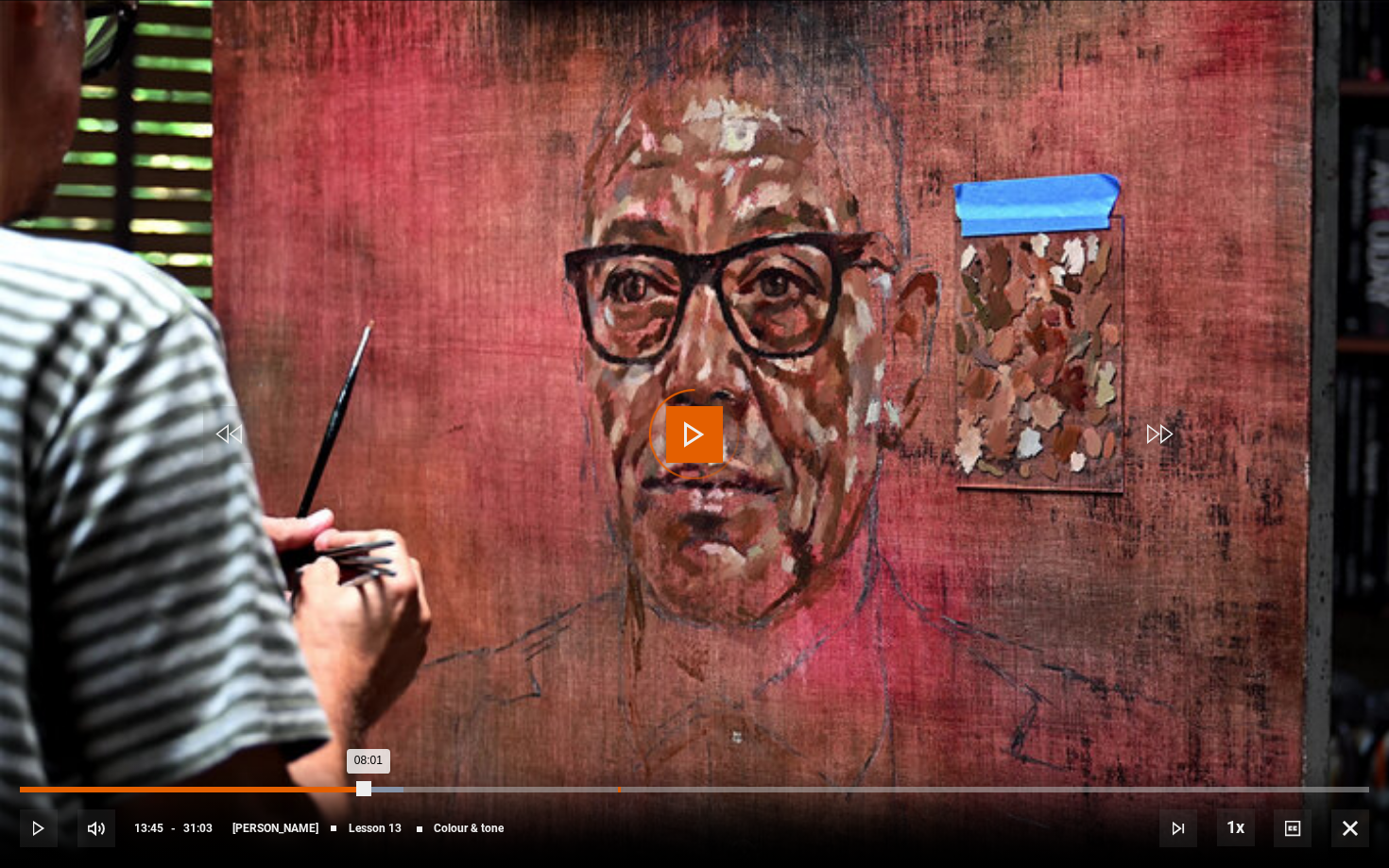 click on "13:45" at bounding box center [619, 790] 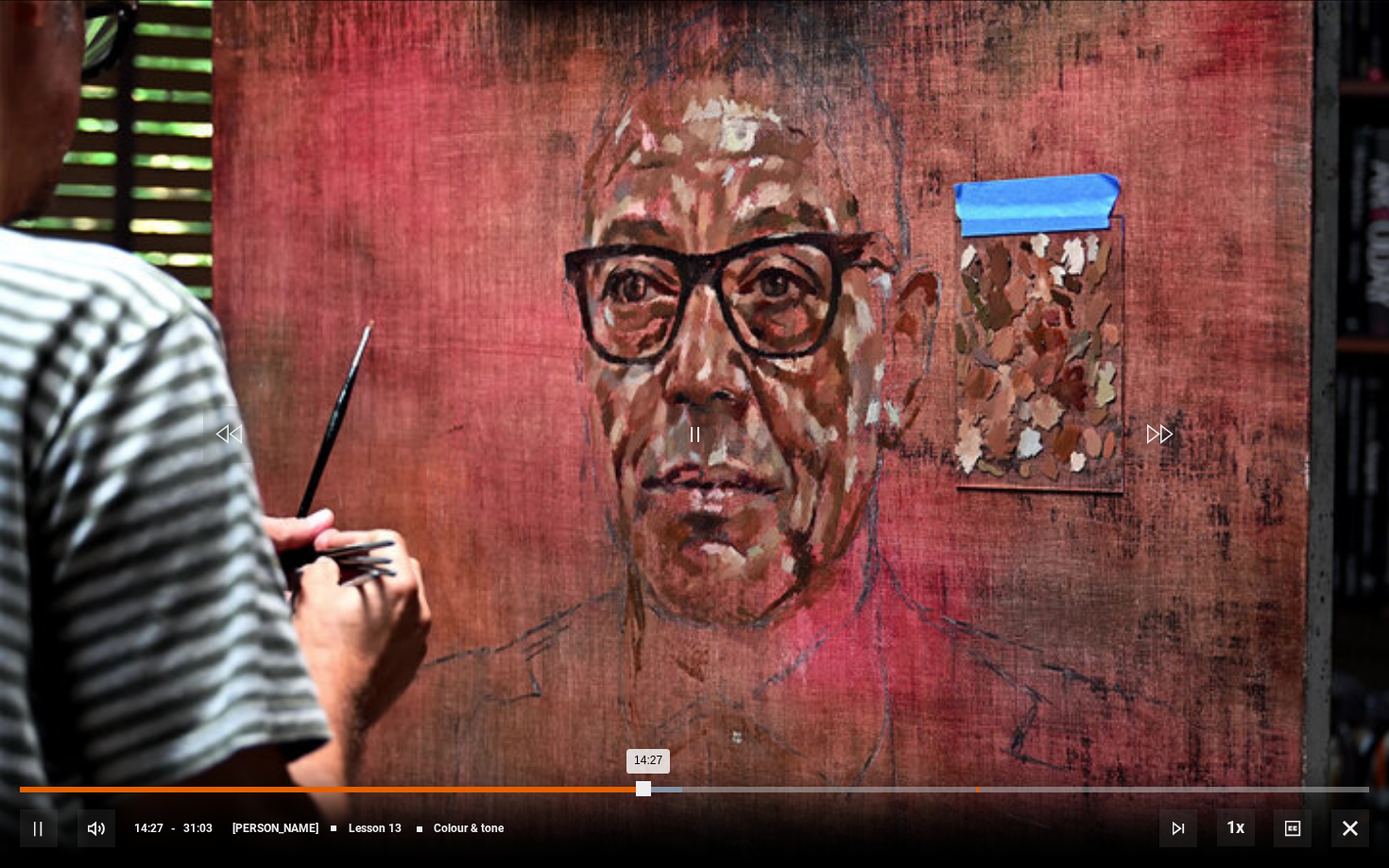 click on "22:00" at bounding box center [977, 790] 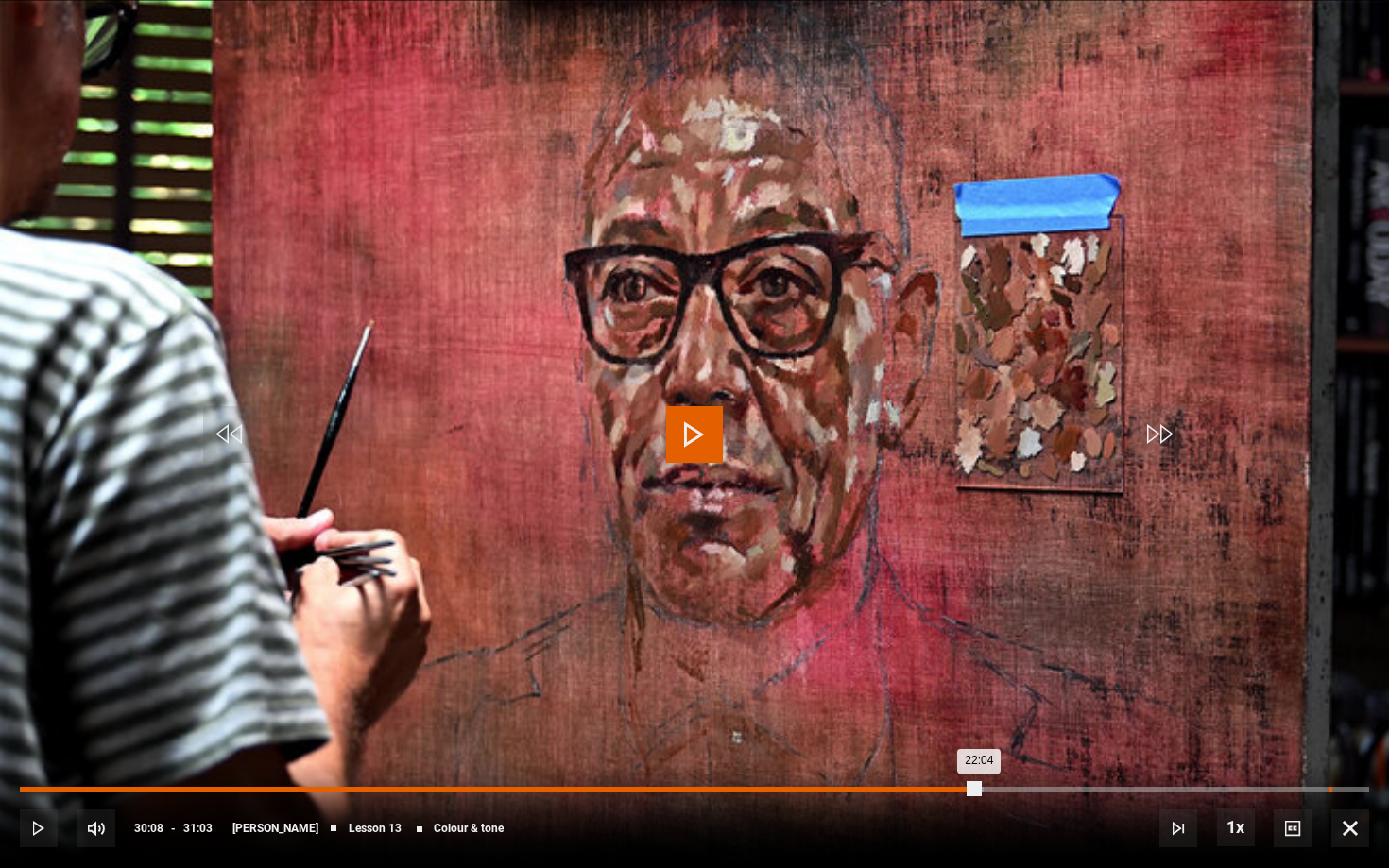 click on "30:08" at bounding box center (1330, 790) 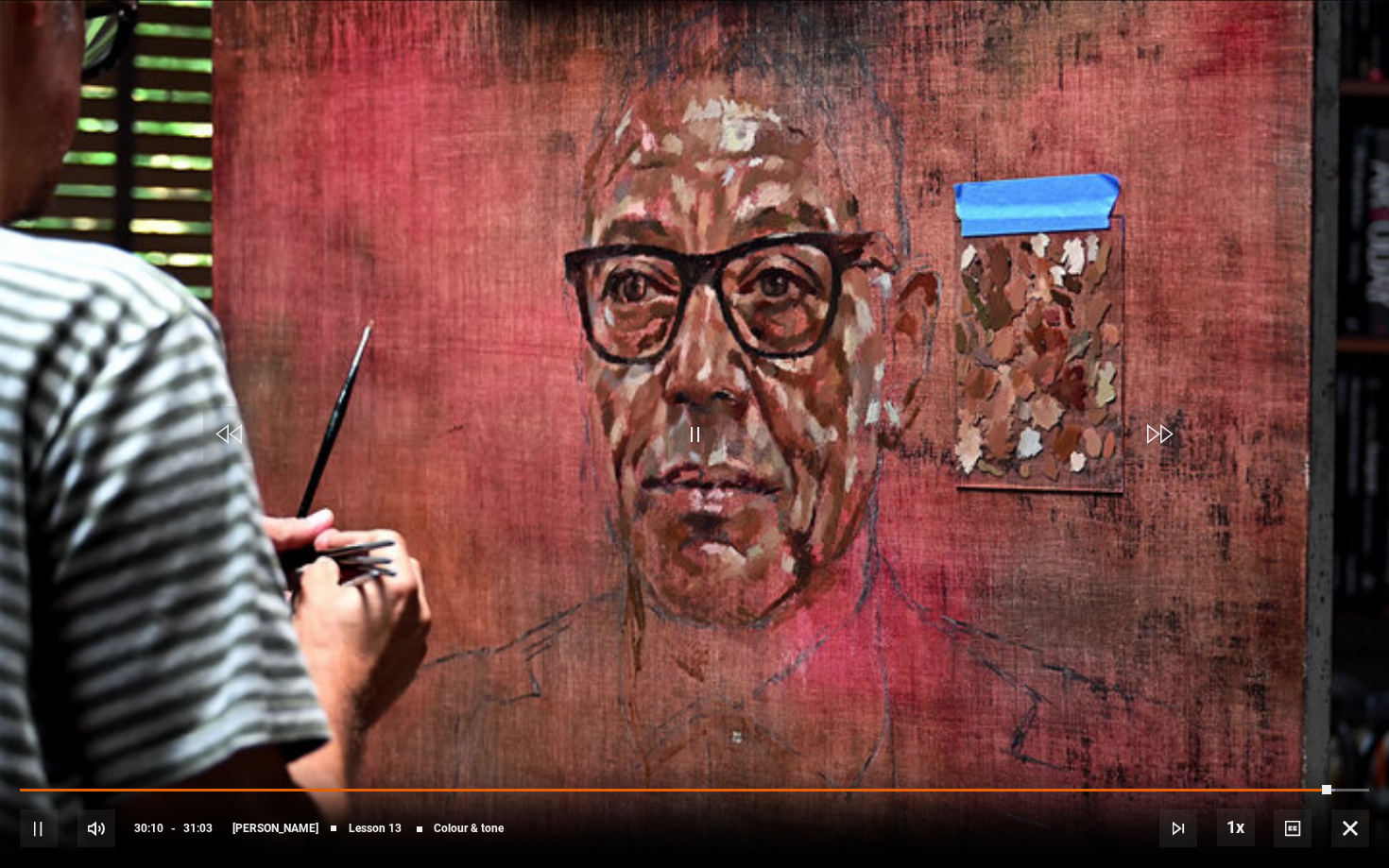 click at bounding box center (1350, 828) 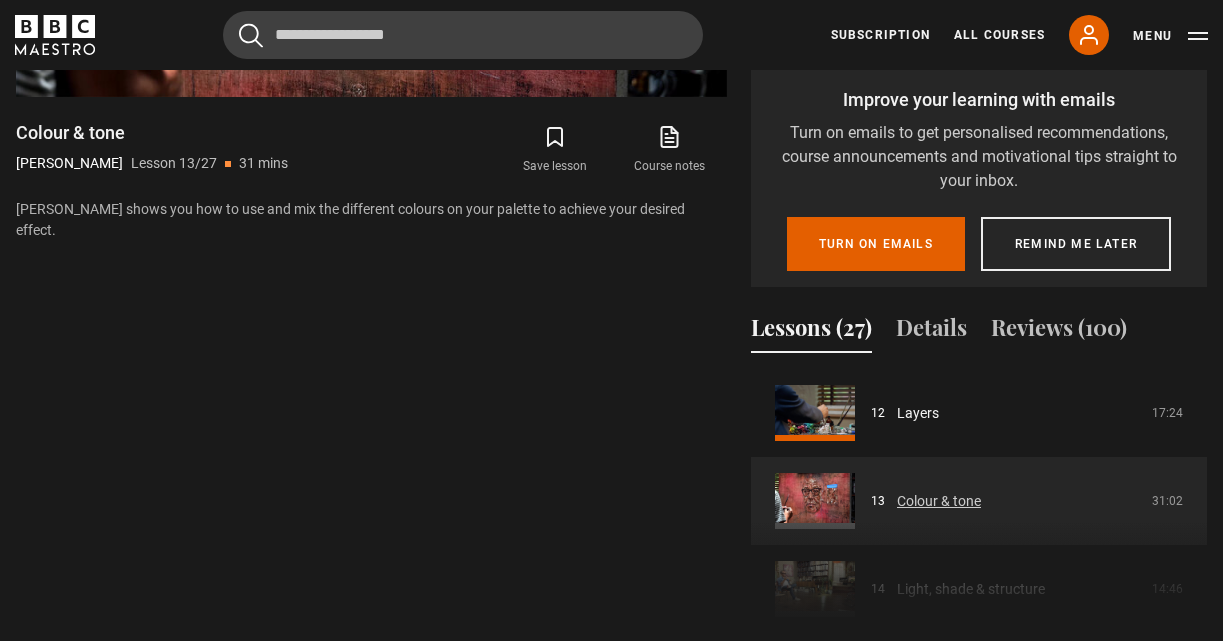 scroll, scrollTop: 1188, scrollLeft: 0, axis: vertical 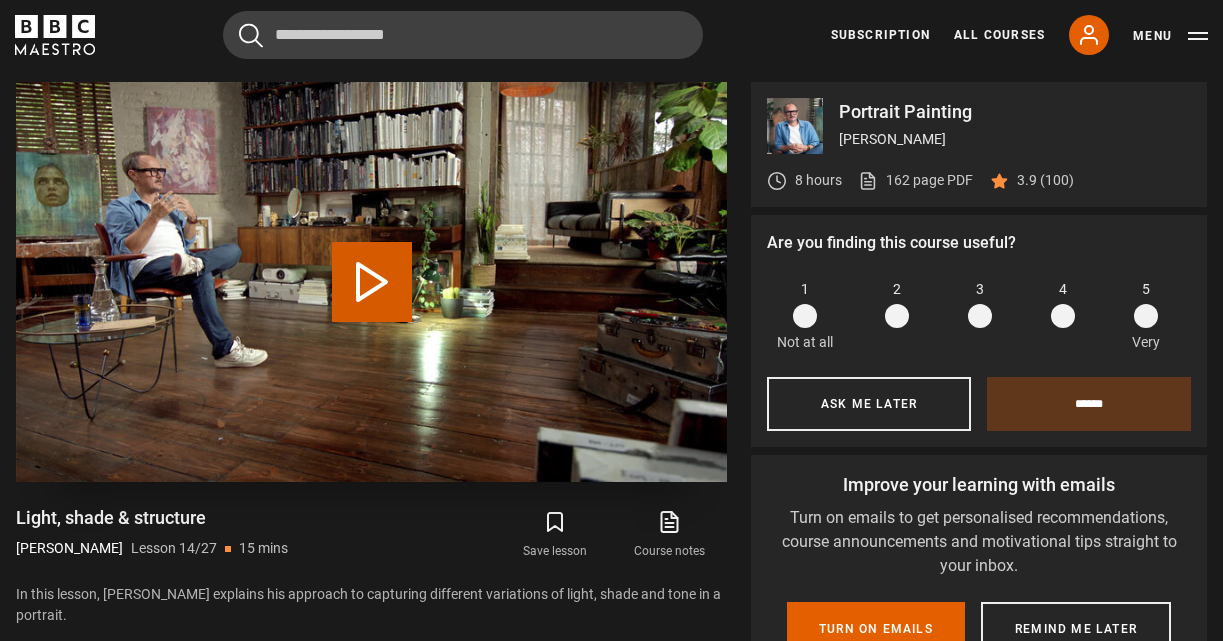 click on "Play Lesson Light, shade & structure" at bounding box center [372, 282] 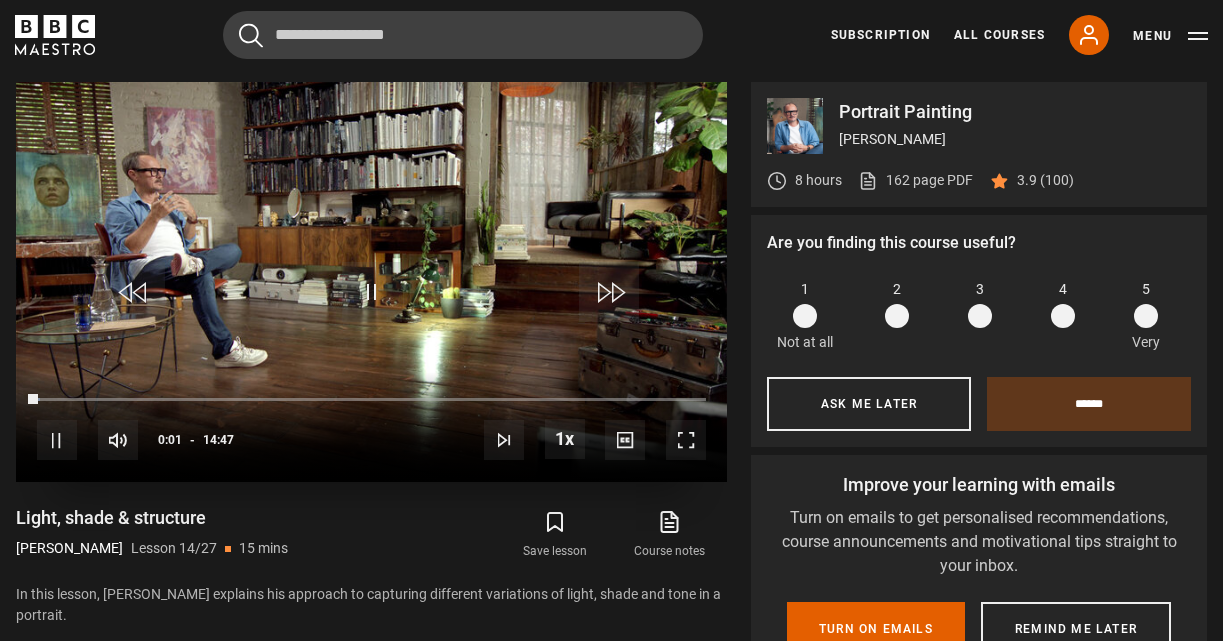 click at bounding box center (686, 440) 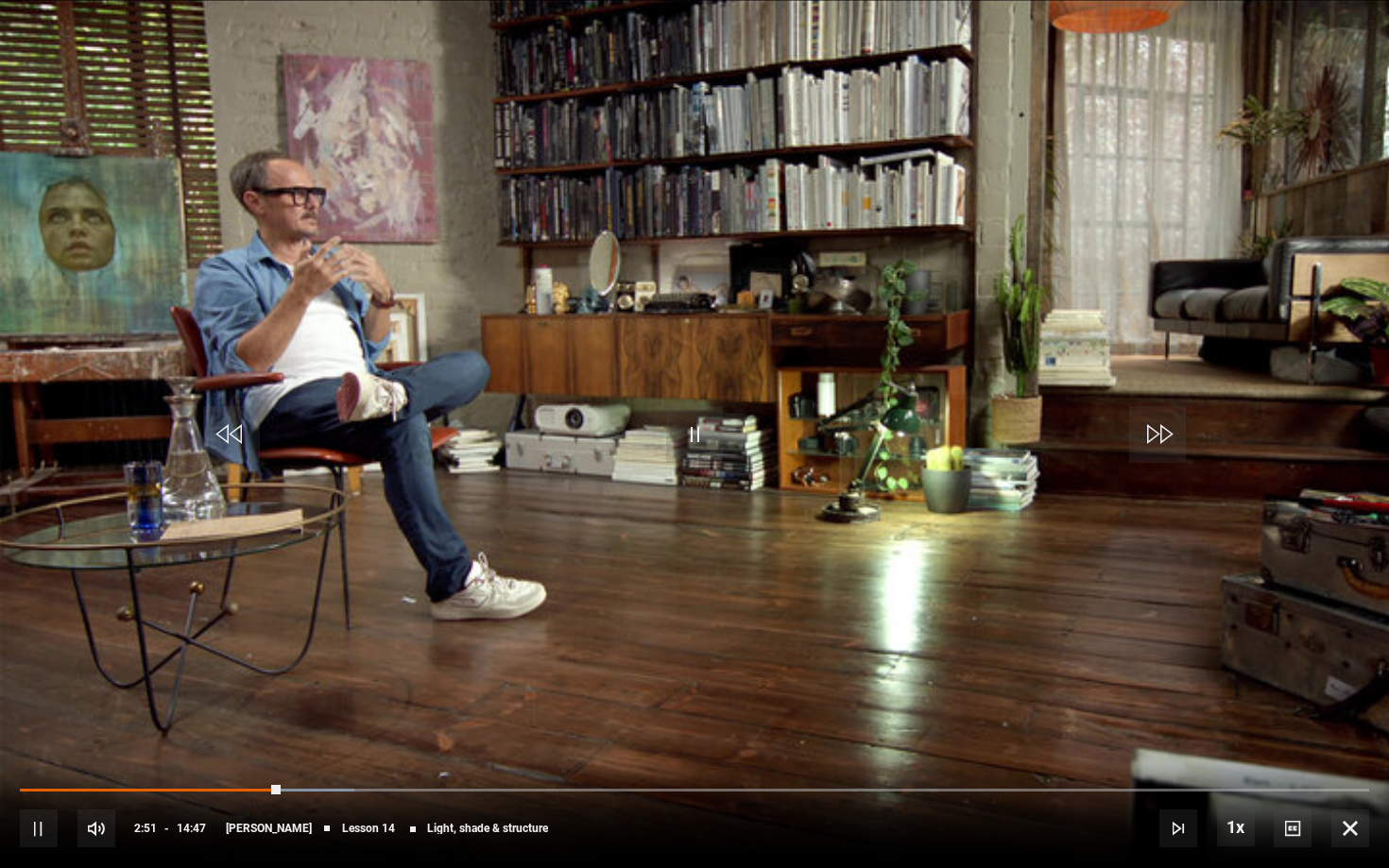 click on "10s Skip Back 10 seconds Pause 10s Skip Forward 10 seconds Loaded :  24.79% 02:51 Pause Mute Current Time  2:51 - Duration  14:47
Jonathan Yeo
Lesson 14
Light, shade & structure
1x Playback Rate 2x 1.5x 1x , selected 0.5x Captions captions off , selected English  Captions" at bounding box center (694, 815) 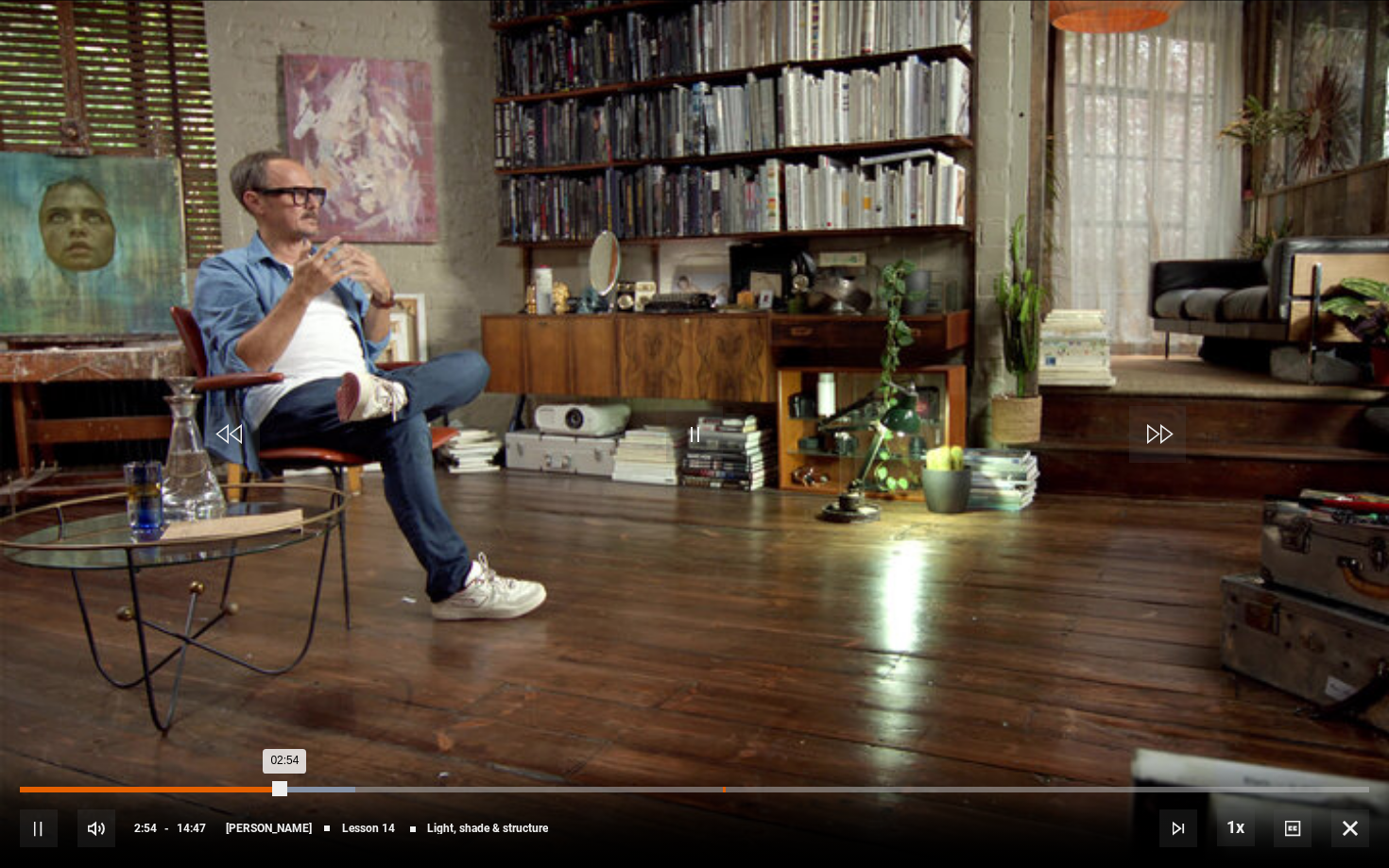 click on "07:42" at bounding box center [724, 790] 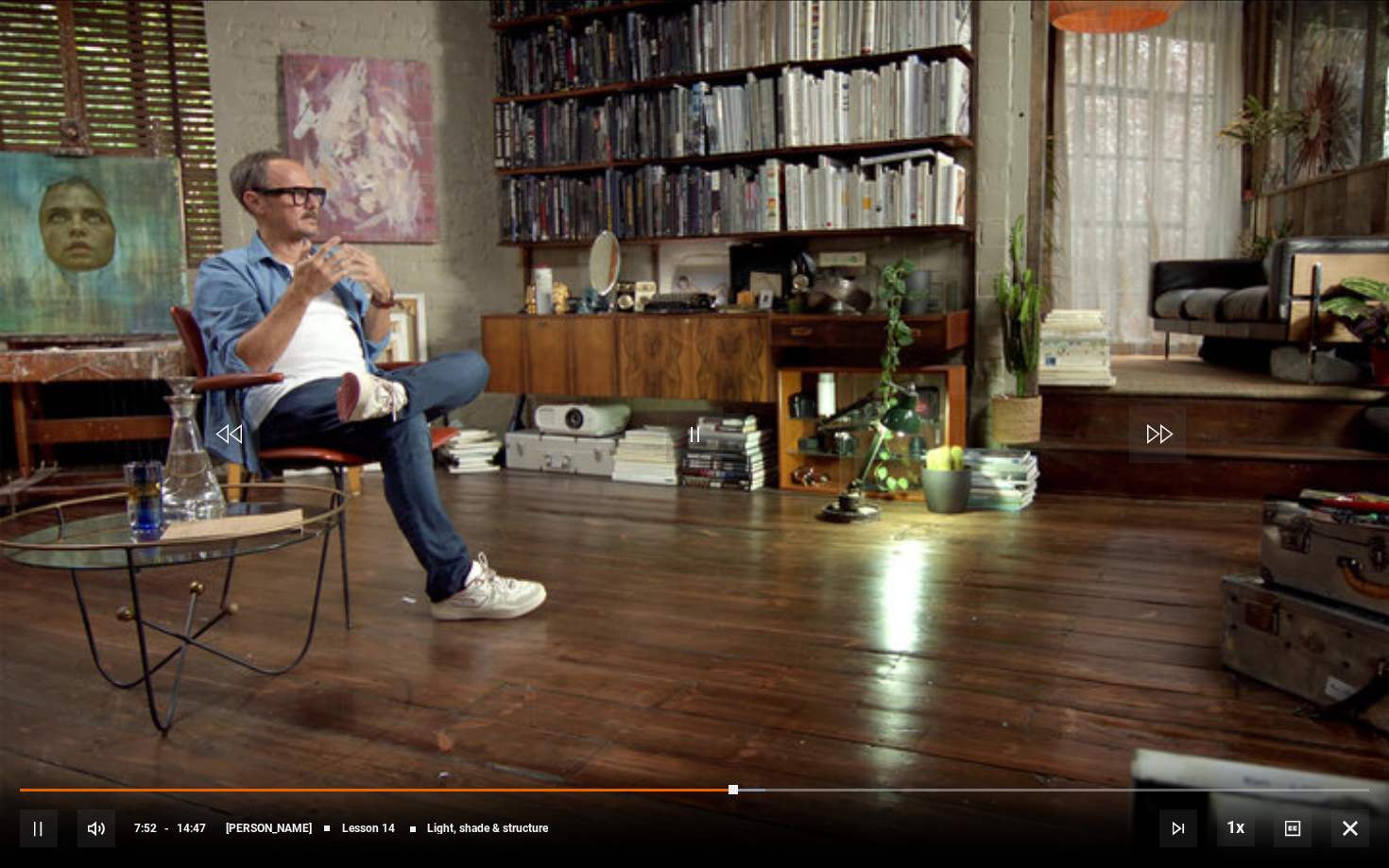 click on "10s Skip Back 10 seconds Pause 10s Skip Forward 10 seconds Loaded :  55.24% 14:33 07:52 Pause Mute Current Time  7:52 - Duration  14:47
Jonathan Yeo
Lesson 14
Light, shade & structure
1x Playback Rate 2x 1.5x 1x , selected 0.5x Captions captions off , selected English  Captions" at bounding box center (694, 815) 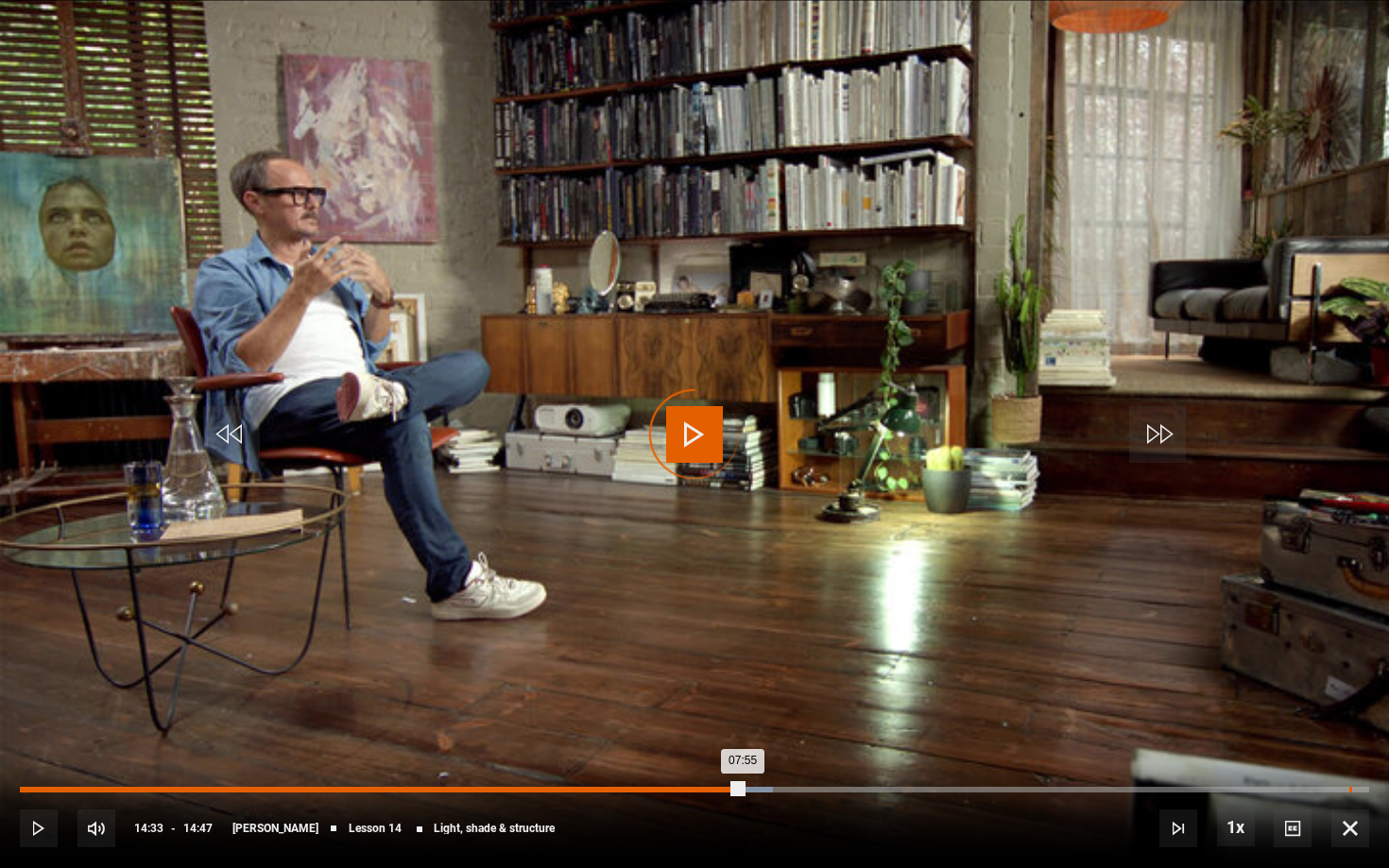click on "14:33" at bounding box center [1350, 790] 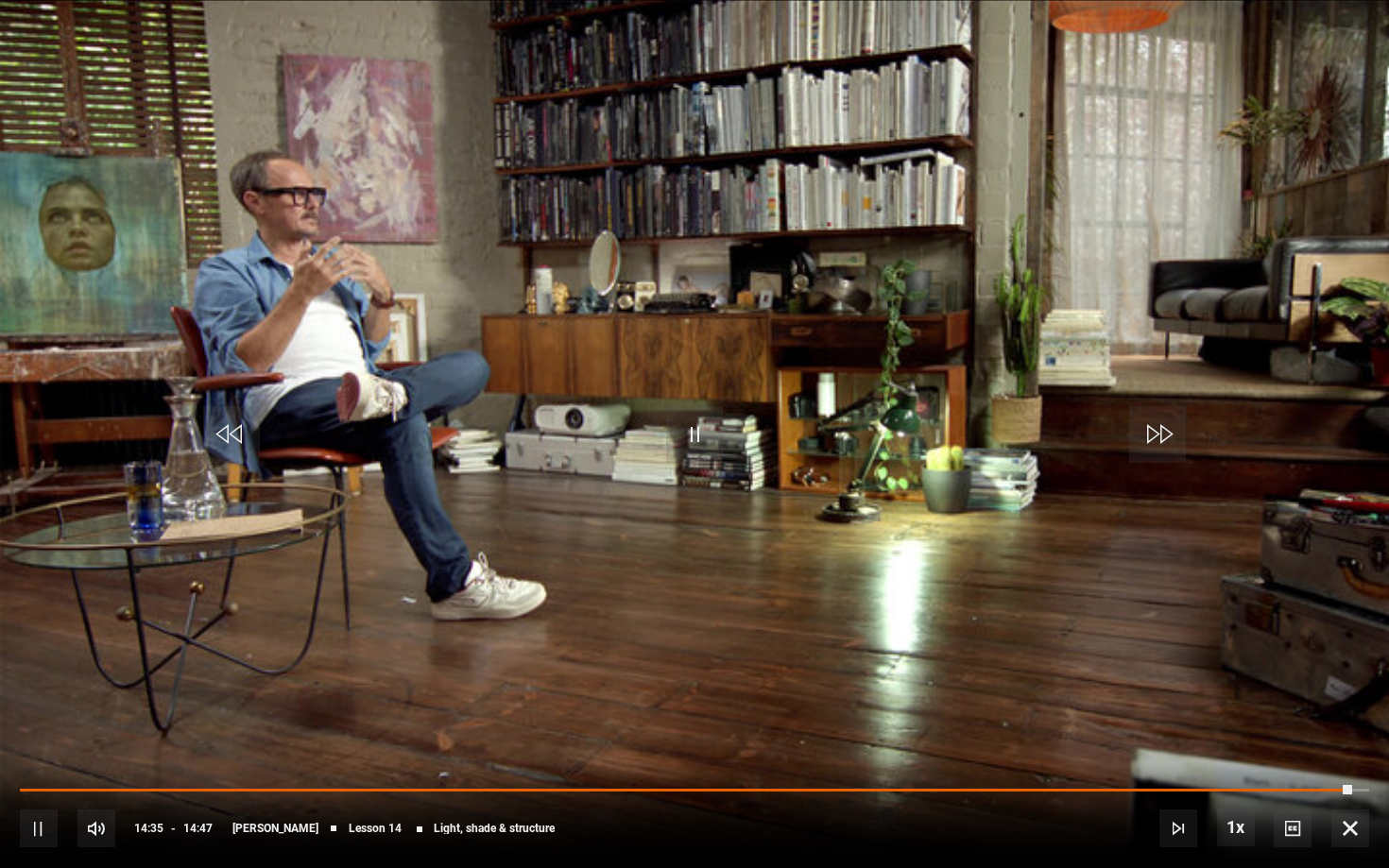 click at bounding box center (1350, 828) 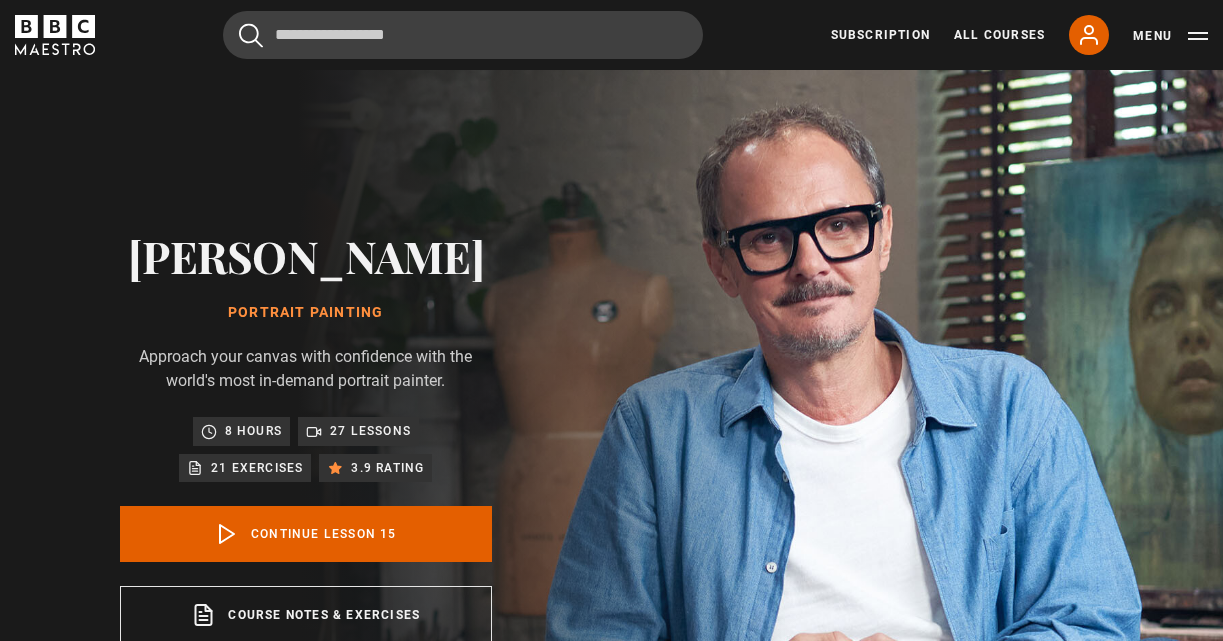 scroll, scrollTop: 802, scrollLeft: 0, axis: vertical 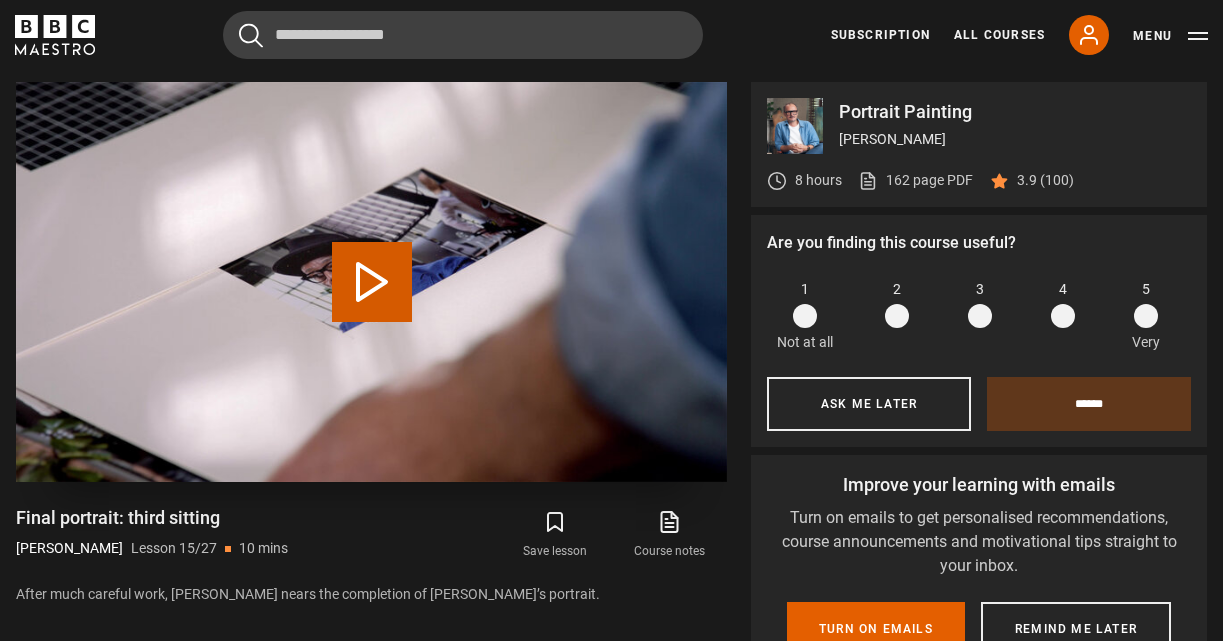 click on "Play Lesson Final portrait: third sitting" at bounding box center [372, 282] 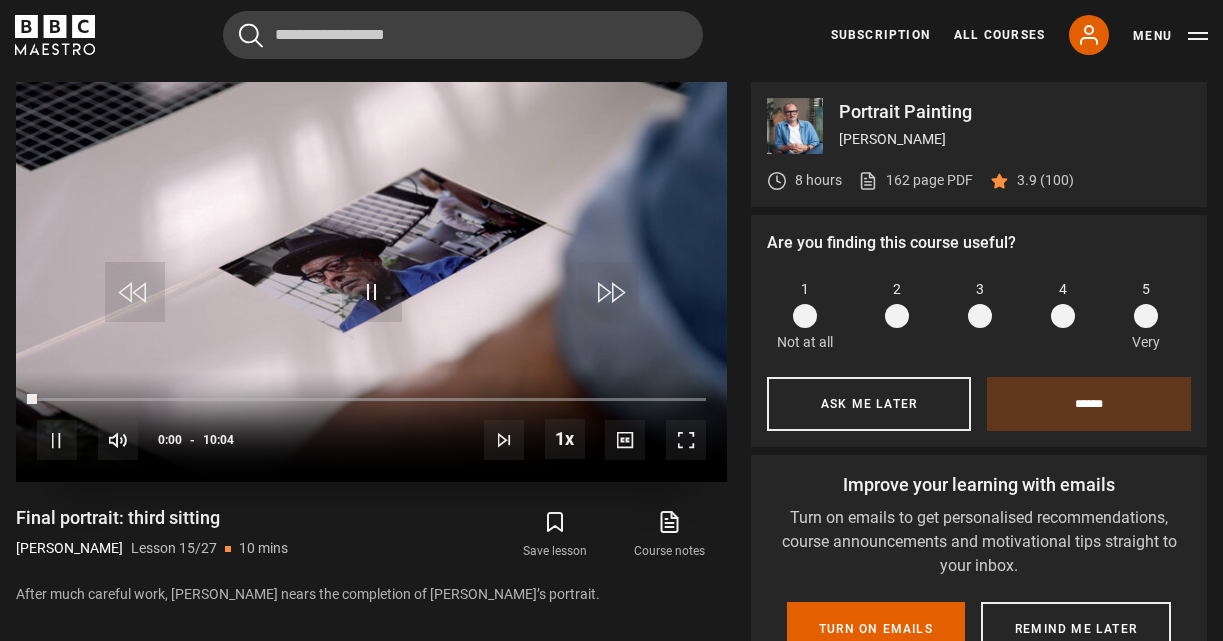 click at bounding box center [686, 440] 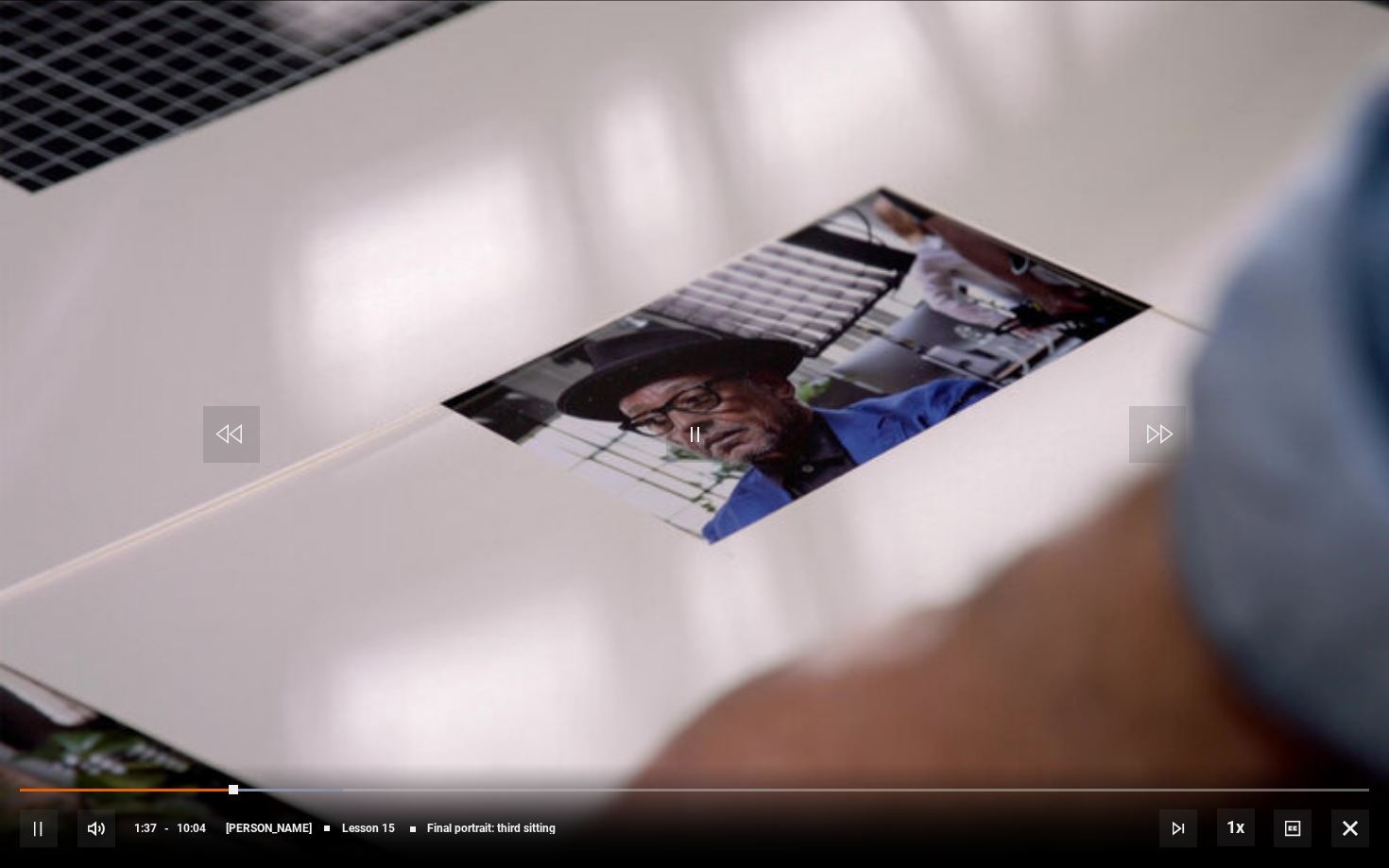click at bounding box center (694, 434) 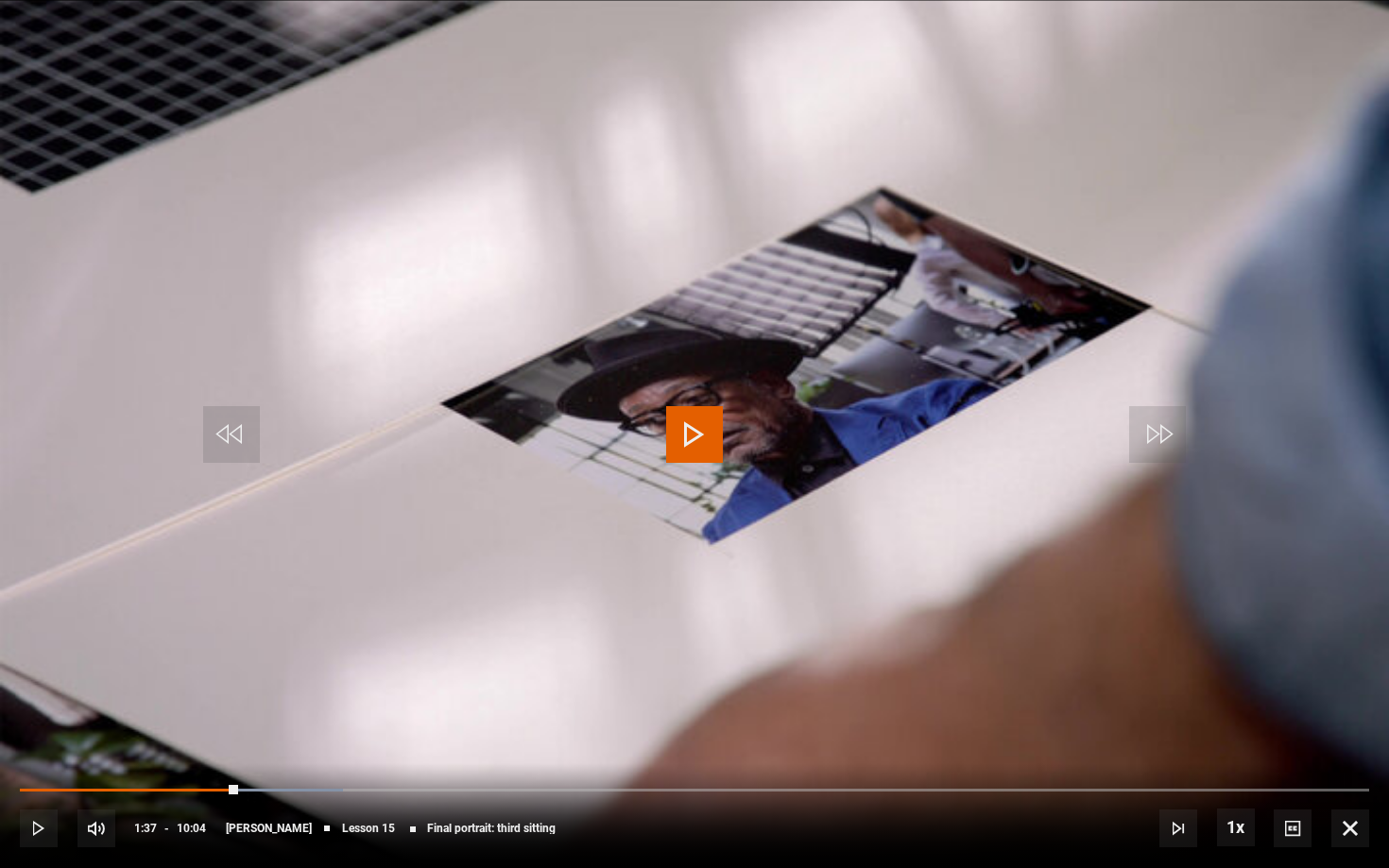click at bounding box center [694, 434] 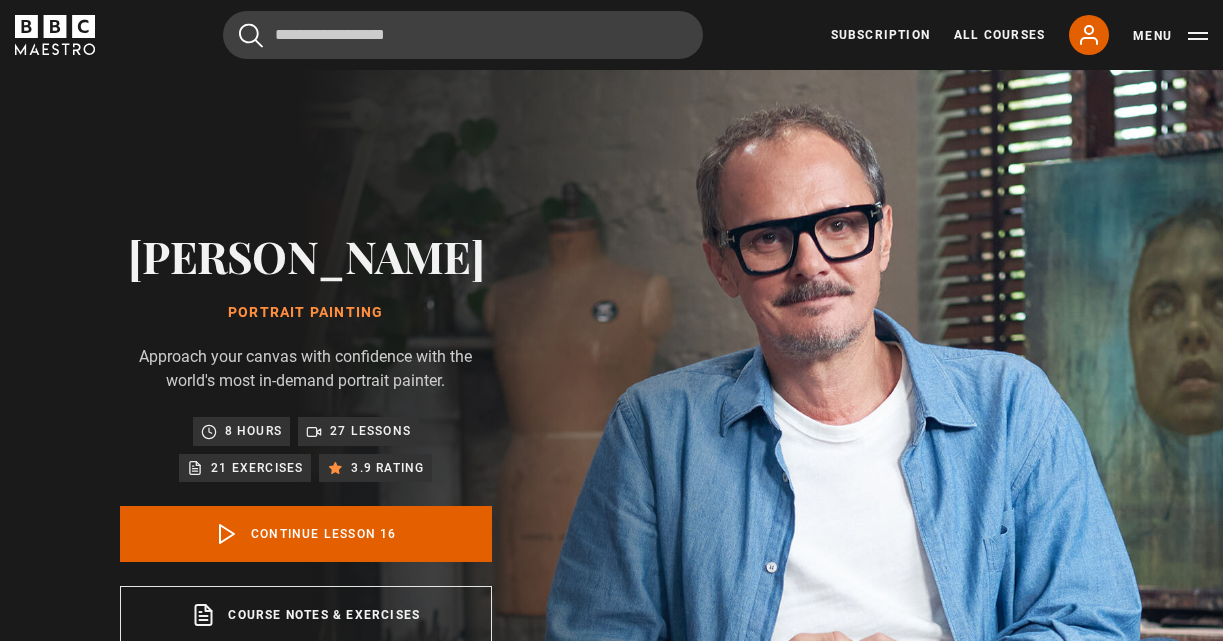 scroll, scrollTop: 802, scrollLeft: 0, axis: vertical 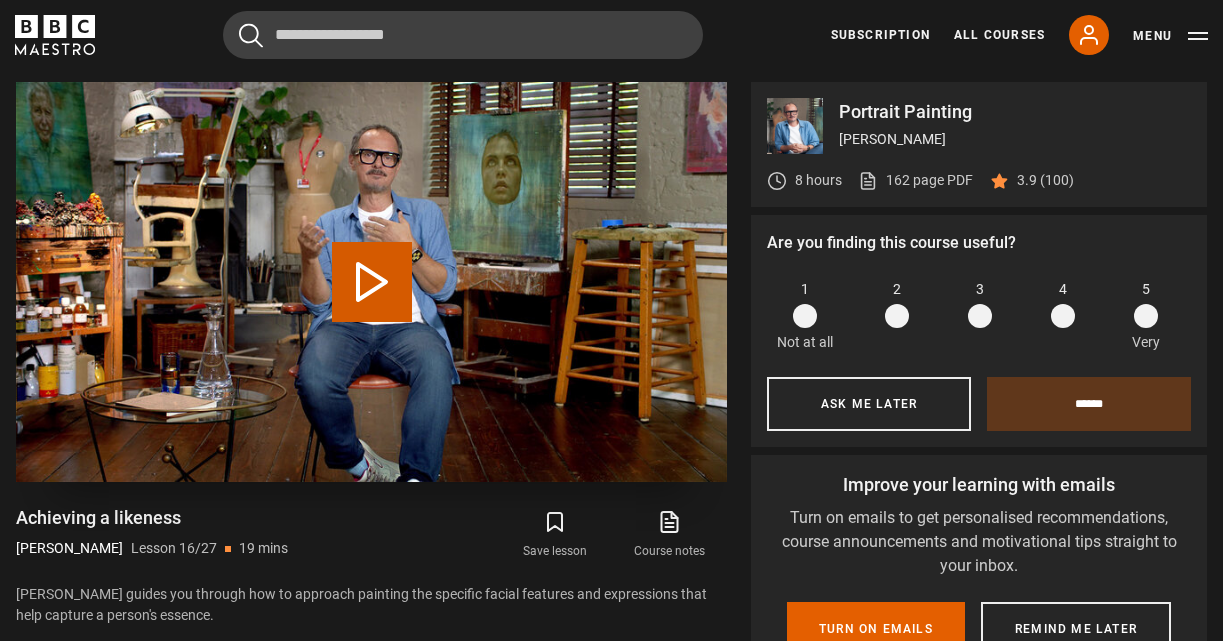 click on "Play Lesson Achieving a likeness" at bounding box center (372, 282) 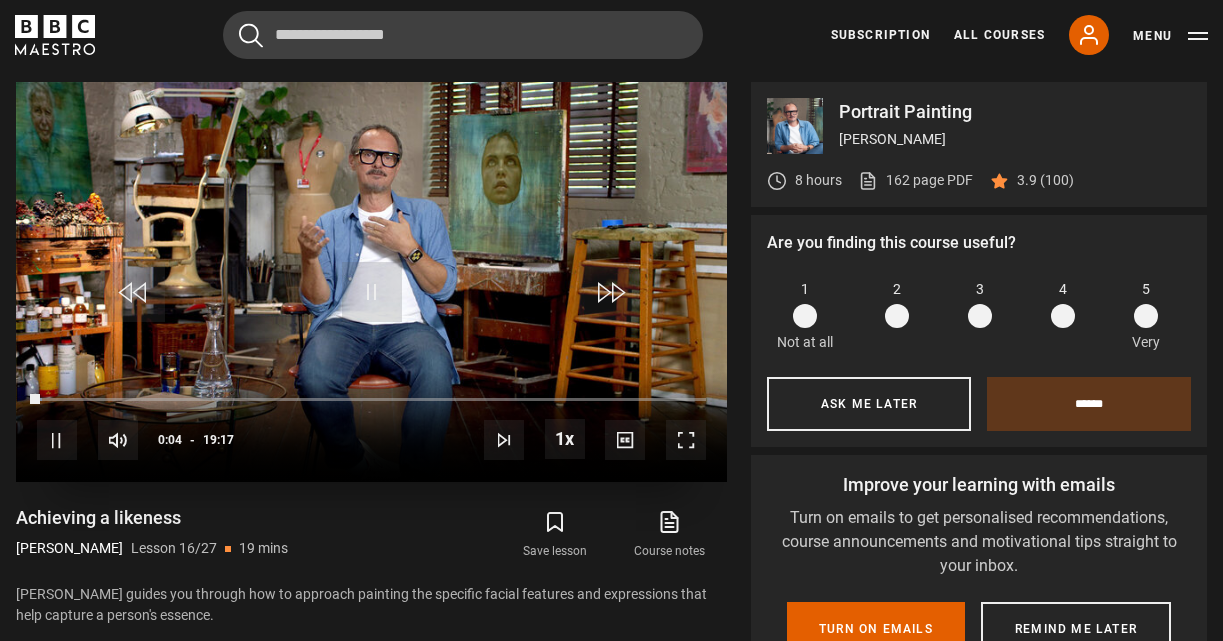 click at bounding box center [686, 440] 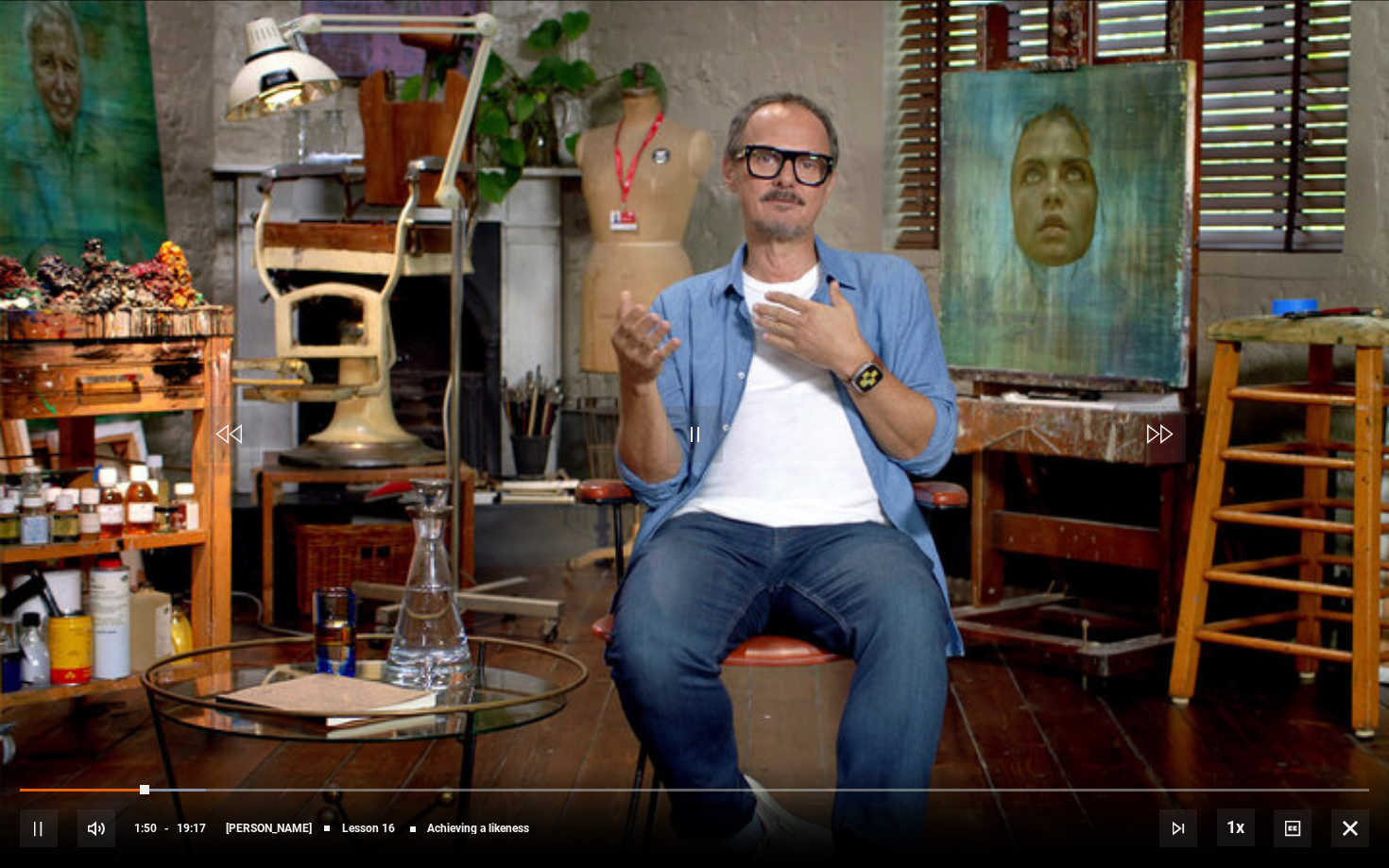 click on "10s Skip Back 10 seconds Pause 10s Skip Forward 10 seconds Loaded :  13.82% 12:20 01:51 Pause Mute Current Time  1:50 - Duration  19:17
Jonathan Yeo
Lesson 16
Achieving a likeness
1x Playback Rate 2x 1.5x 1x , selected 0.5x Captions captions off , selected English  Captions" at bounding box center (694, 815) 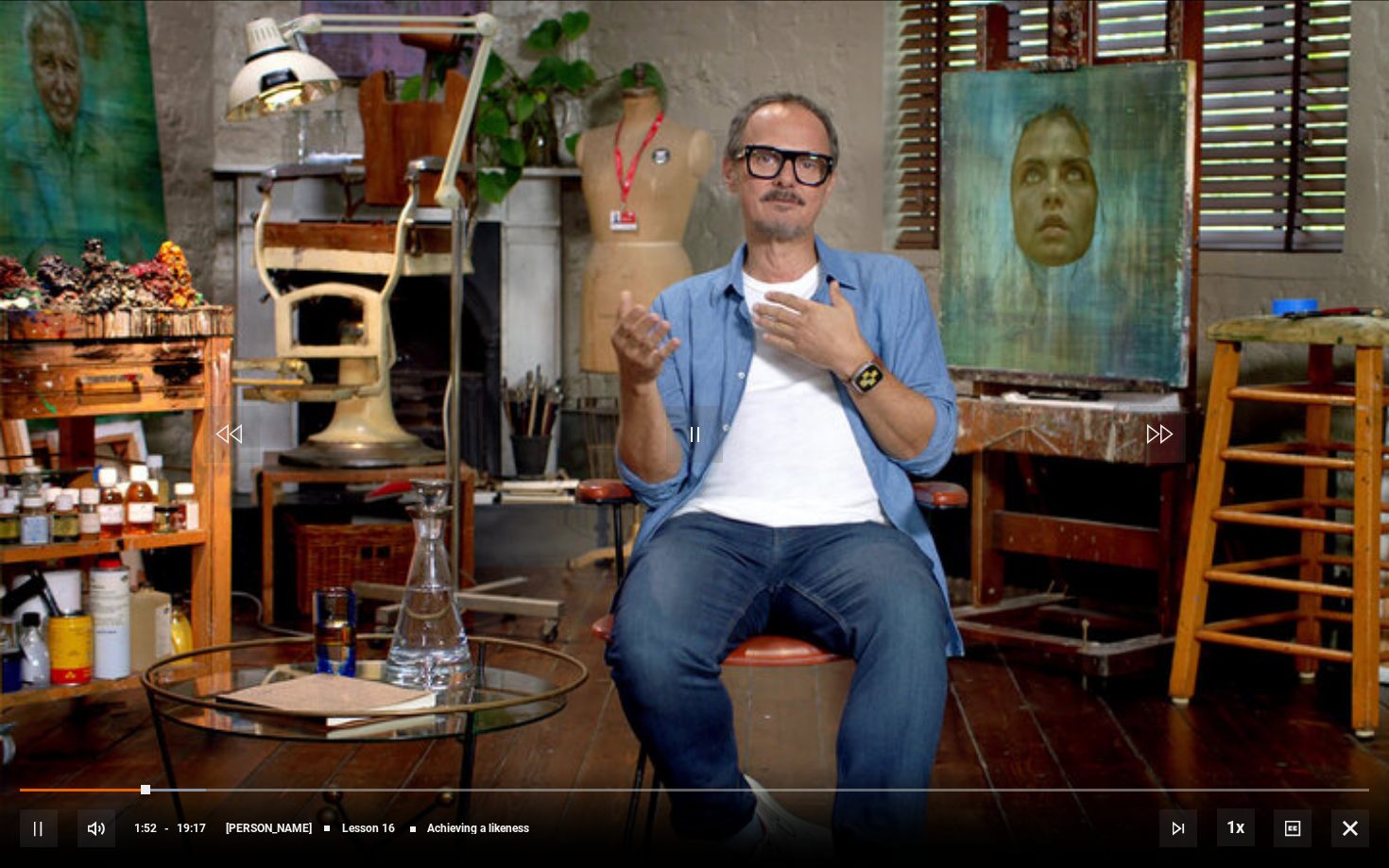 click on "10s Skip Back 10 seconds Pause 10s Skip Forward 10 seconds Loaded :  13.82% 12:20 01:52 Pause Mute Current Time  1:52 - Duration  19:17
Jonathan Yeo
Lesson 16
Achieving a likeness
1x Playback Rate 2x 1.5x 1x , selected 0.5x Captions captions off , selected English  Captions" at bounding box center [694, 815] 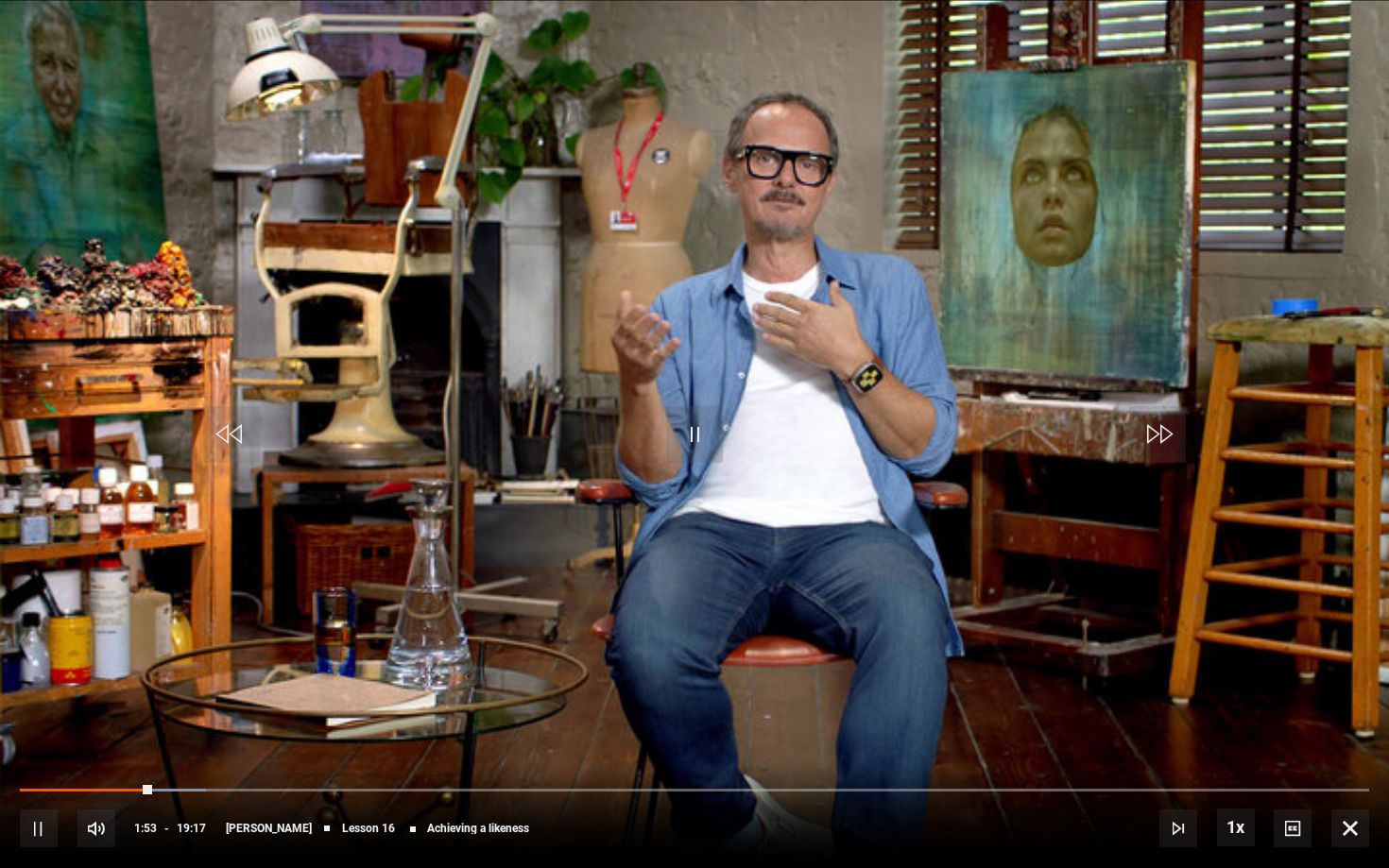 click on "10s Skip Back 10 seconds Pause 10s Skip Forward 10 seconds Loaded :  13.82% 12:00 01:53 Pause Mute Current Time  1:53 - Duration  19:17
Jonathan Yeo
Lesson 16
Achieving a likeness
1x Playback Rate 2x 1.5x 1x , selected 0.5x Captions captions off , selected English  Captions" at bounding box center [694, 815] 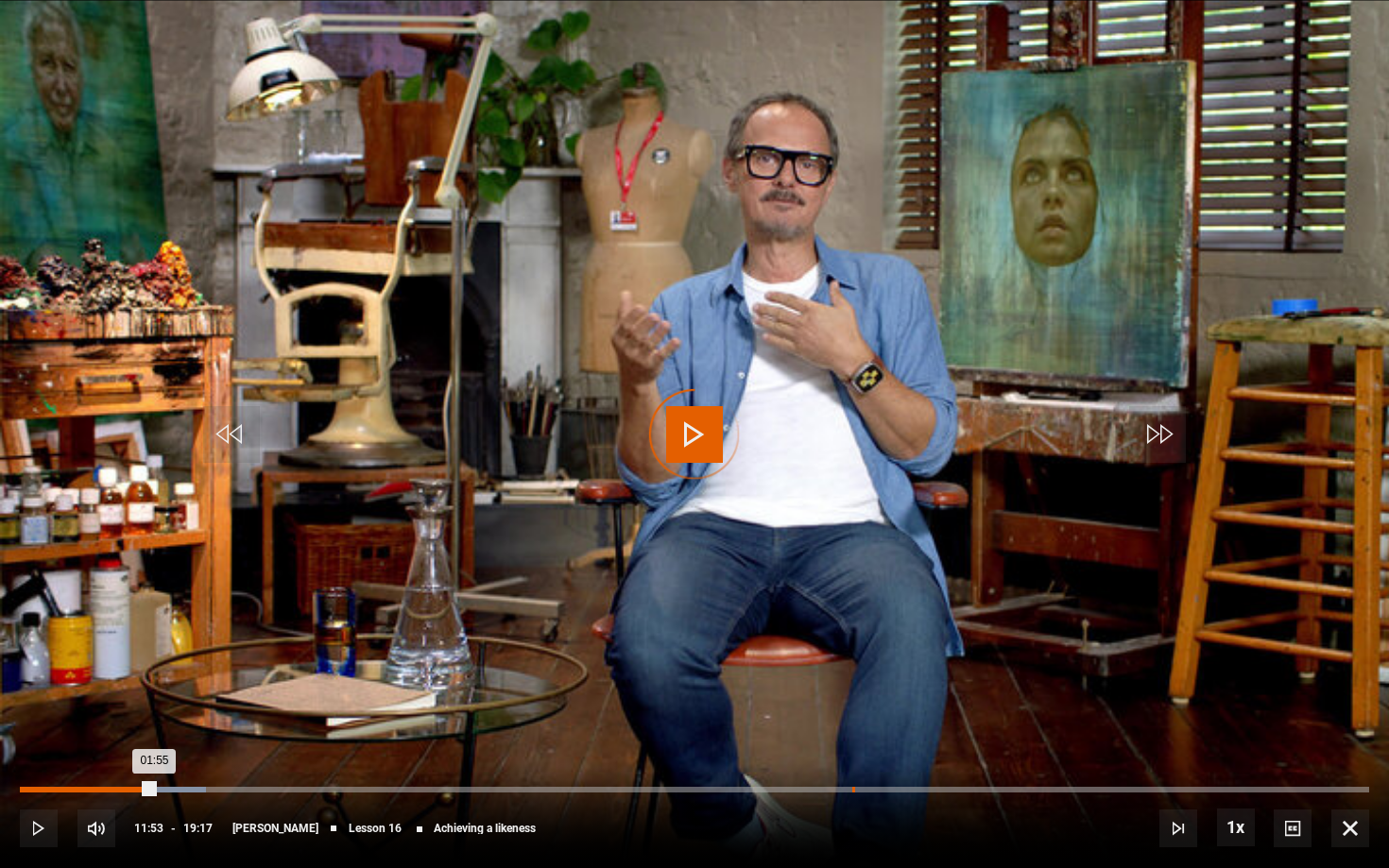 click on "11:53" at bounding box center [853, 790] 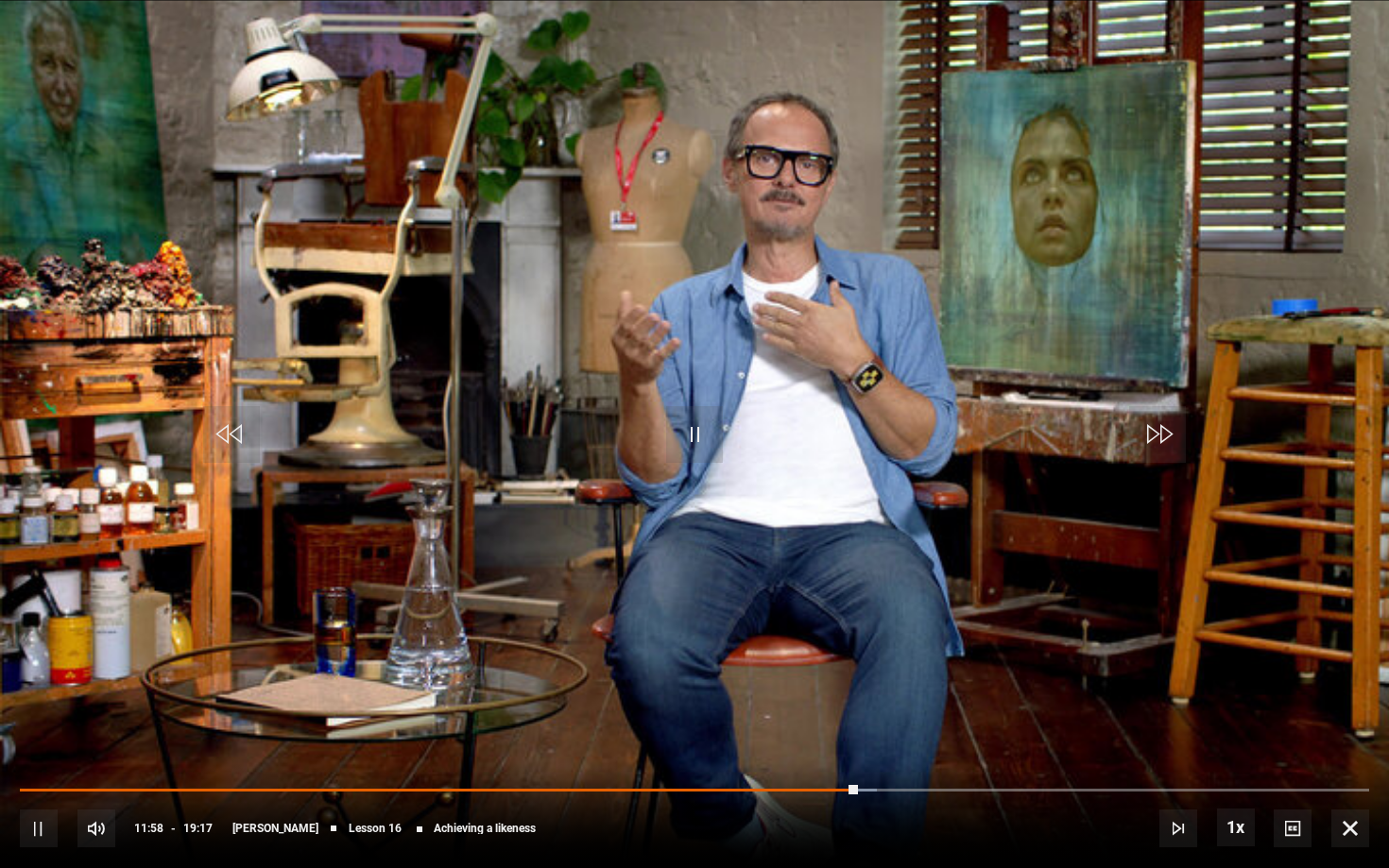 click on "10s Skip Back 10 seconds Pause 10s Skip Forward 10 seconds Loaded :  63.49% 16:42 11:58 Pause Mute Current Time  11:58 - Duration  19:17
Jonathan Yeo
Lesson 16
Achieving a likeness
1x Playback Rate 2x 1.5x 1x , selected 0.5x Captions captions off , selected English  Captions" at bounding box center (694, 815) 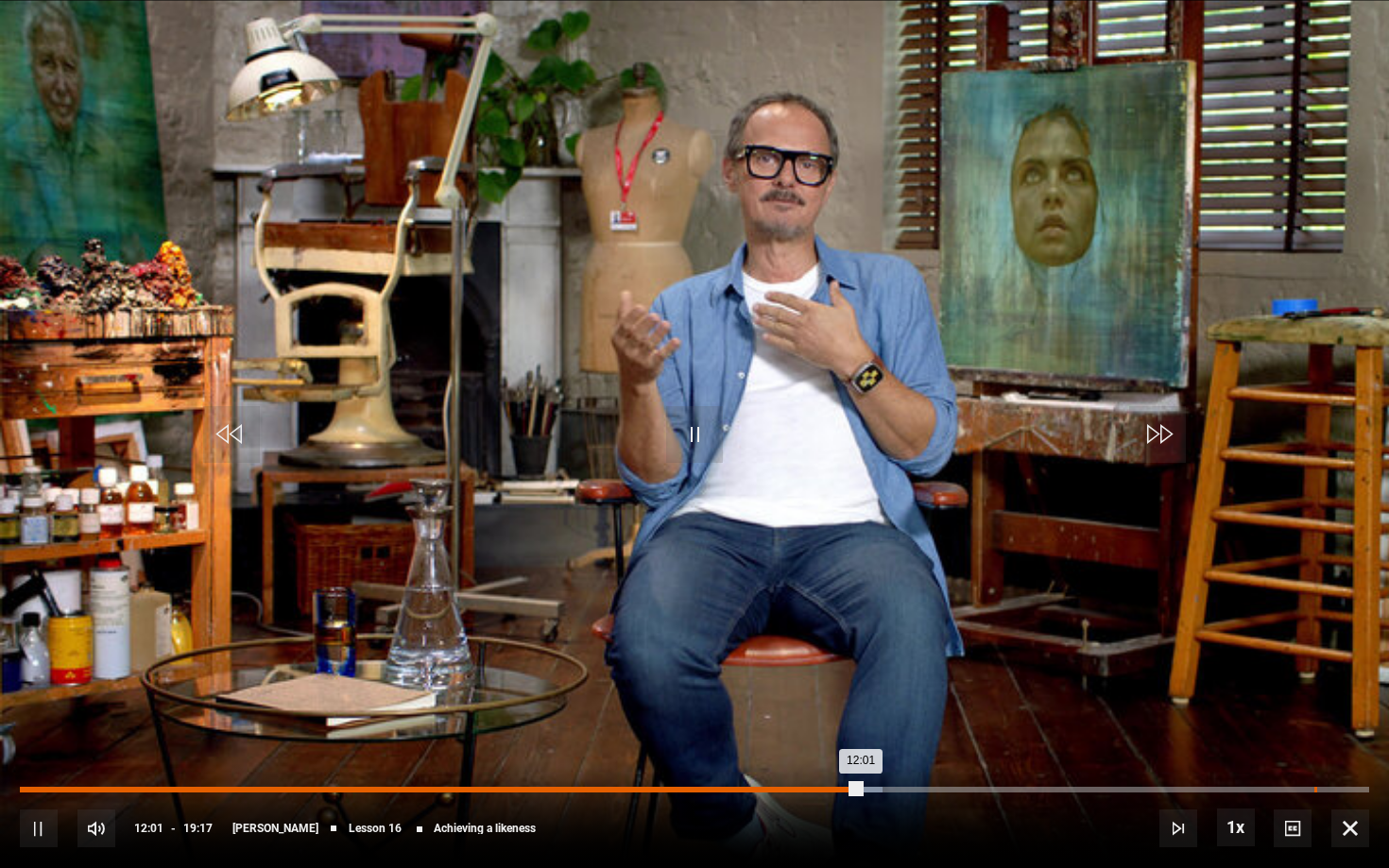 click on "Loaded :  63.96% 18:30 12:01" at bounding box center [694, 790] 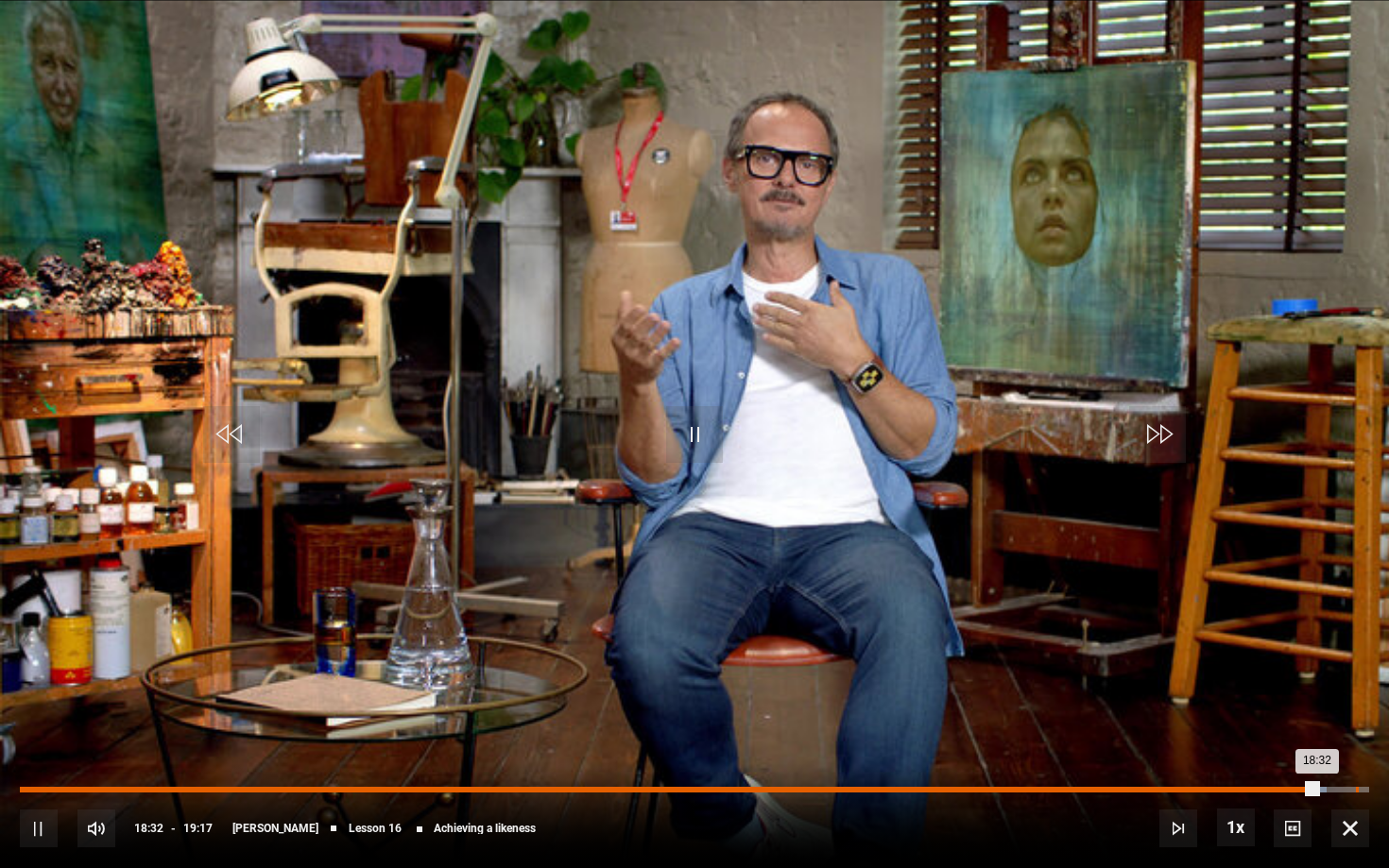 click on "19:05" at bounding box center (1357, 790) 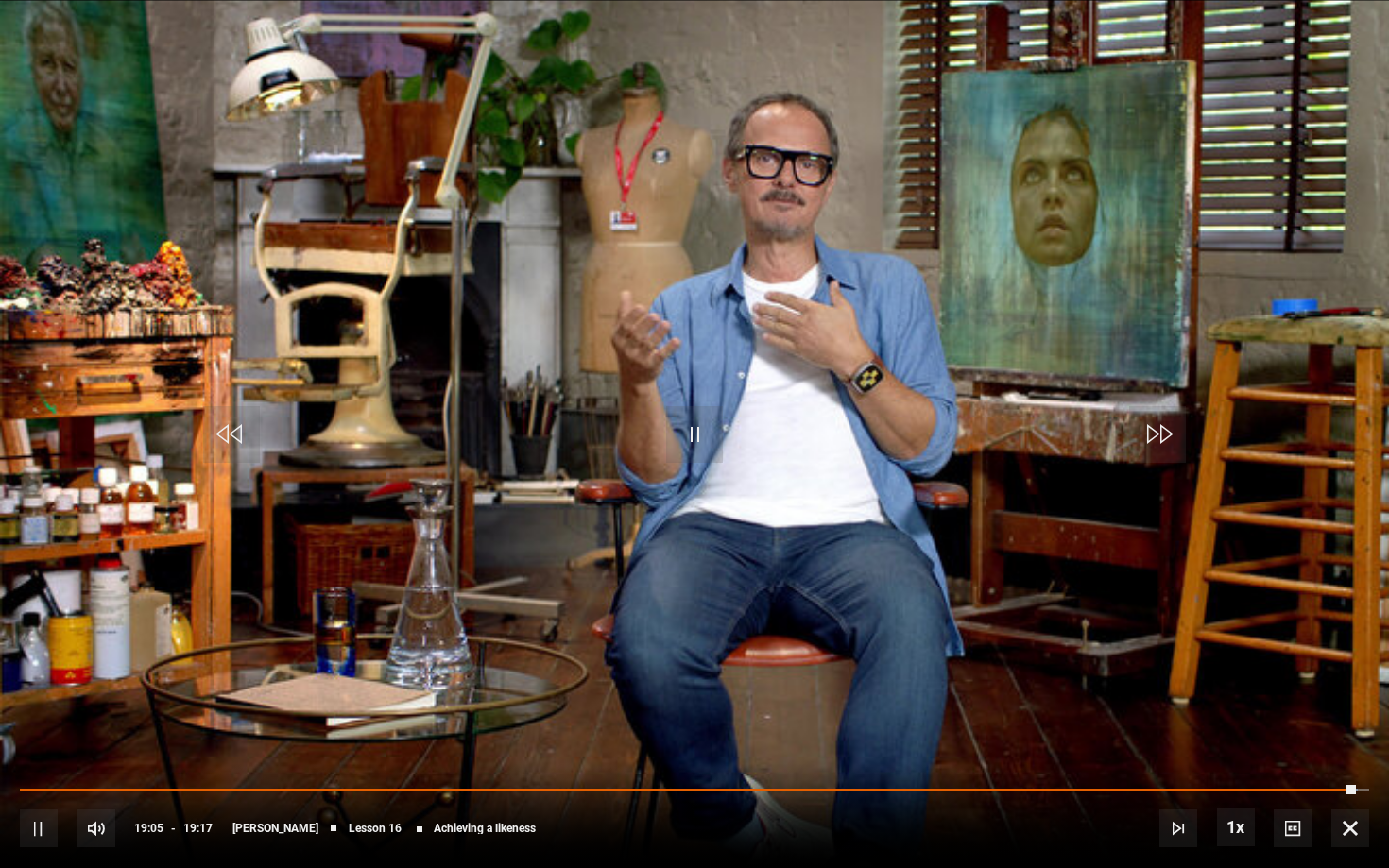 click at bounding box center [1350, 828] 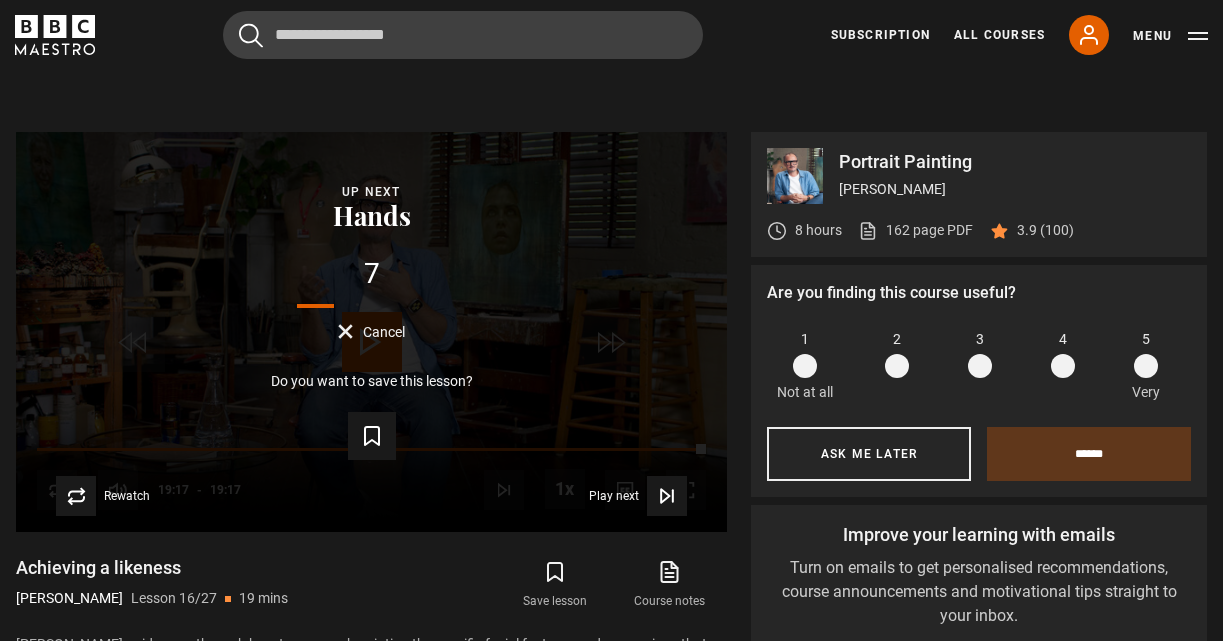 scroll, scrollTop: 749, scrollLeft: 0, axis: vertical 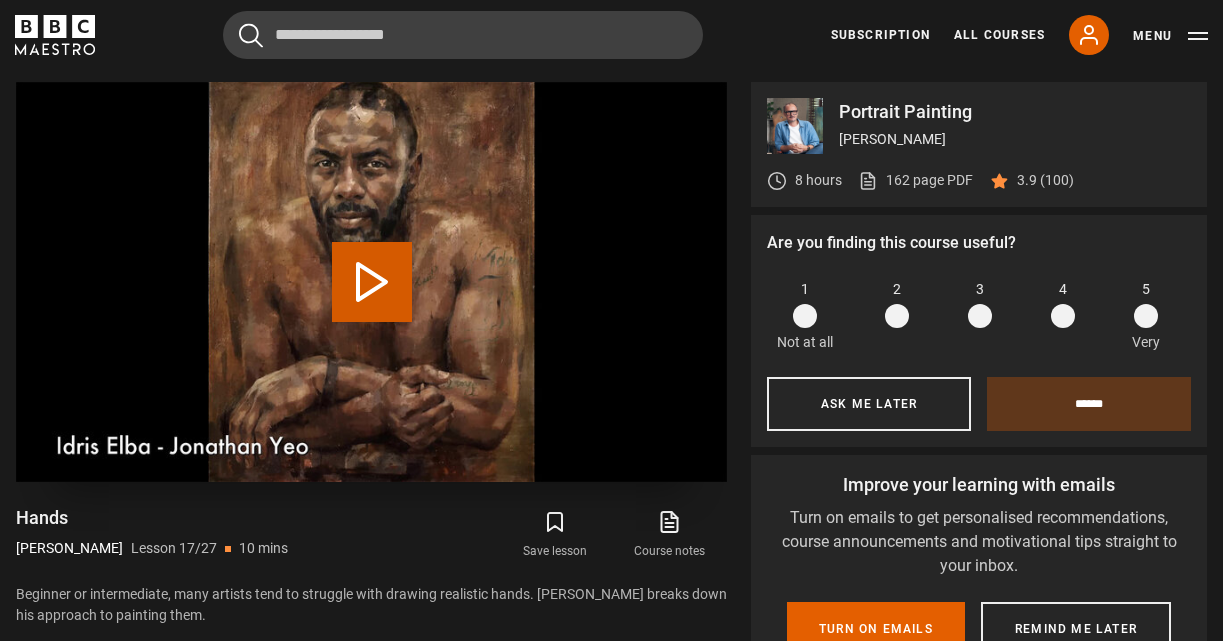 click on "Play Lesson Hands" at bounding box center [372, 282] 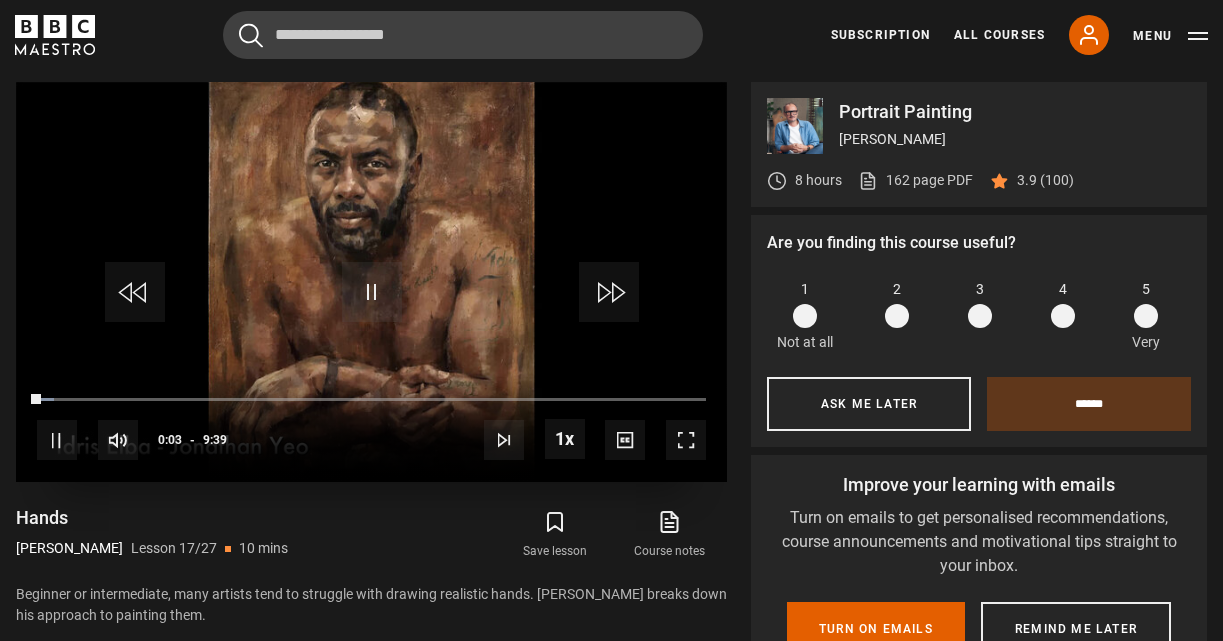 click at bounding box center [686, 440] 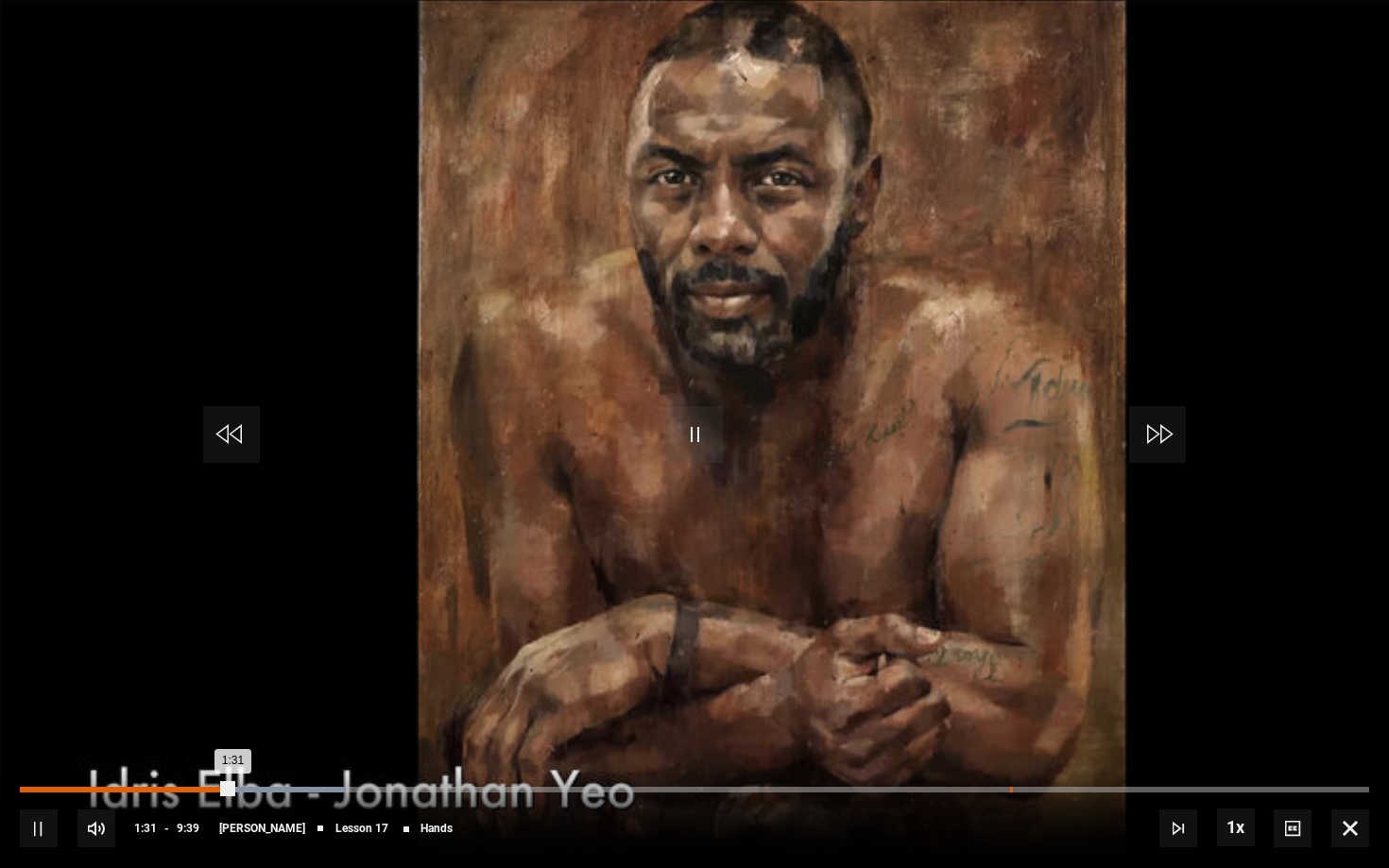 click on "Loaded :  24.15% 7:04 1:31" at bounding box center [694, 790] 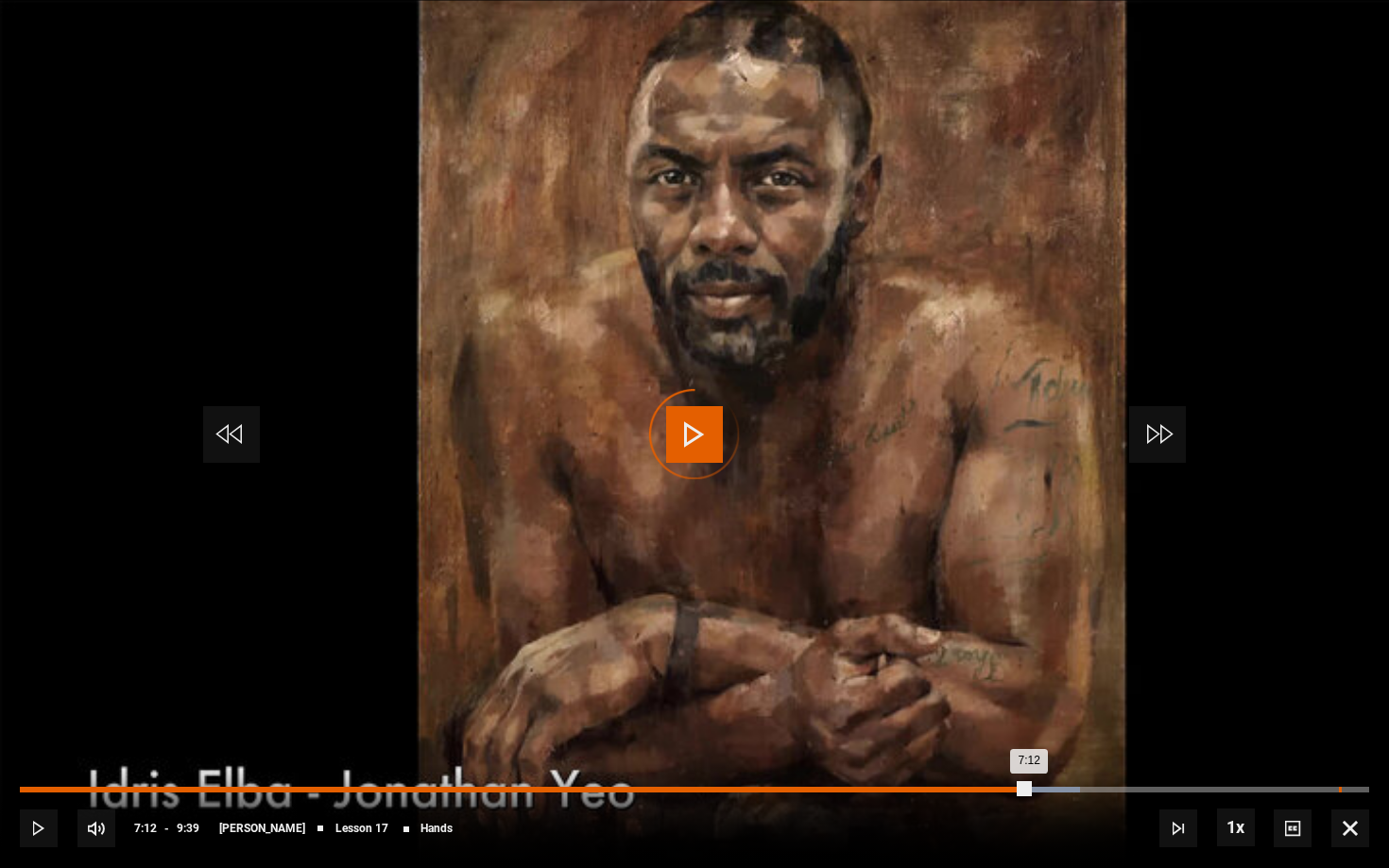 click on "Loaded :  78.58% 9:26 7:12" at bounding box center (694, 790) 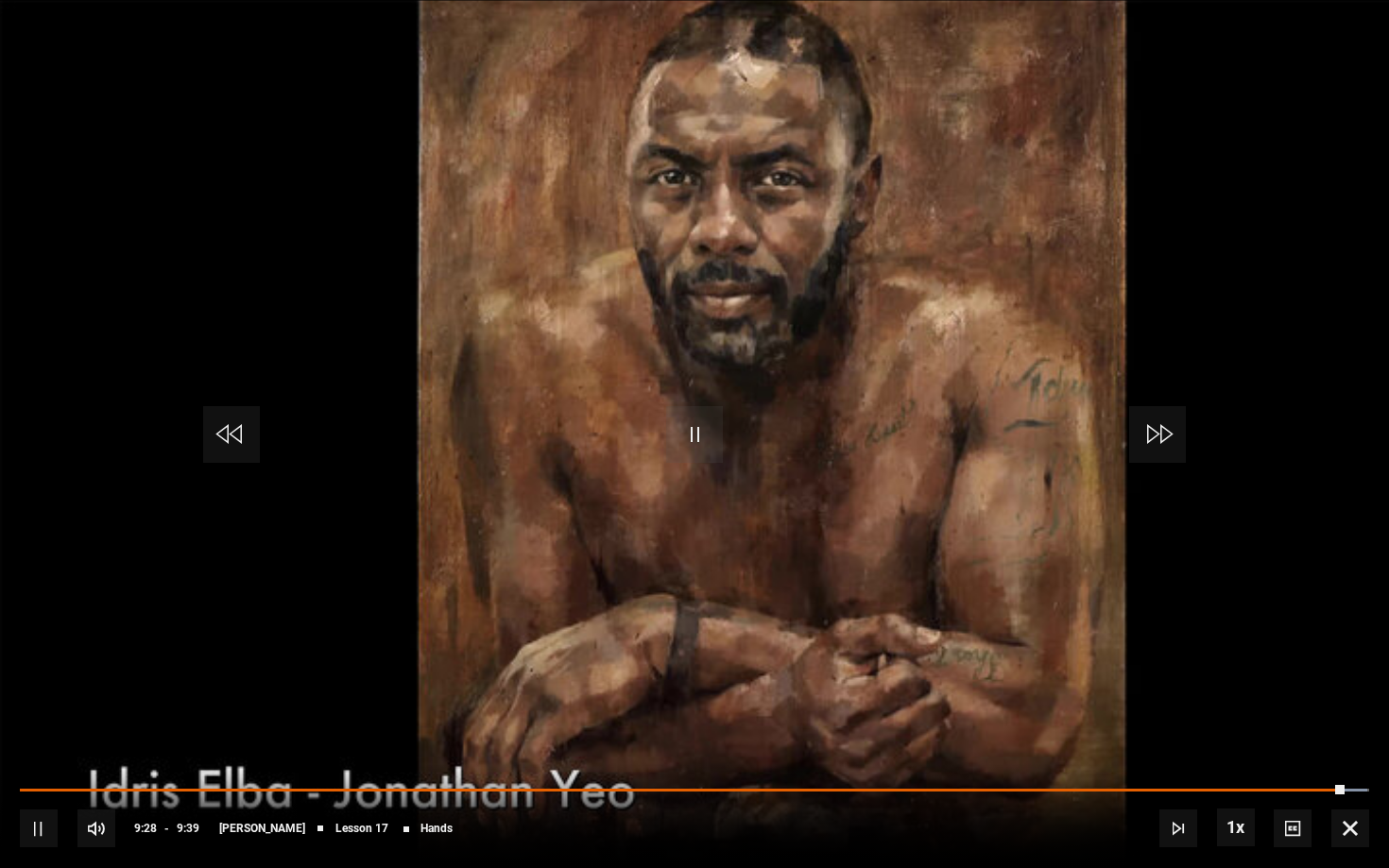 click at bounding box center [1350, 828] 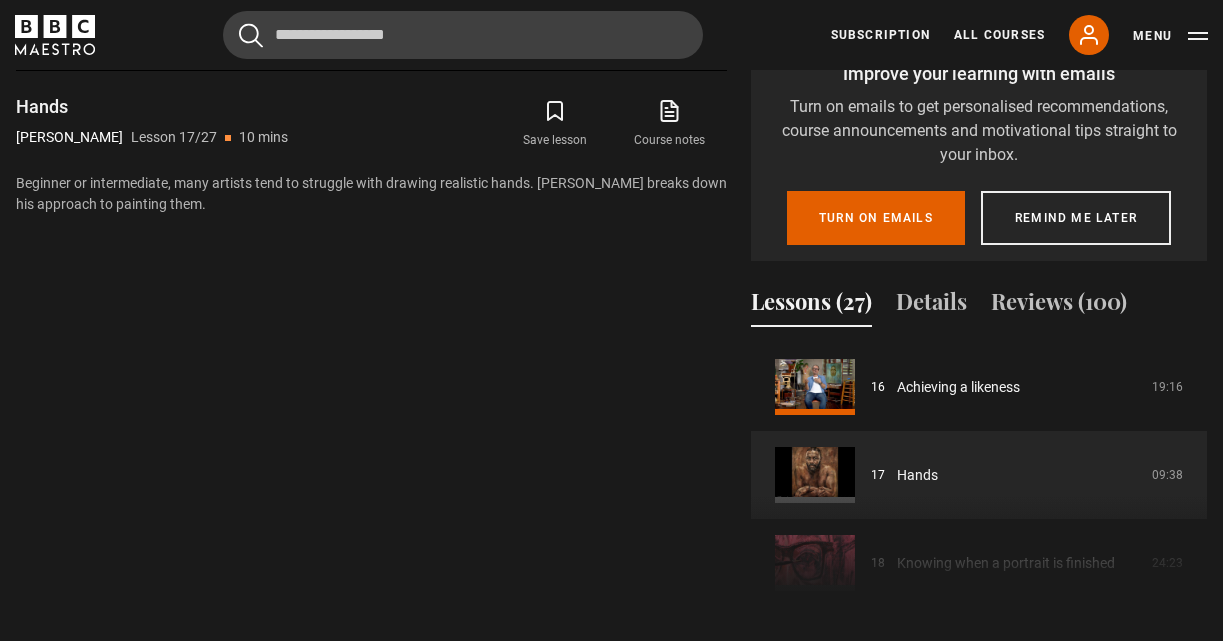scroll, scrollTop: 1221, scrollLeft: 0, axis: vertical 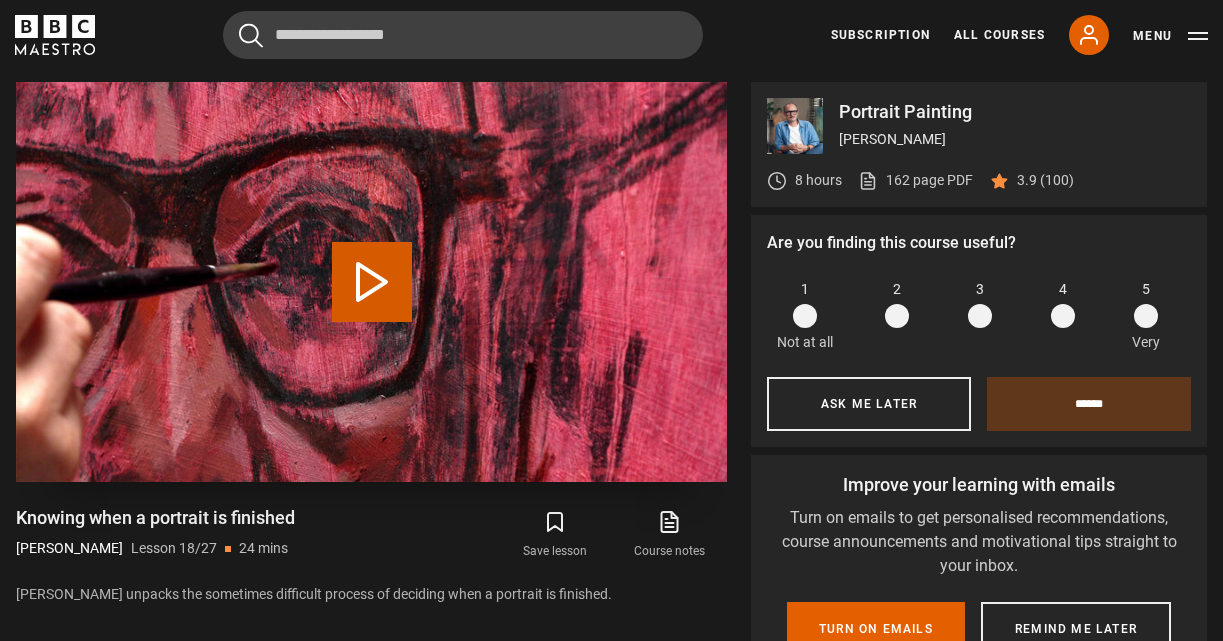 click on "Play Lesson Knowing when a portrait is finished" at bounding box center (372, 282) 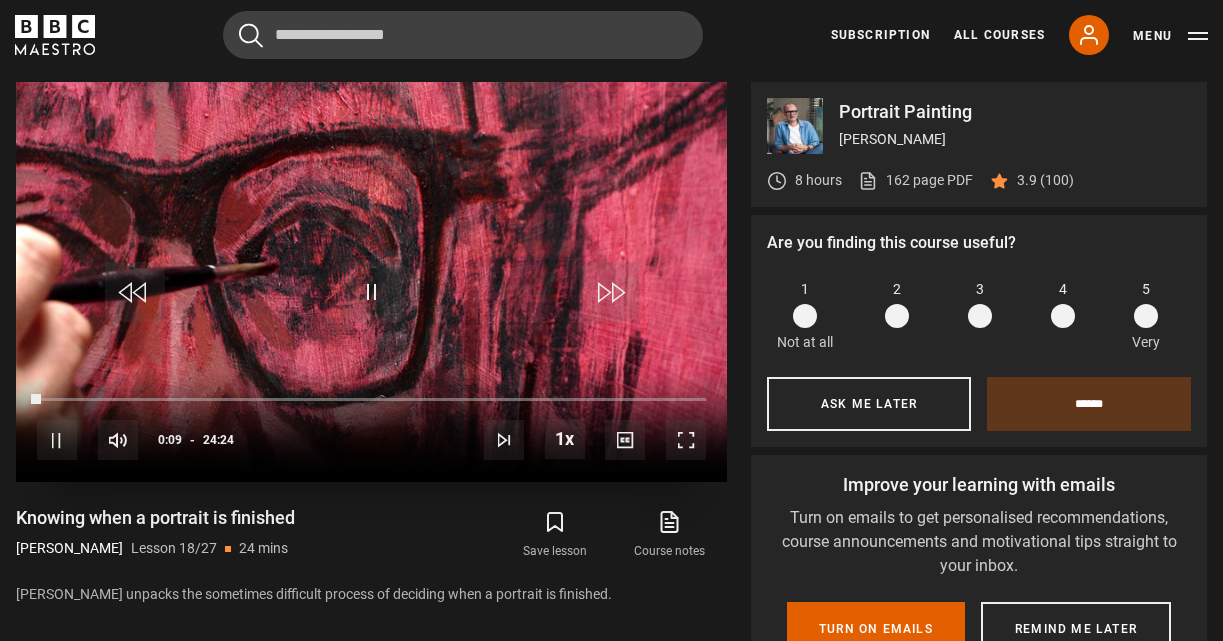 click at bounding box center [686, 440] 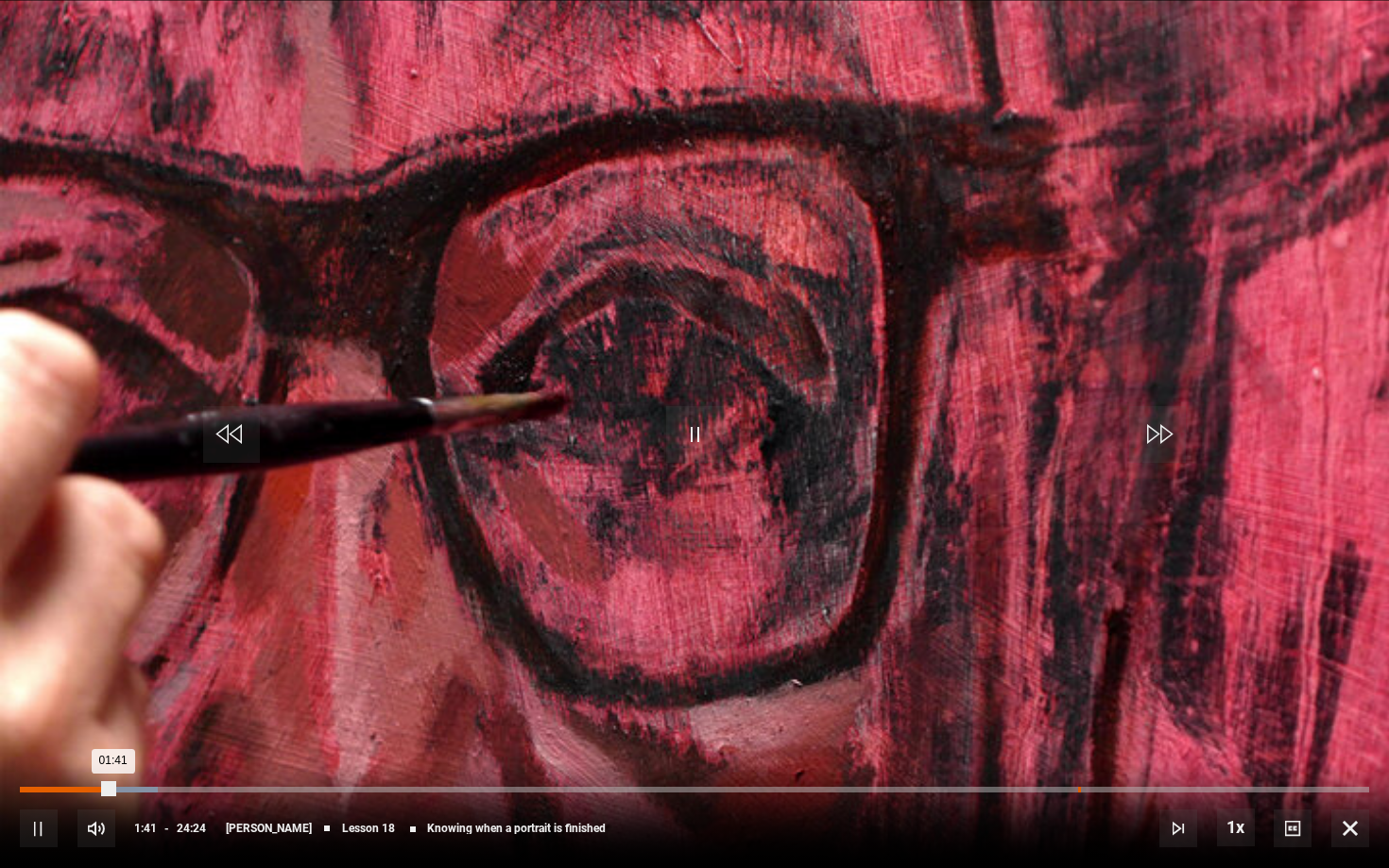 click on "Loaded :  10.22% 19:08 01:41" at bounding box center [694, 790] 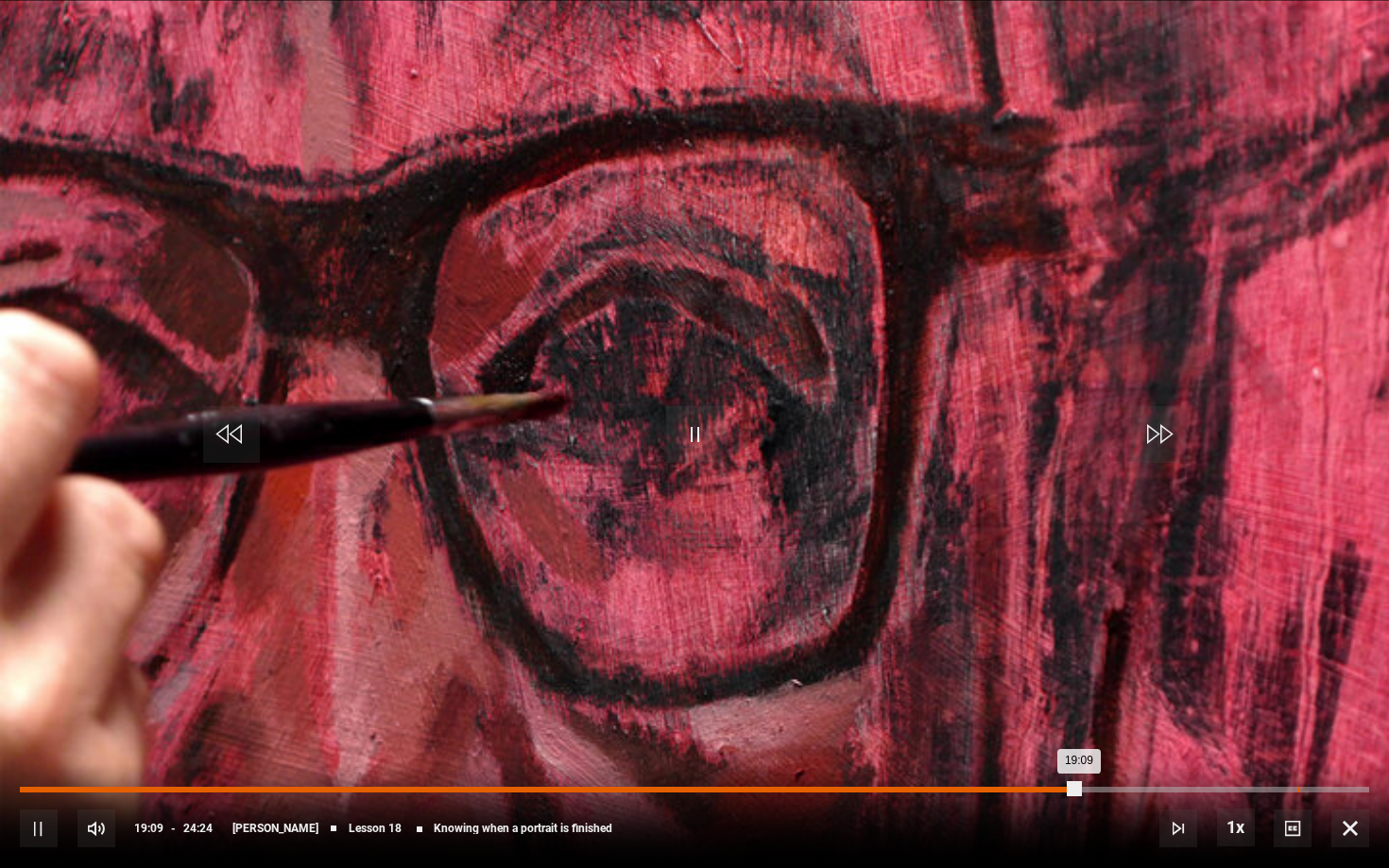 click on "23:06" at bounding box center (1298, 790) 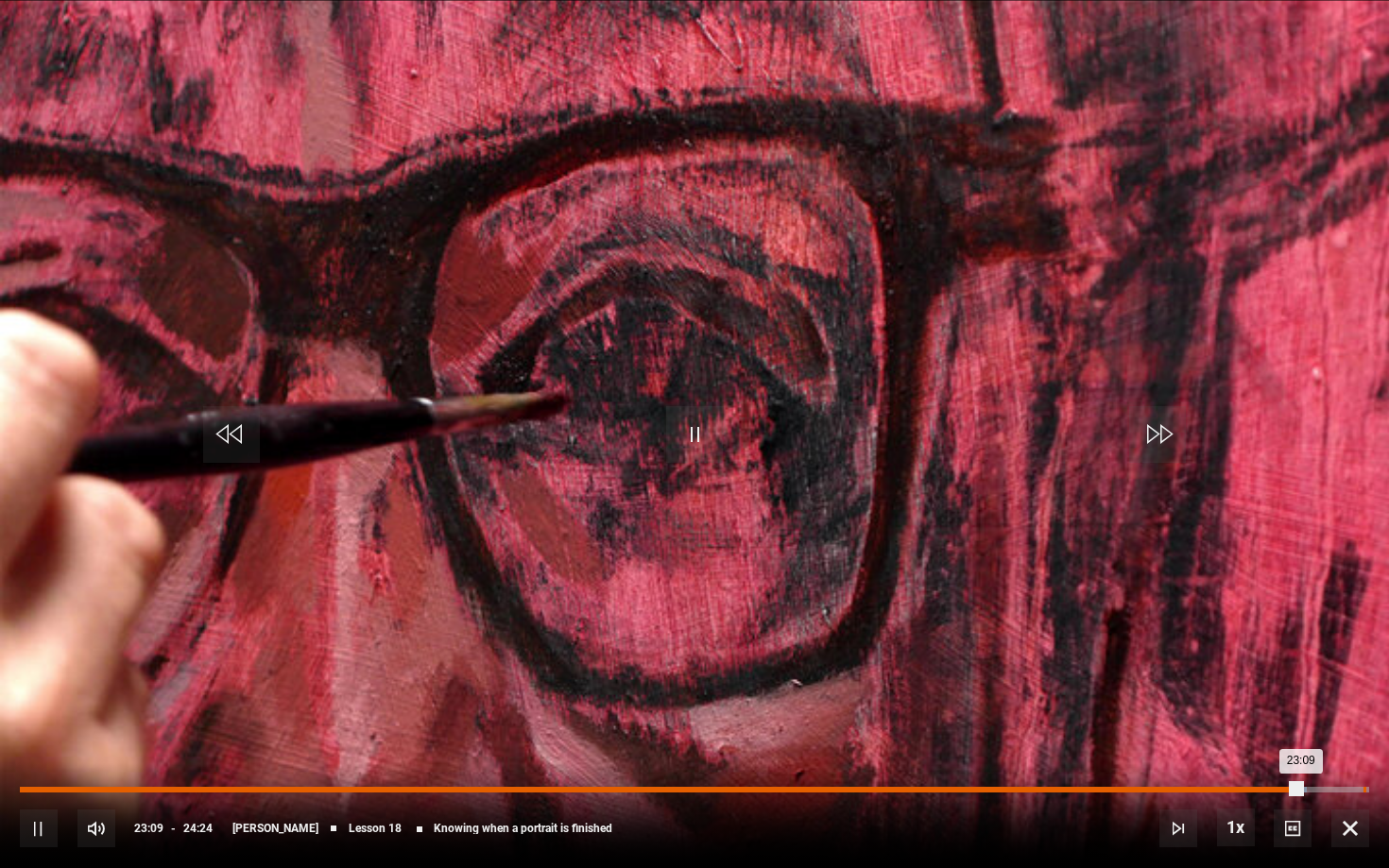 click on "24:17" at bounding box center [1364, 790] 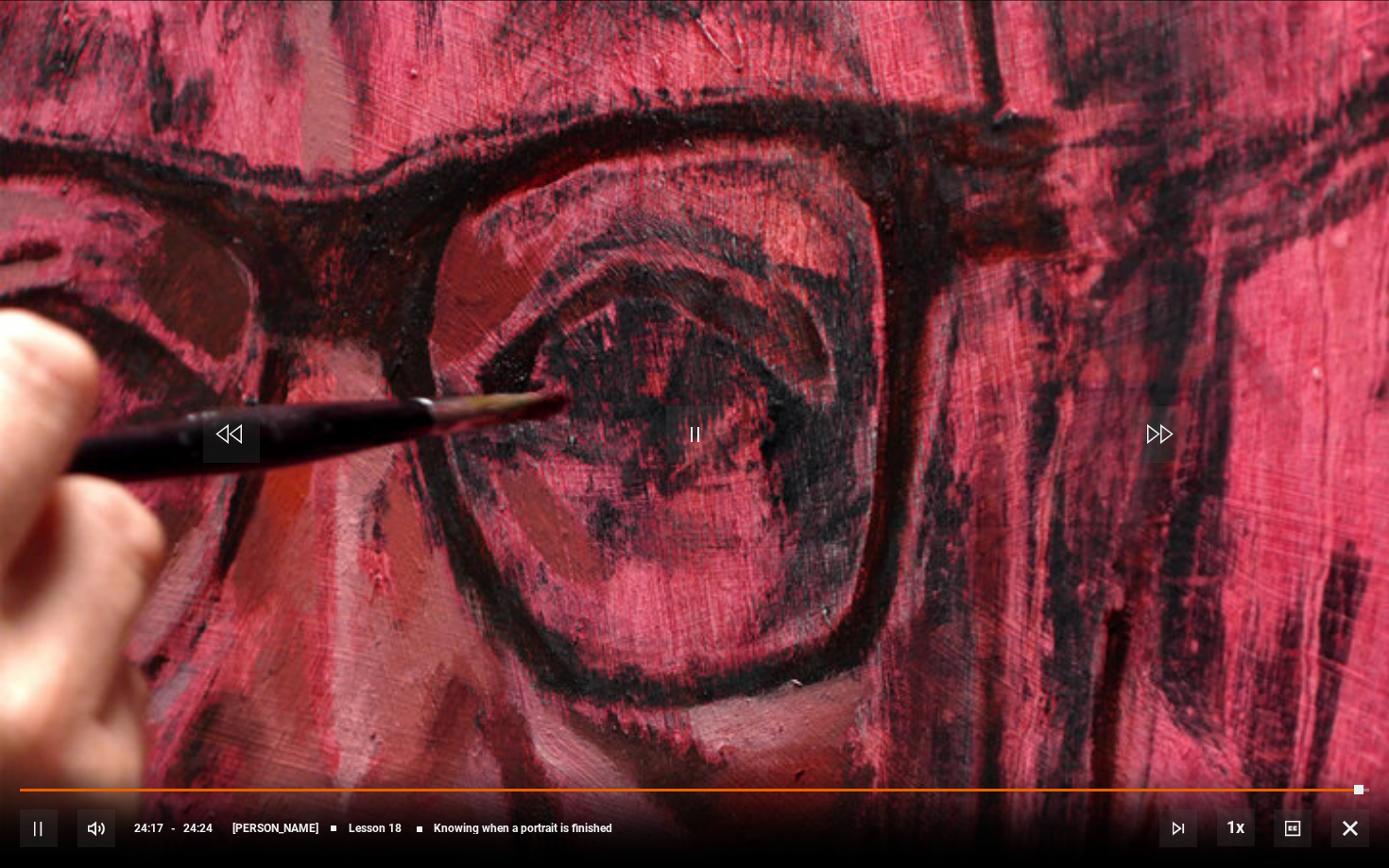 click at bounding box center [1350, 828] 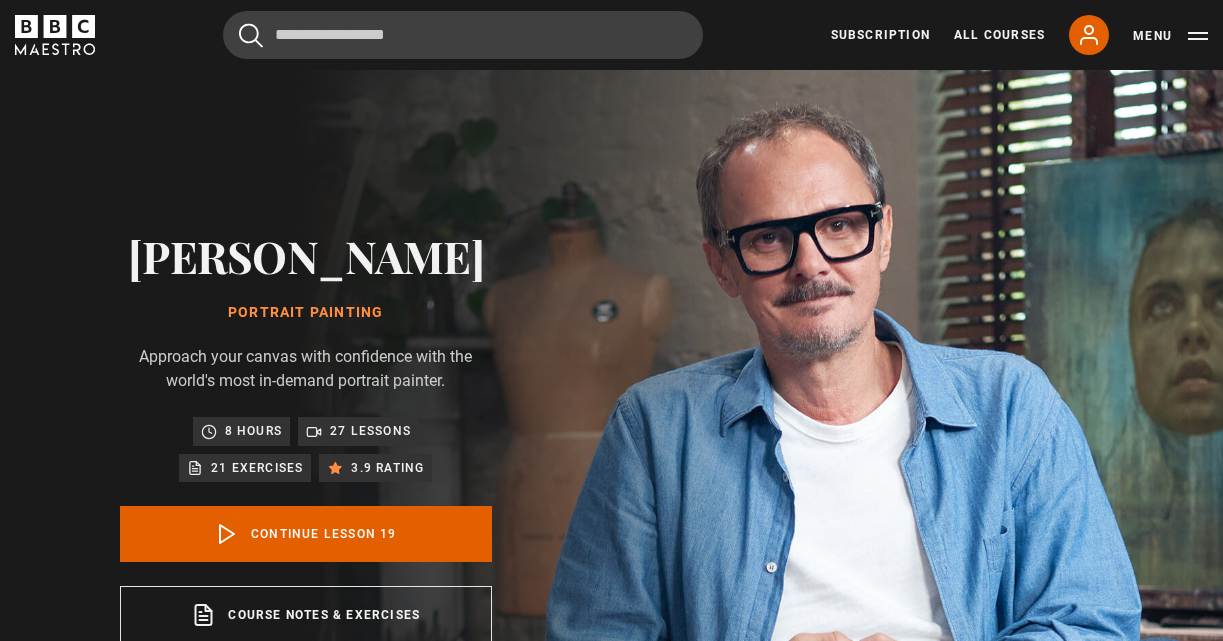 scroll, scrollTop: 802, scrollLeft: 0, axis: vertical 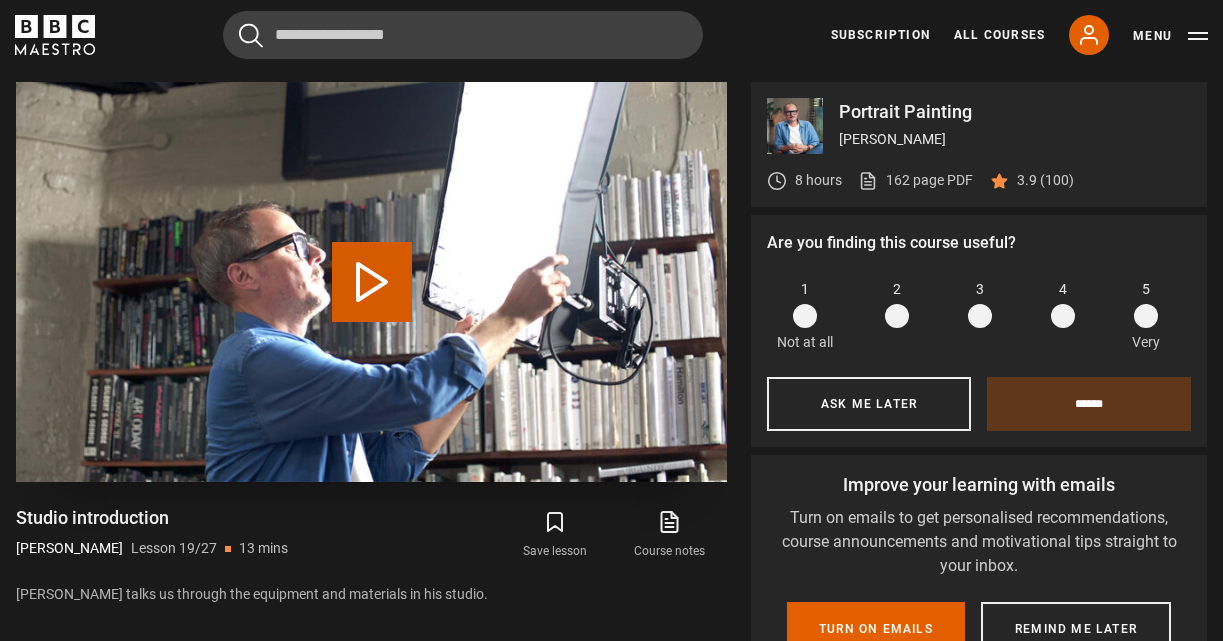 click on "Play Lesson Studio introduction" at bounding box center [372, 282] 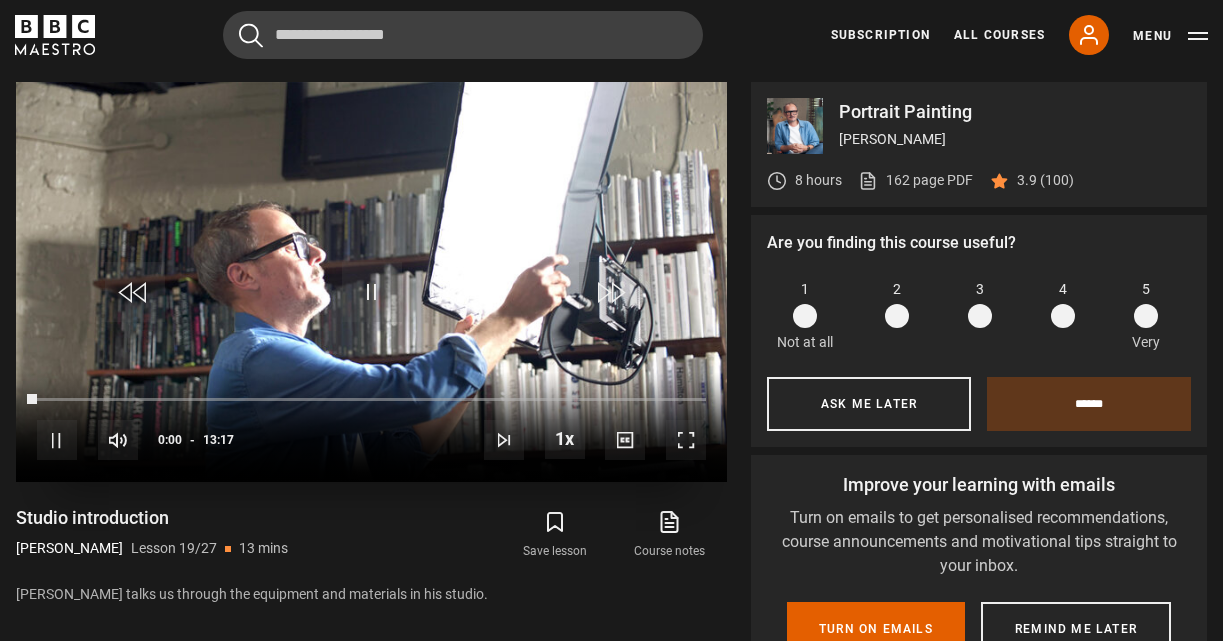 click at bounding box center (686, 440) 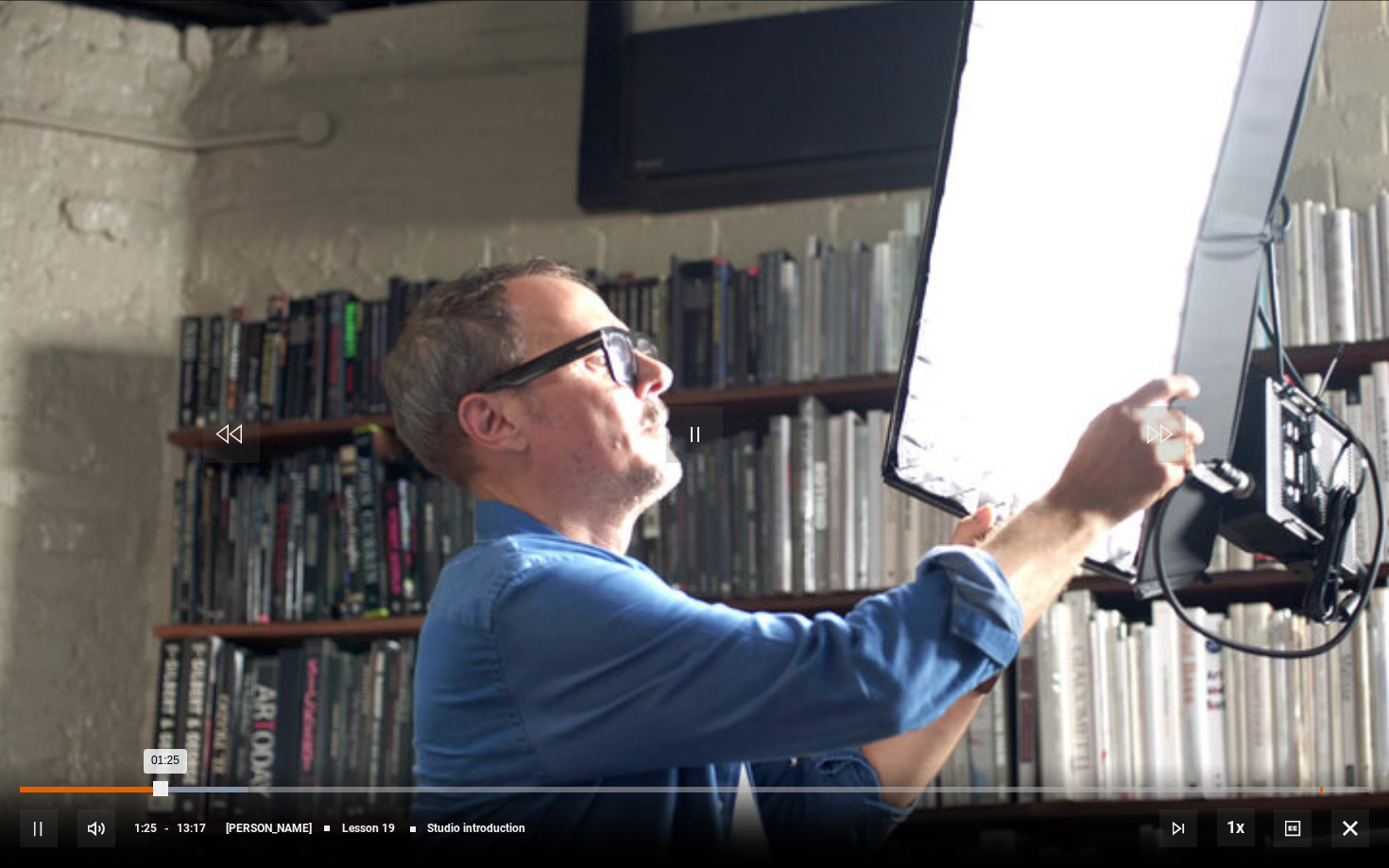 click on "Loaded :  16.93% 12:47 01:25" at bounding box center (694, 790) 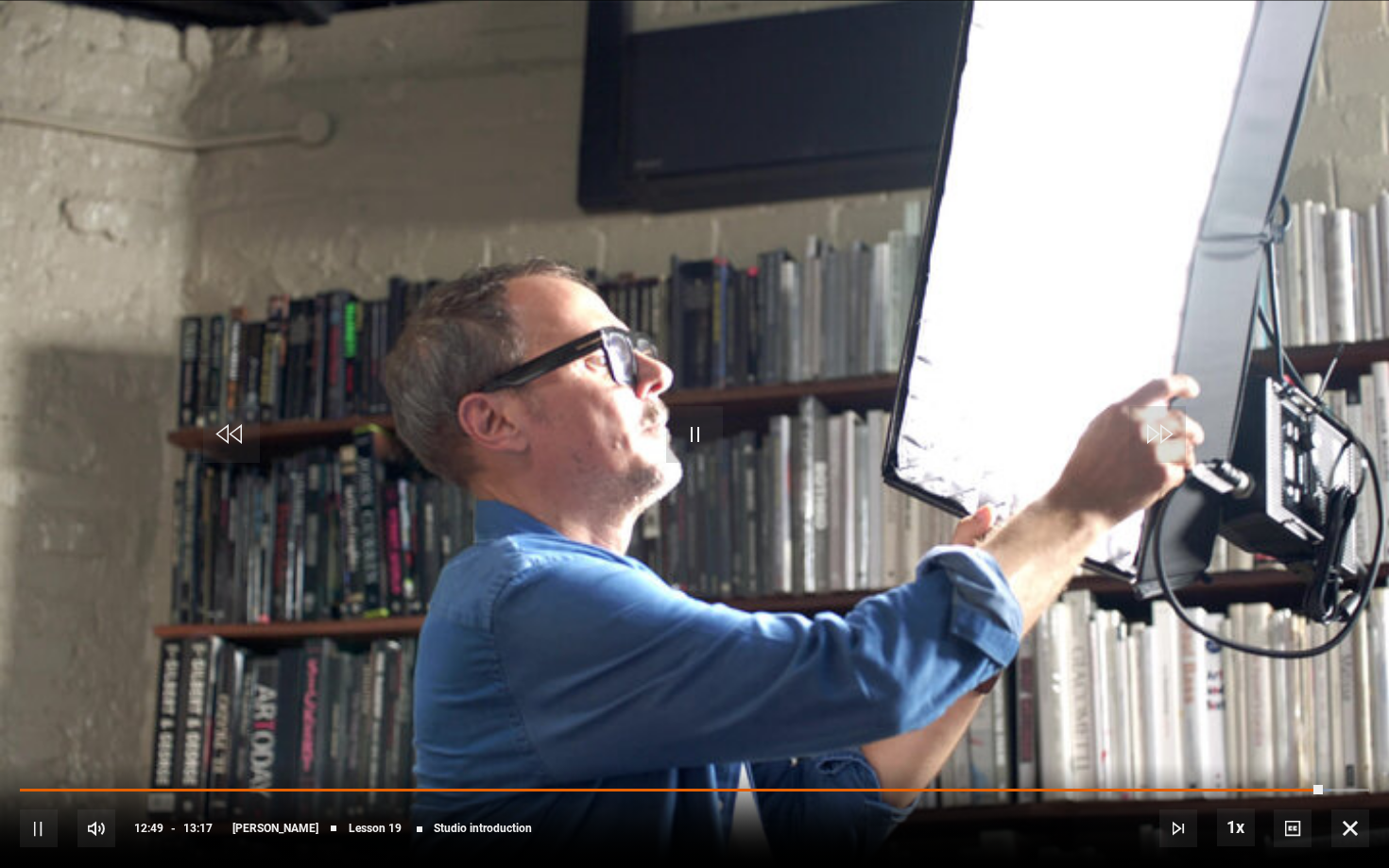 click at bounding box center [1350, 828] 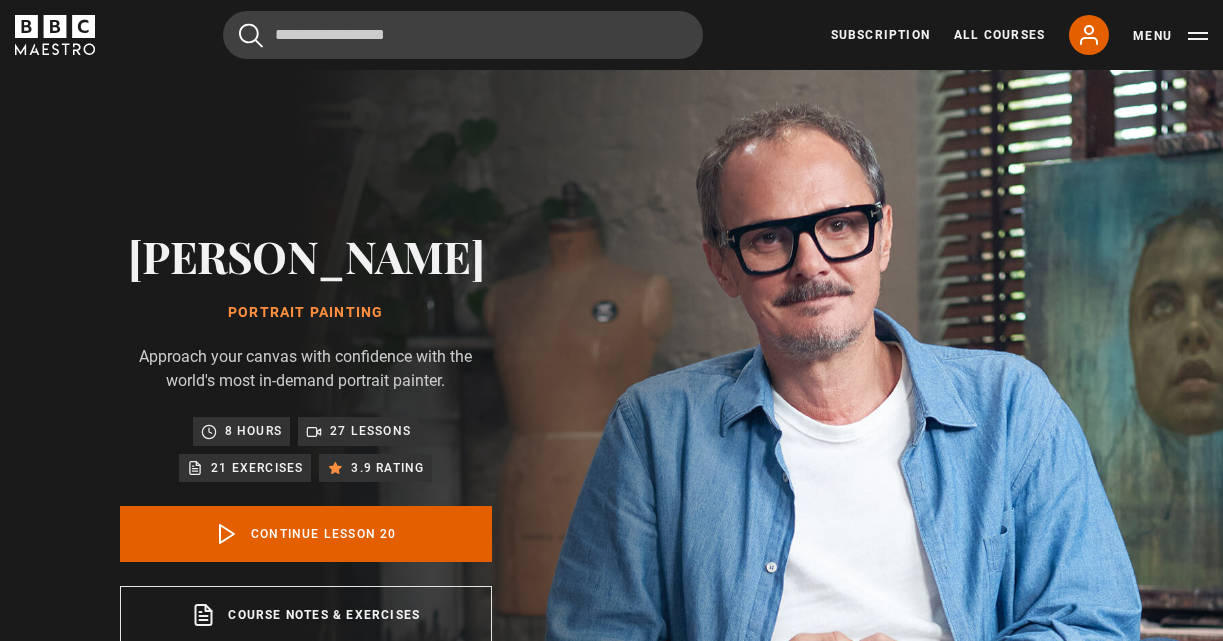 scroll, scrollTop: 802, scrollLeft: 0, axis: vertical 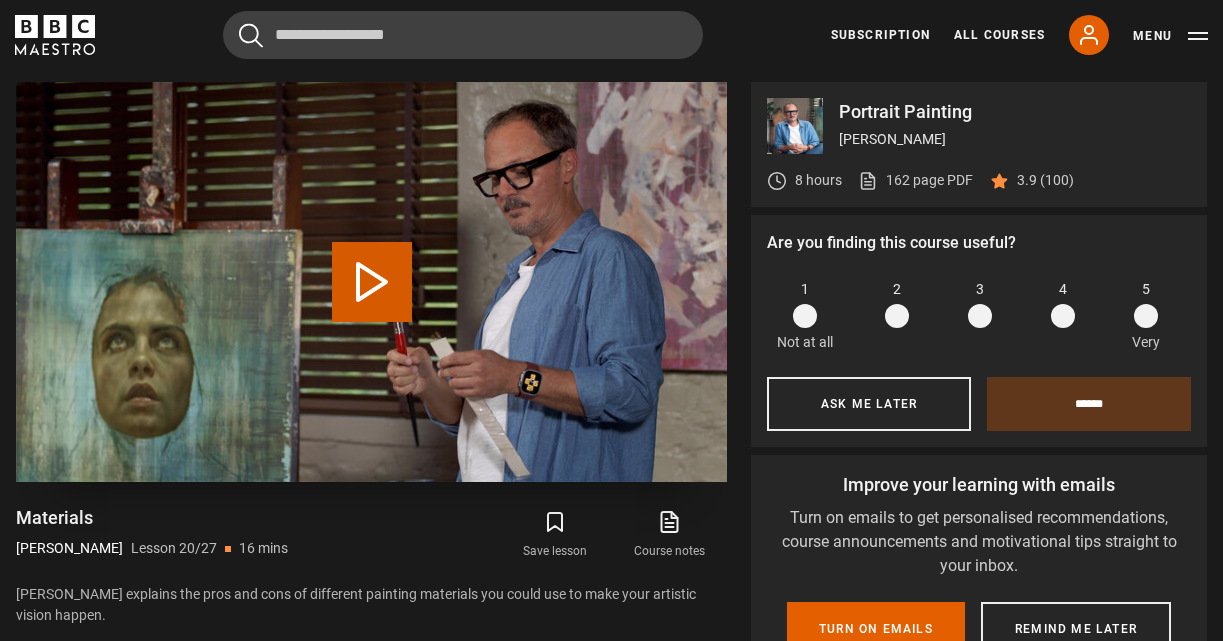 click on "Play Lesson Materials" at bounding box center (372, 282) 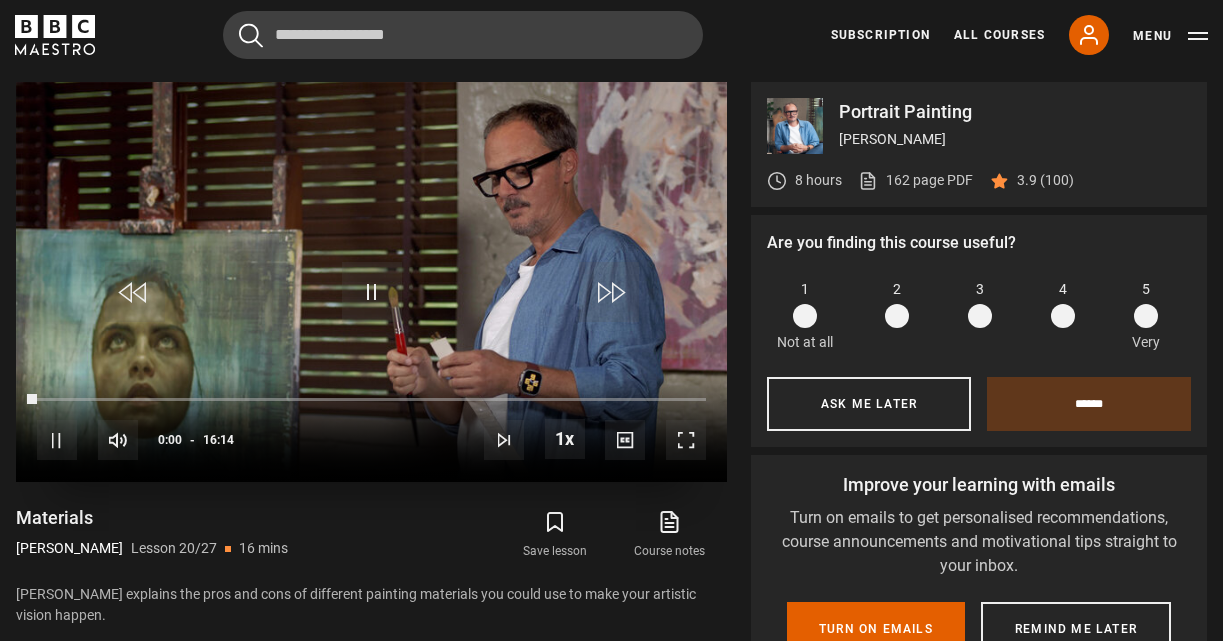 click at bounding box center [686, 440] 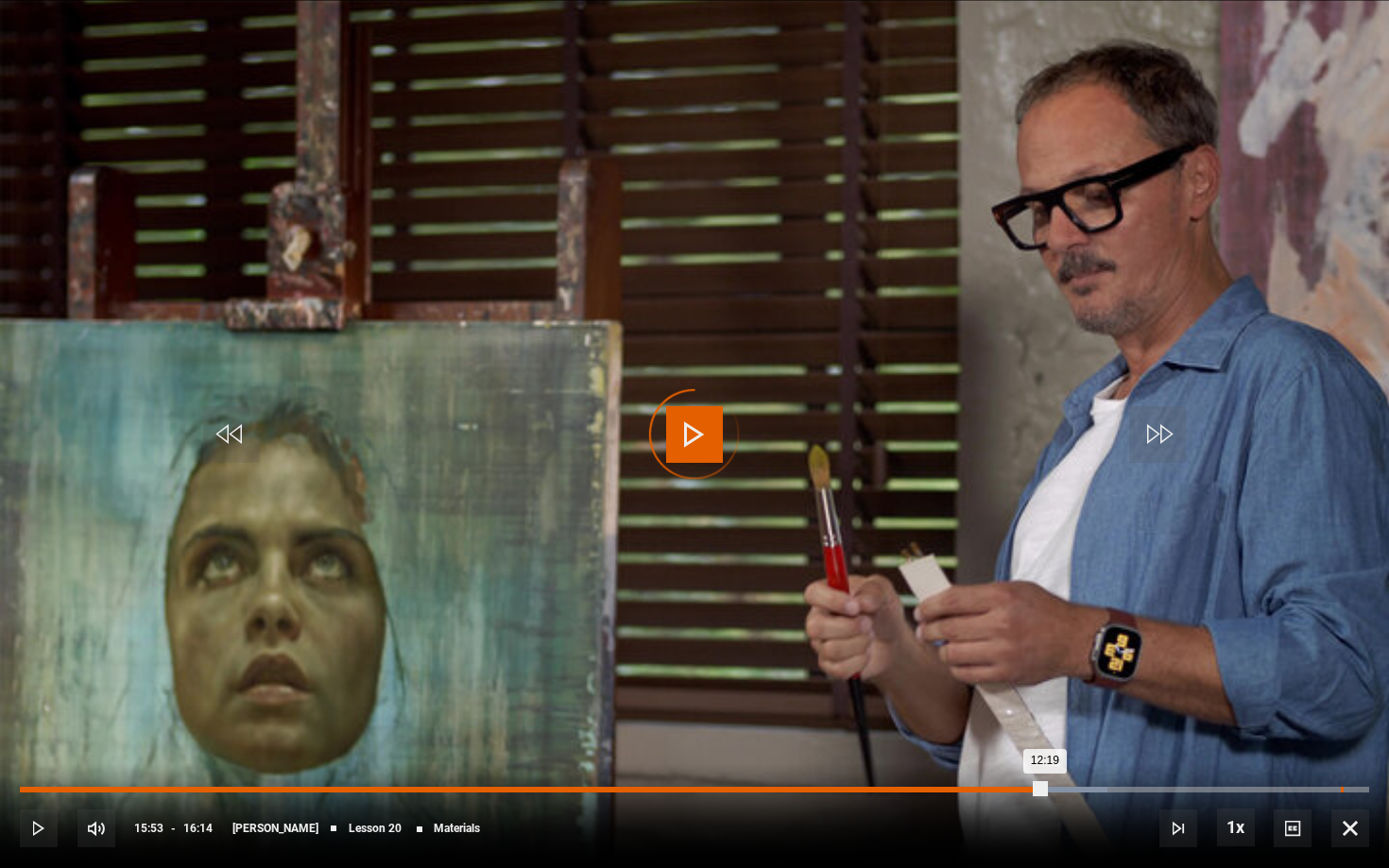 click on "15:53" at bounding box center [1342, 790] 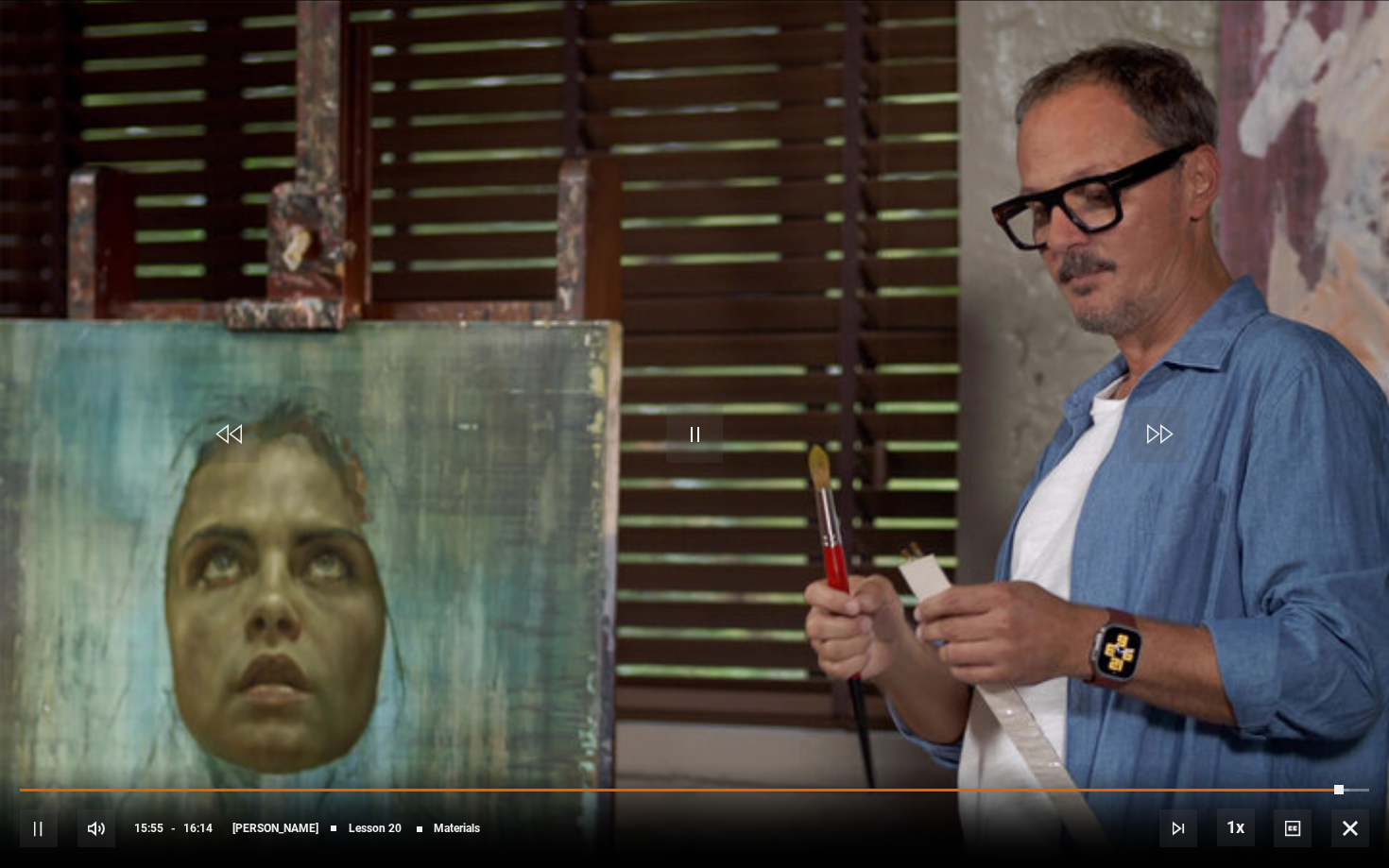 click at bounding box center (1350, 828) 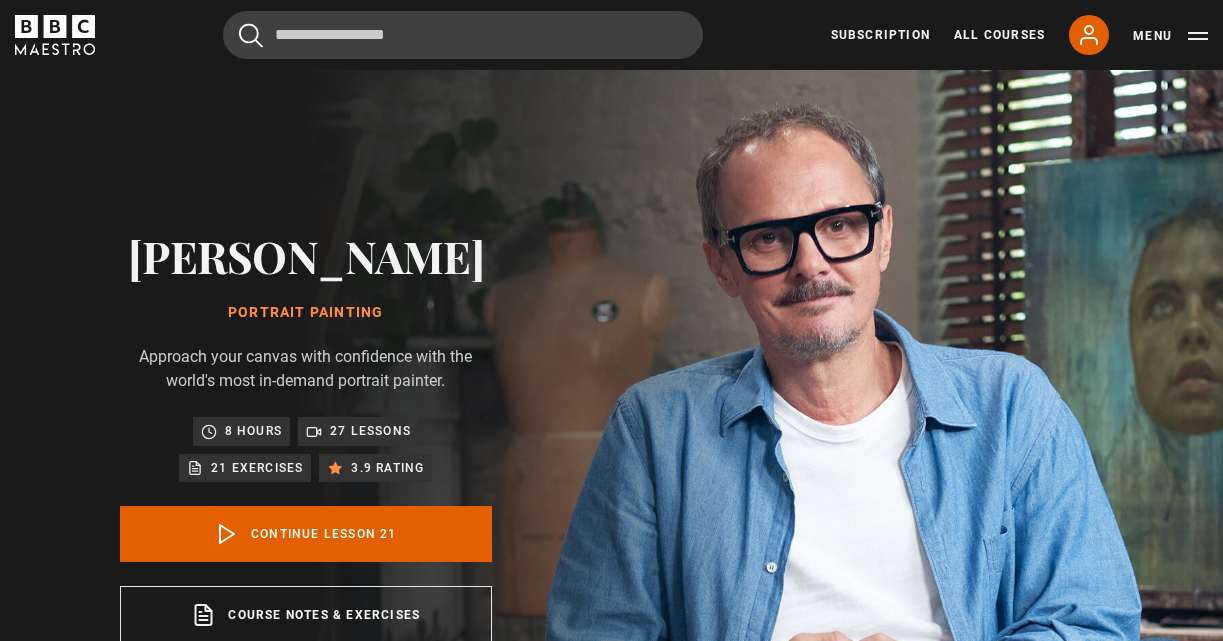 scroll, scrollTop: 802, scrollLeft: 0, axis: vertical 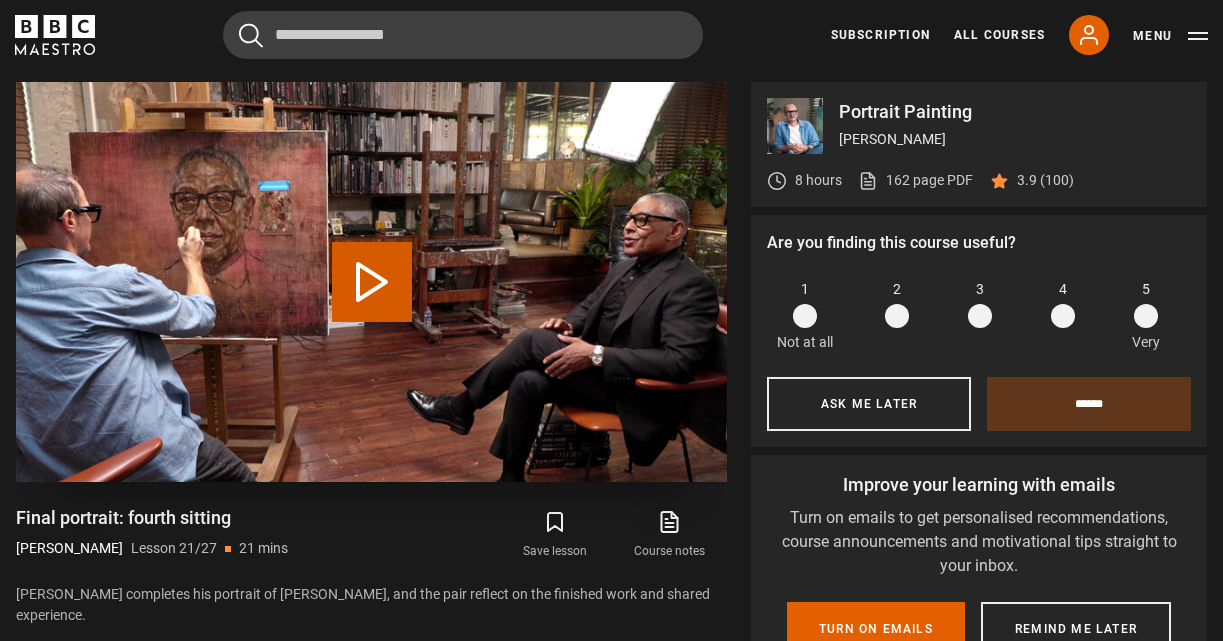 click on "Play Lesson Final portrait: fourth sitting" at bounding box center [372, 282] 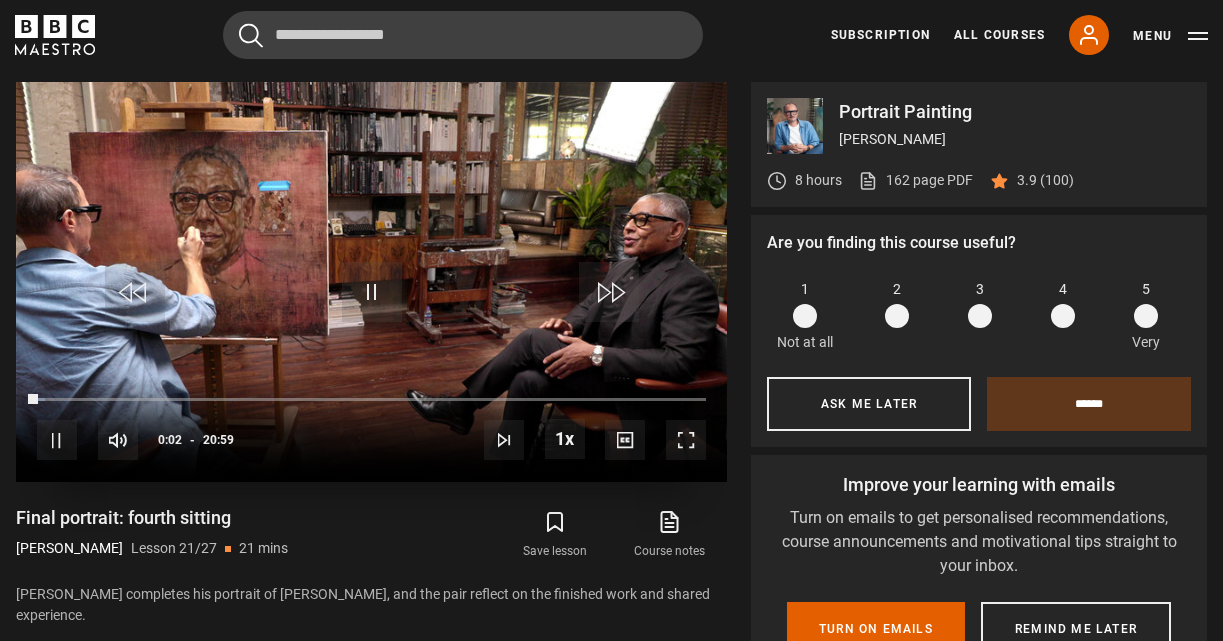 click at bounding box center [686, 440] 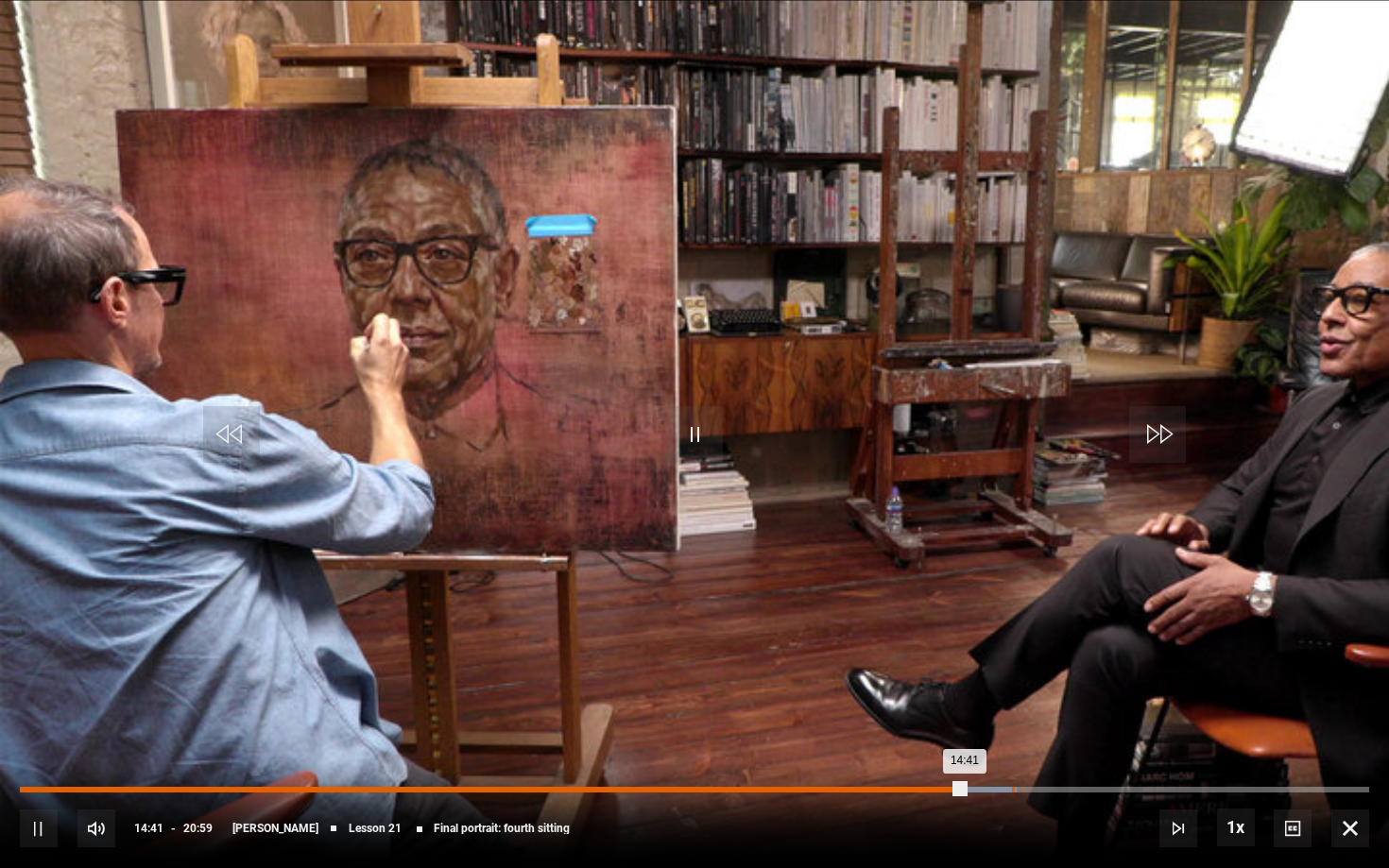 click on "Loaded :  73.85% 15:25 14:41" at bounding box center [694, 790] 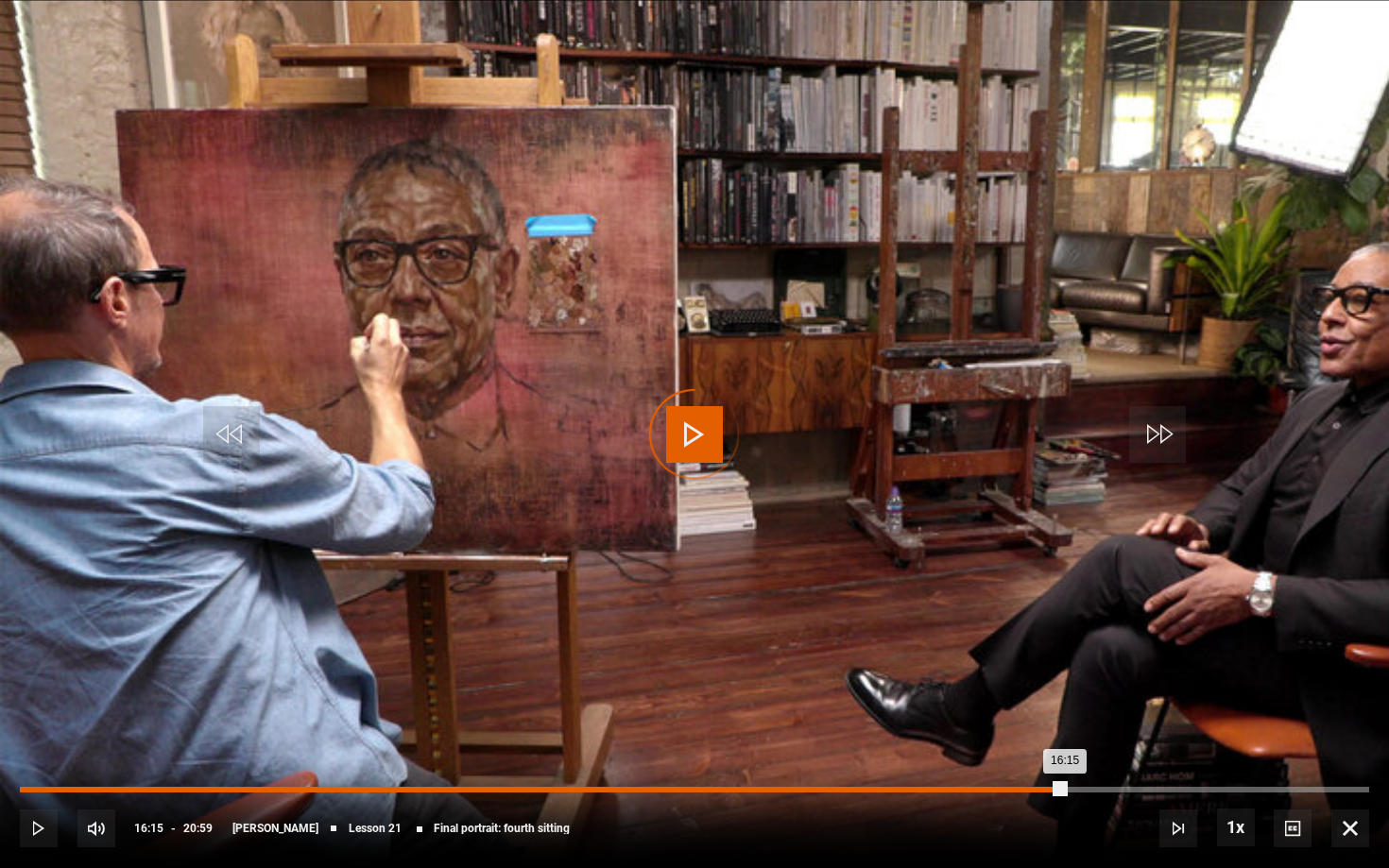 click on "Loaded :  74.63% 16:15 16:15" at bounding box center (694, 790) 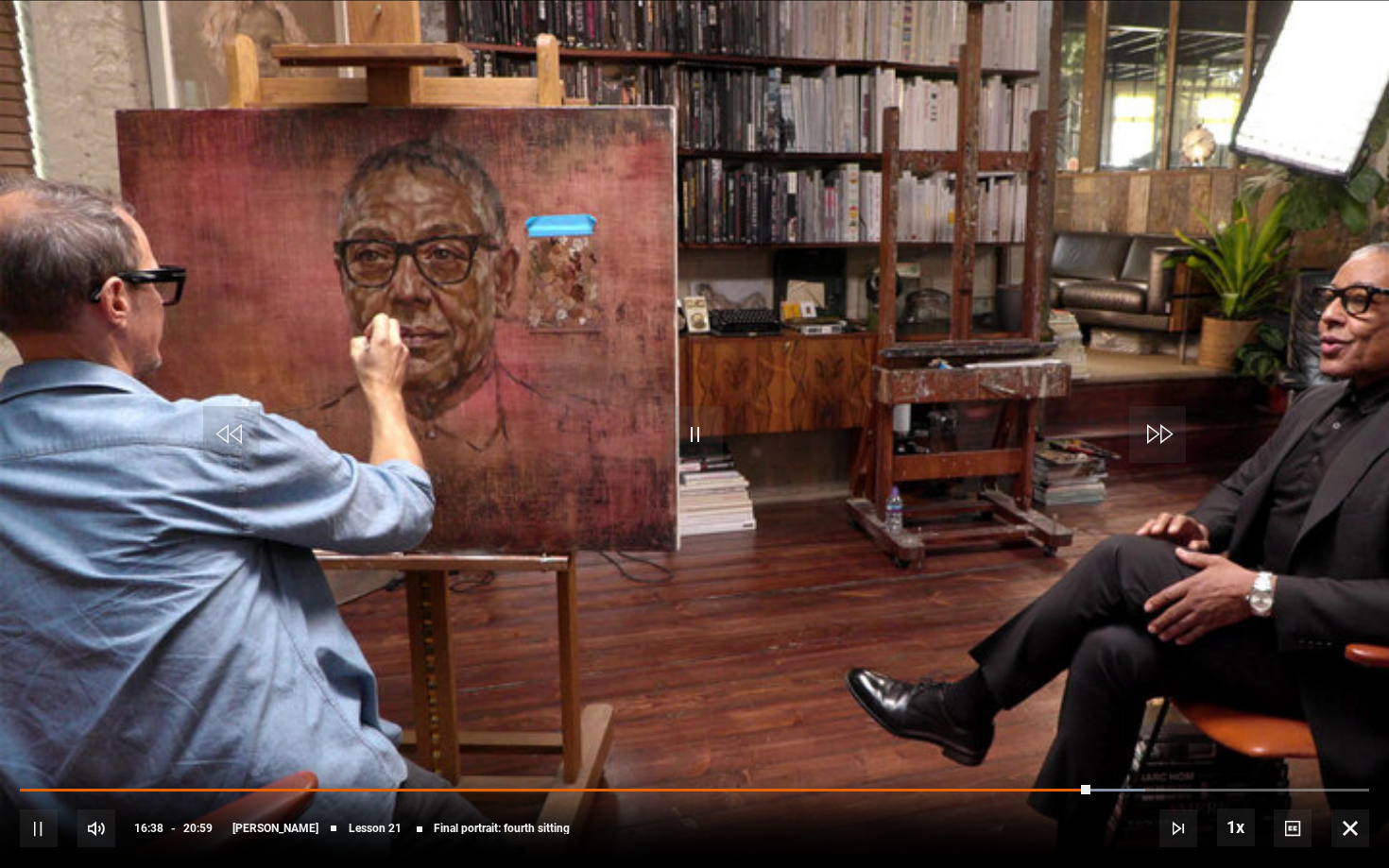 click on "10s Skip Back 10 seconds Pause 10s Skip Forward 10 seconds Loaded :  83.37% 18:26 16:39 Pause Mute Current Time  16:38 - Duration  20:59
Jonathan Yeo
Lesson 21
Final portrait: fourth sitting
1x Playback Rate 2x 1.5x 1x , selected 0.5x Captions captions off , selected English  Captions" at bounding box center (694, 815) 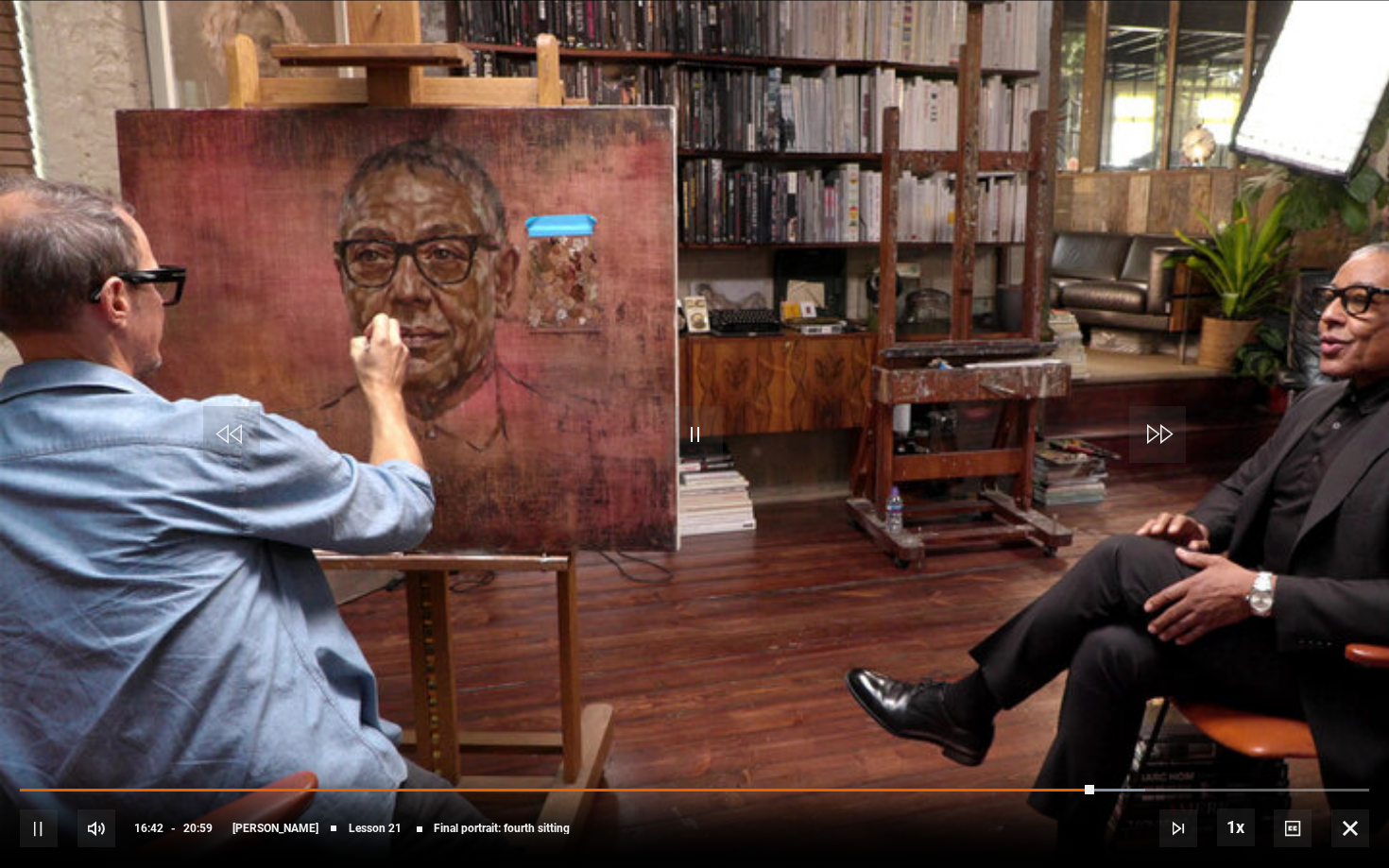 click on "10s Skip Back 10 seconds Pause 10s Skip Forward 10 seconds Loaded :  83.37% 18:27 16:42 Pause Mute Current Time  16:42 - Duration  20:59
Jonathan Yeo
Lesson 21
Final portrait: fourth sitting
1x Playback Rate 2x 1.5x 1x , selected 0.5x Captions captions off , selected English  Captions" at bounding box center [694, 815] 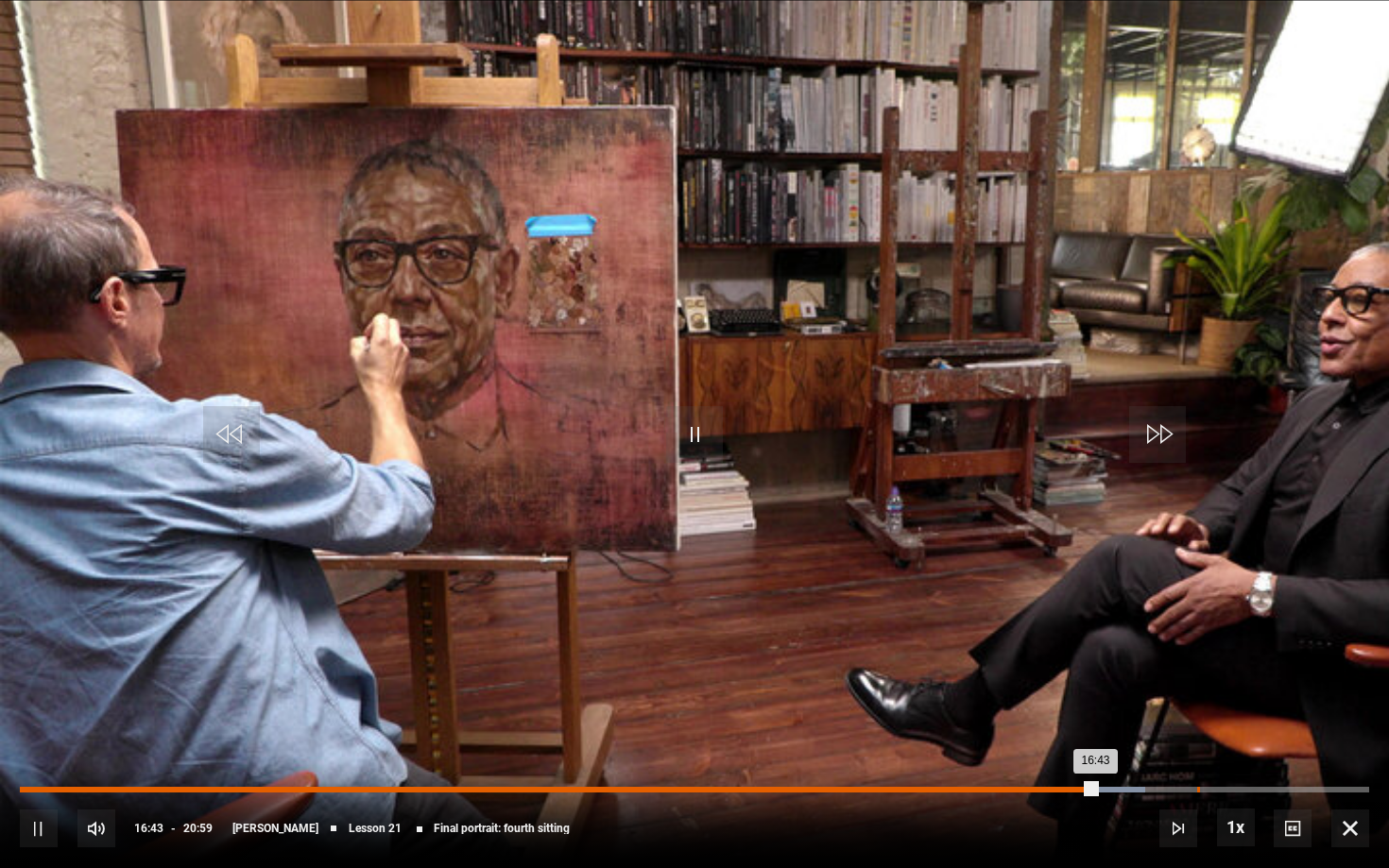 click on "Loaded :  83.37% 18:18 16:43" at bounding box center [694, 790] 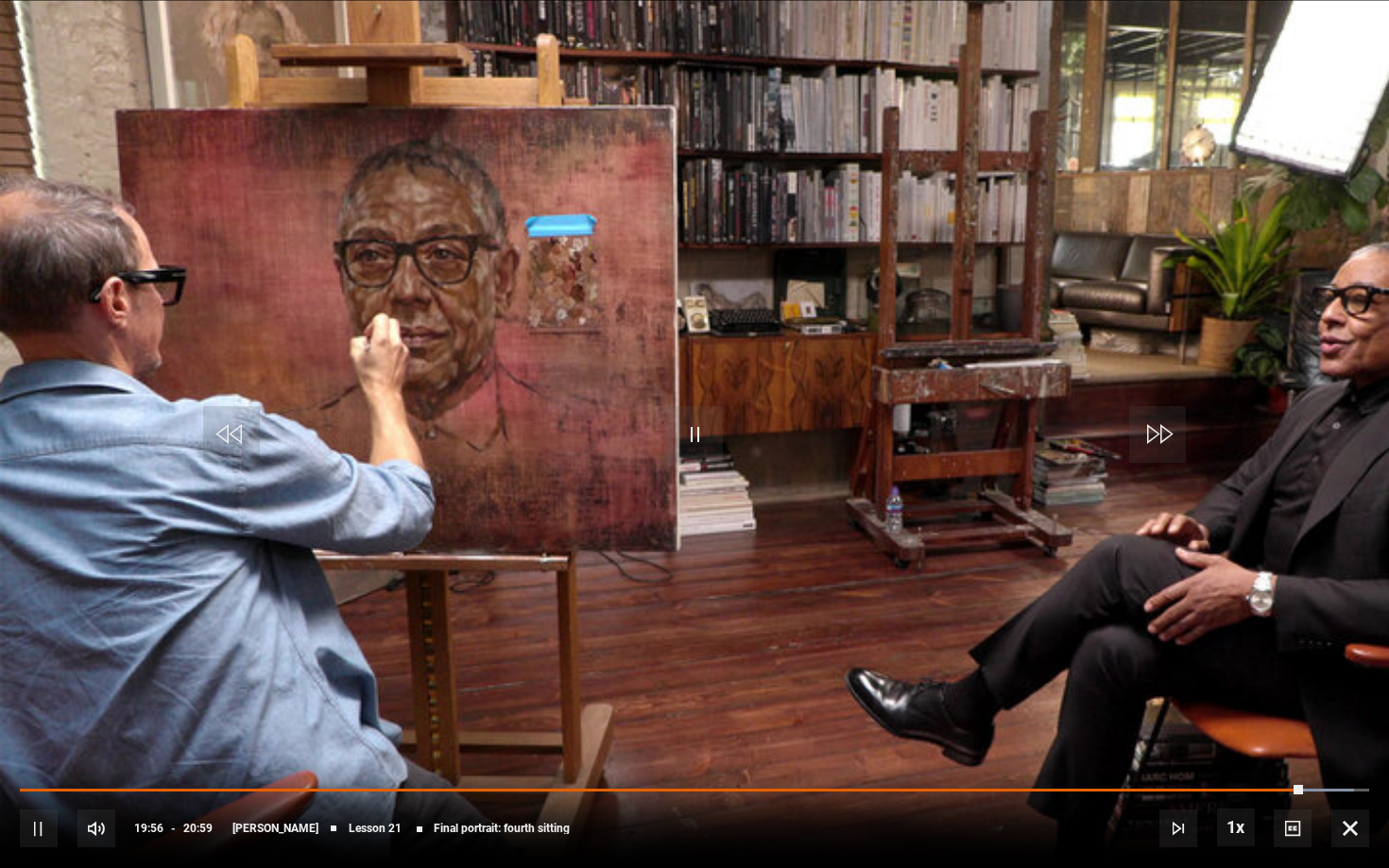 click at bounding box center [1350, 828] 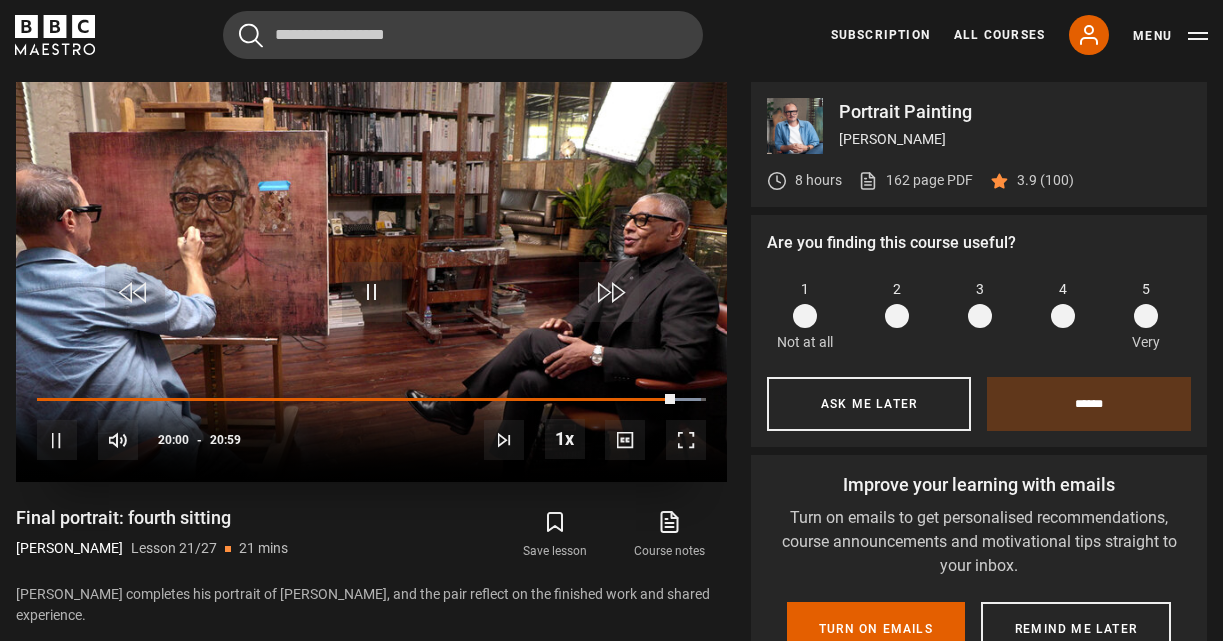 click at bounding box center [57, 440] 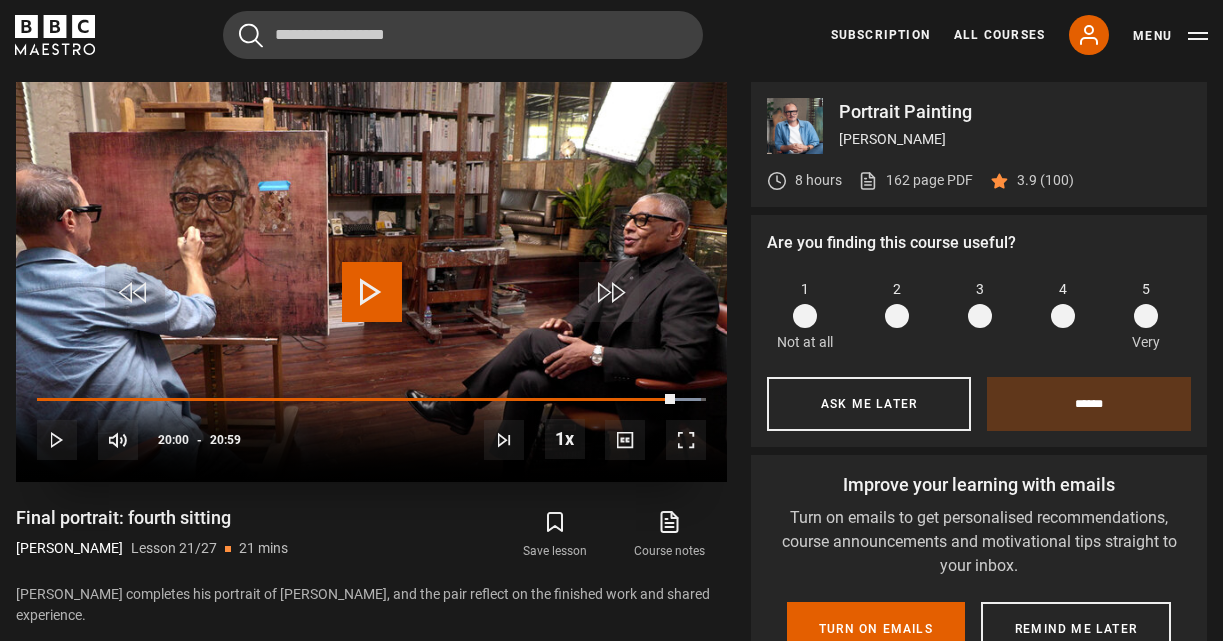 click at bounding box center [686, 440] 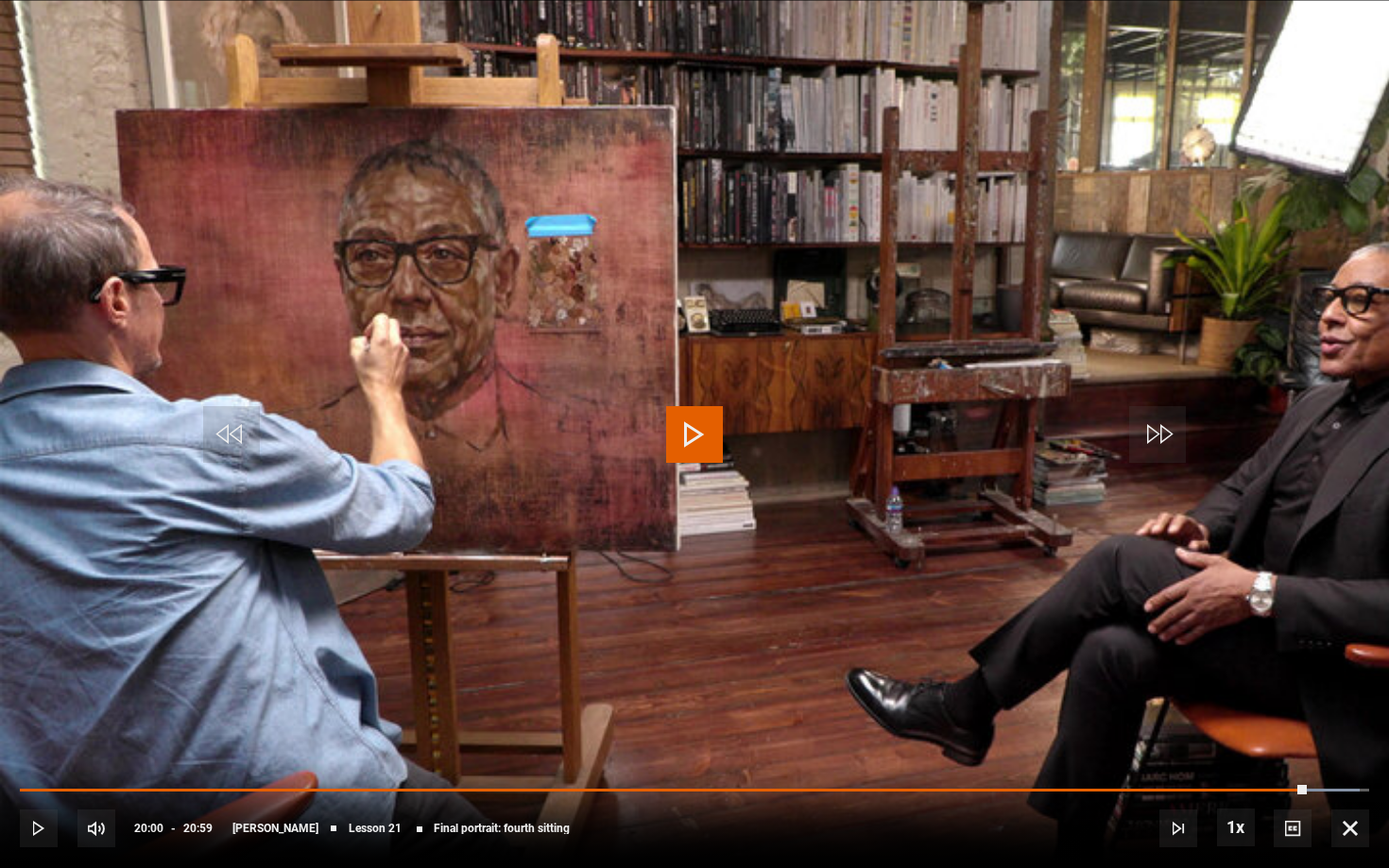 click at bounding box center [694, 434] 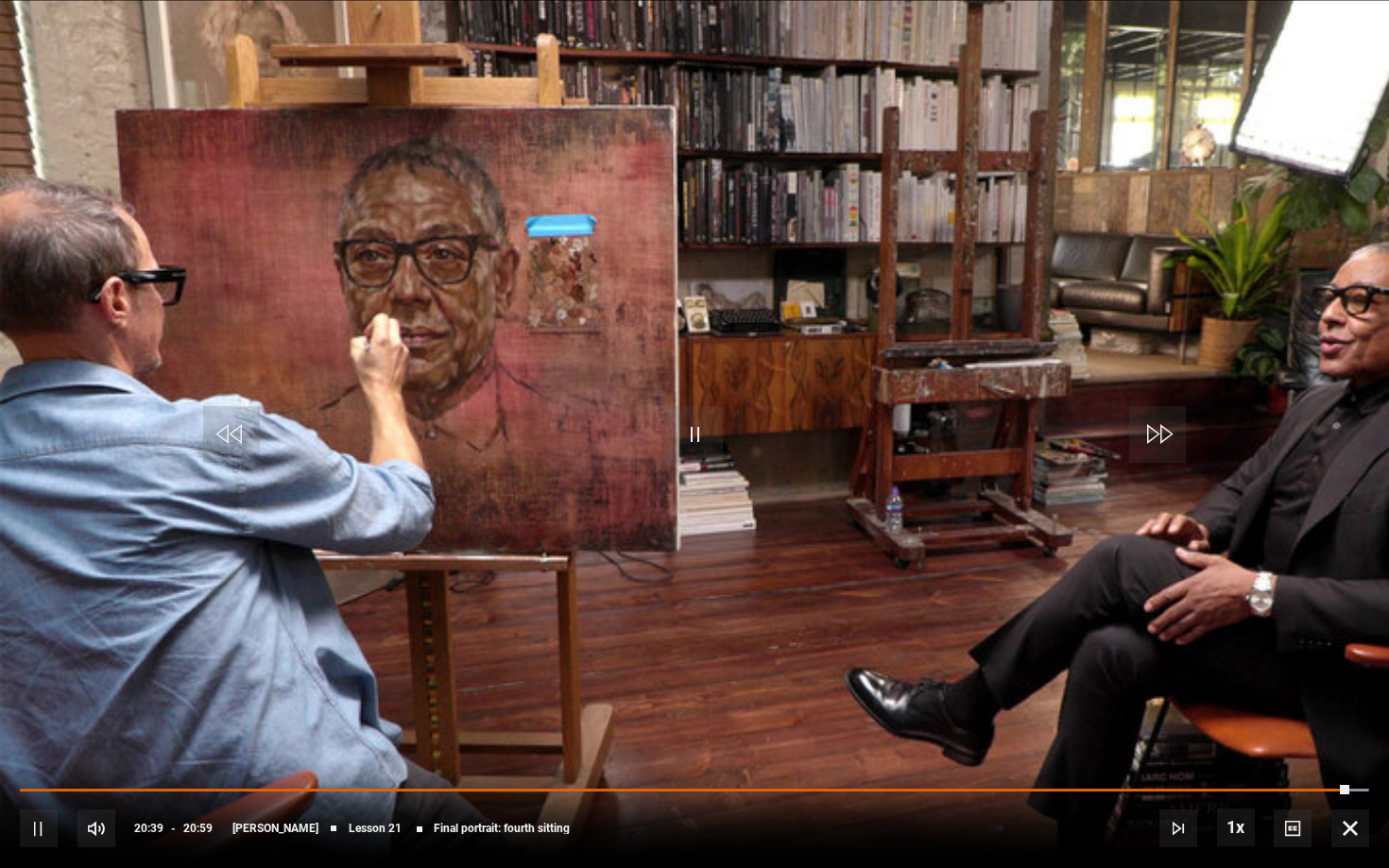 click at bounding box center (1350, 828) 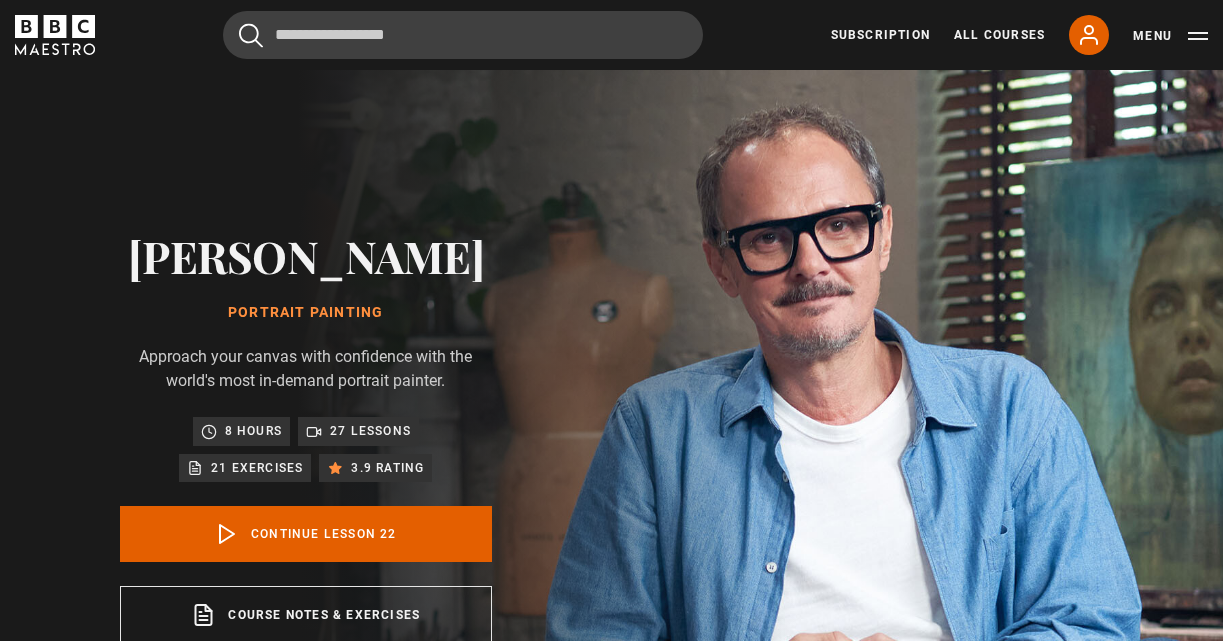 scroll, scrollTop: 802, scrollLeft: 0, axis: vertical 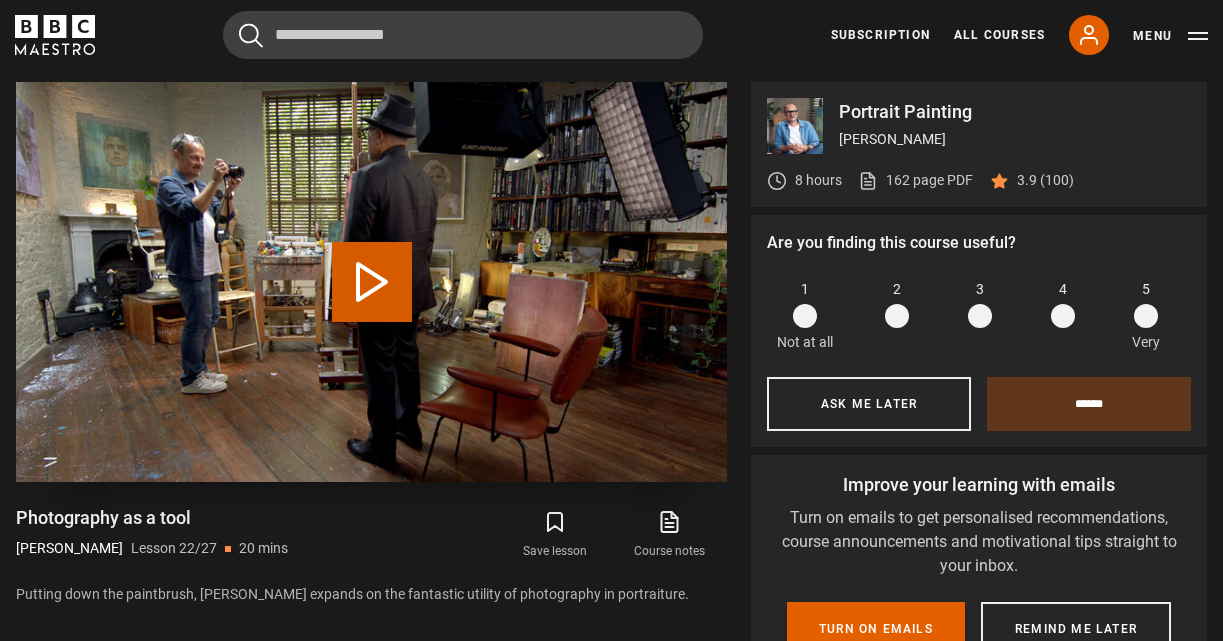 click on "Play Lesson Photography as a tool" at bounding box center [372, 282] 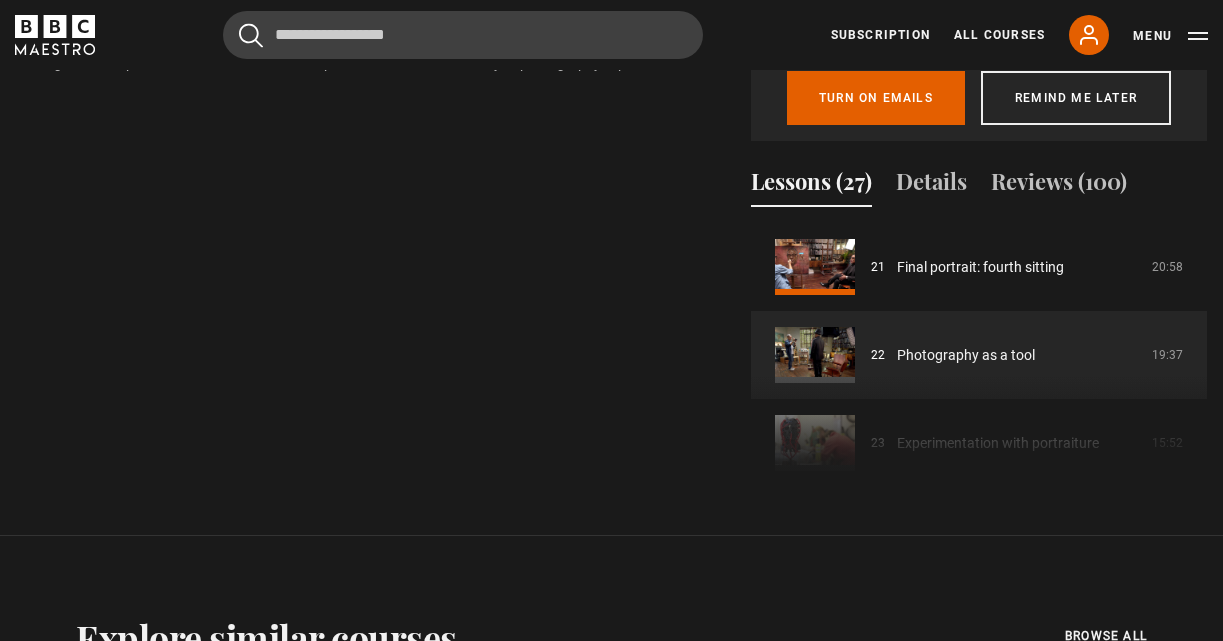 scroll, scrollTop: 1339, scrollLeft: 0, axis: vertical 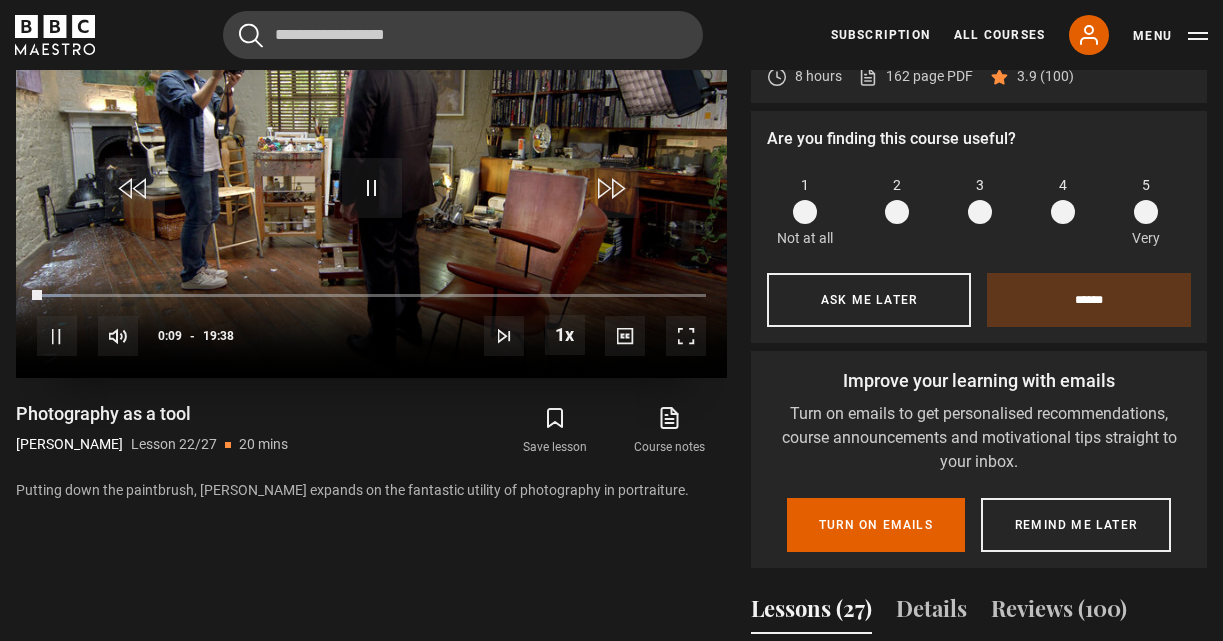 click at bounding box center (686, 336) 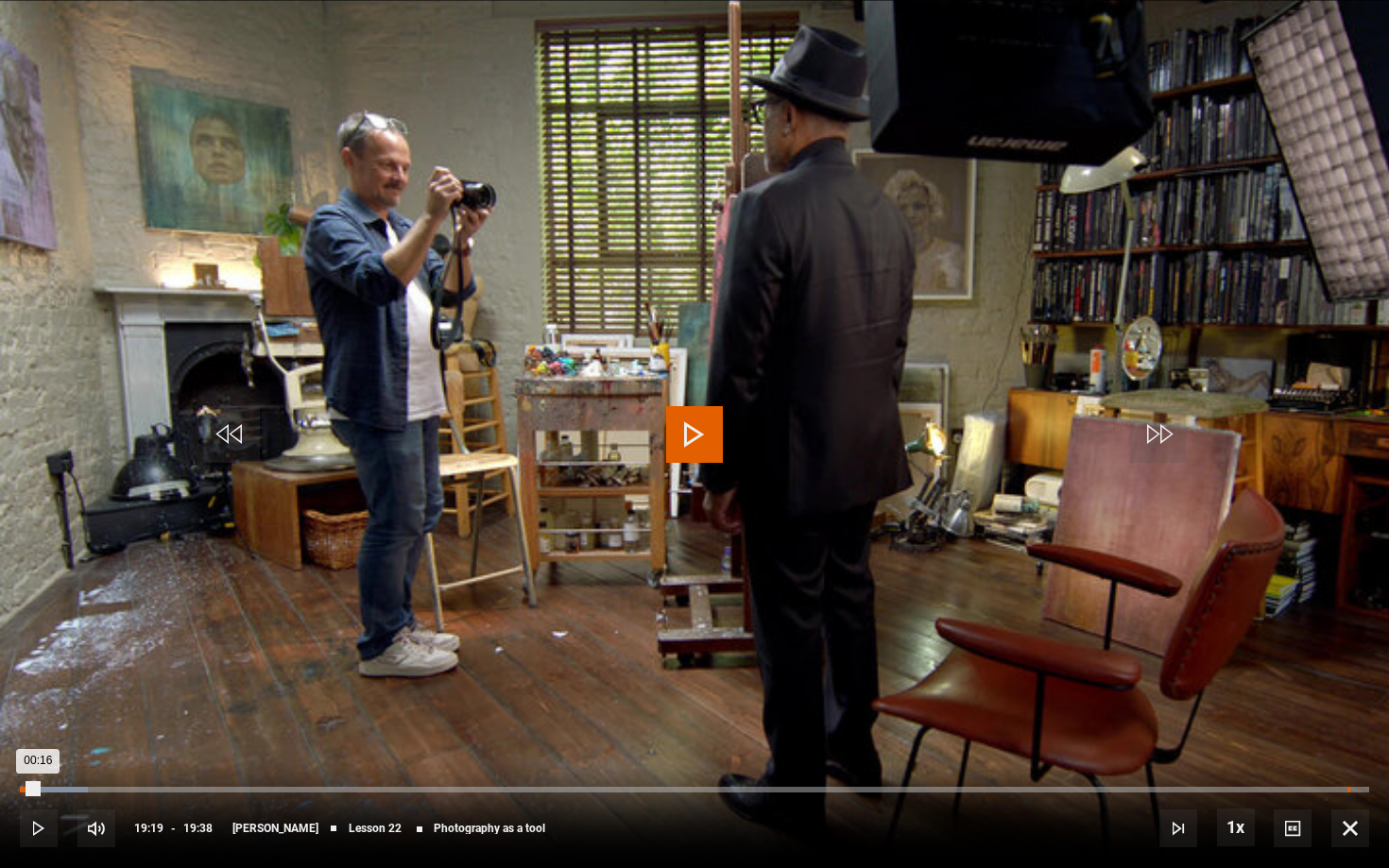 click on "19:19" at bounding box center (1348, 790) 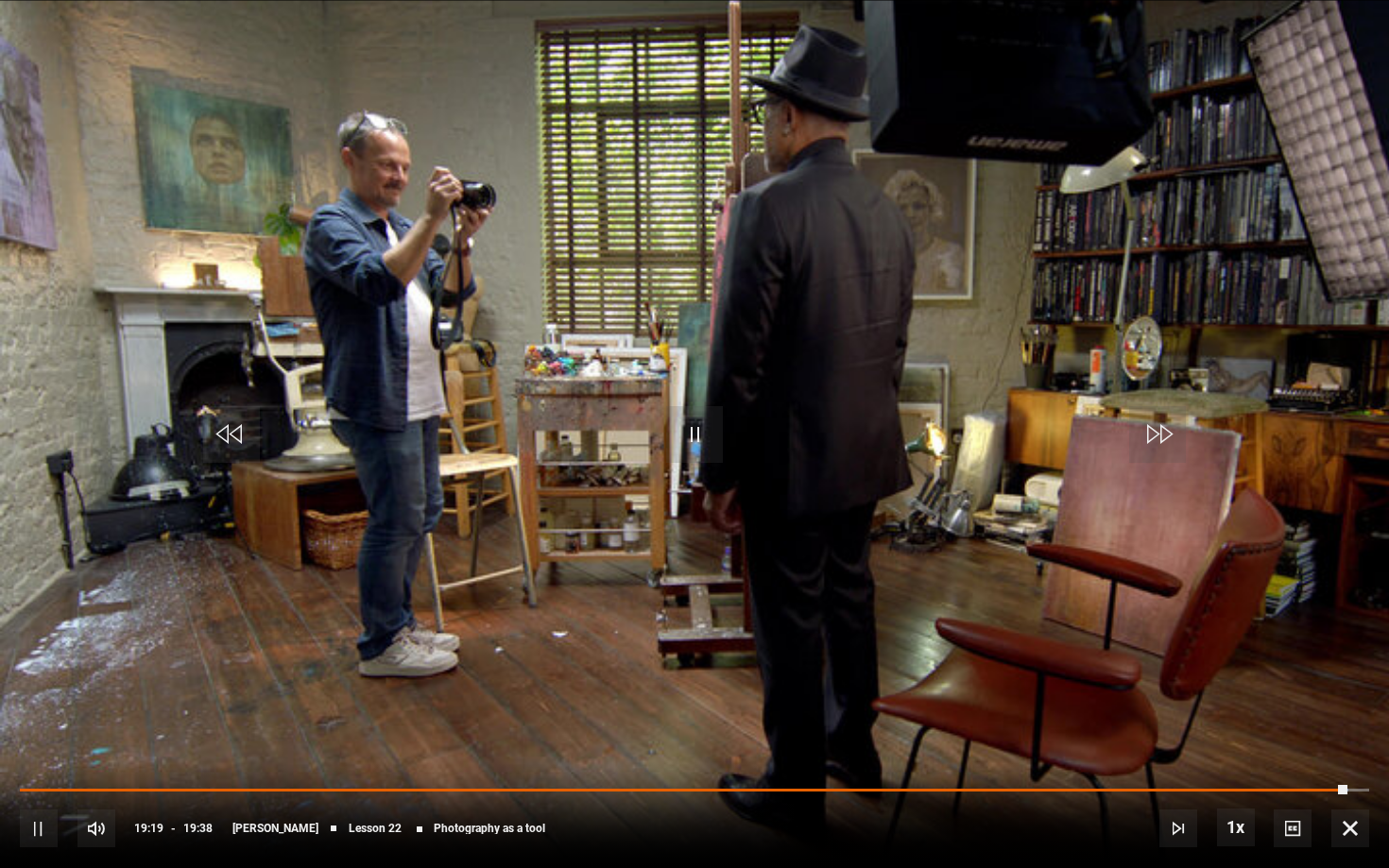 click at bounding box center [1350, 828] 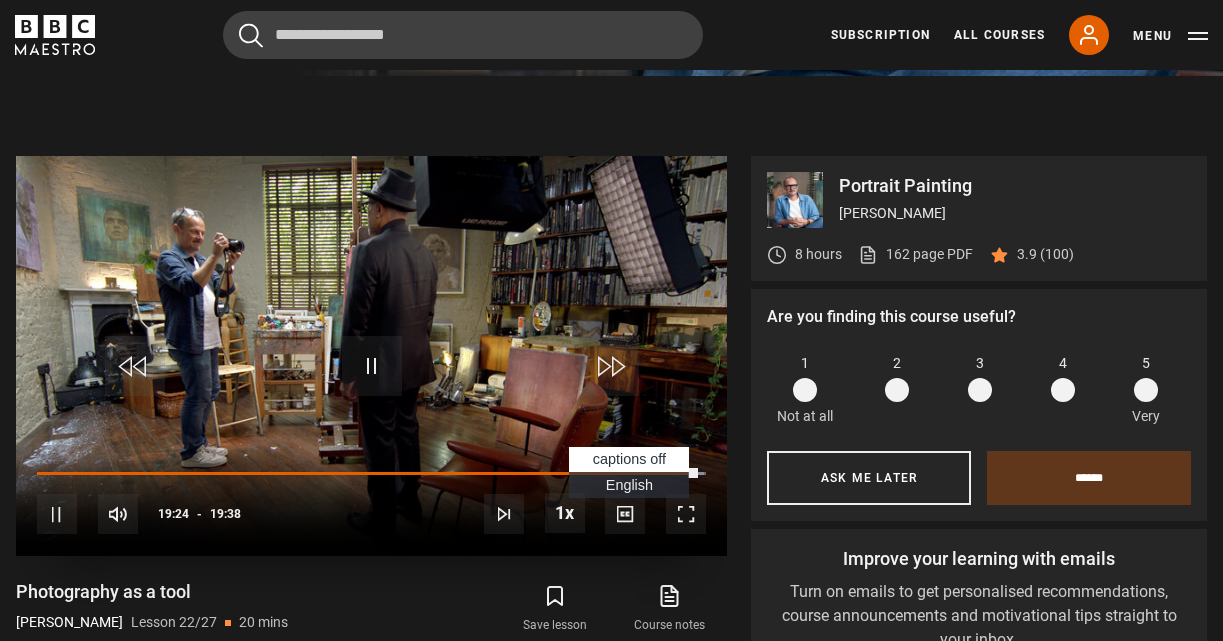 scroll, scrollTop: 720, scrollLeft: 0, axis: vertical 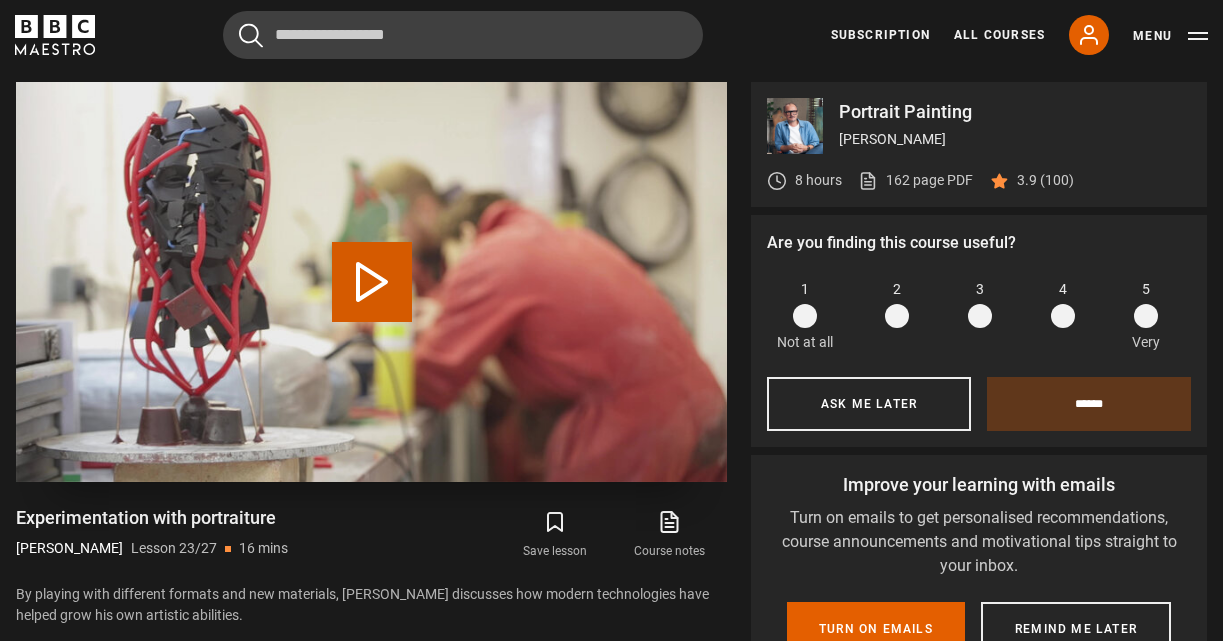 click on "Play Lesson Experimentation with portraiture" at bounding box center (372, 282) 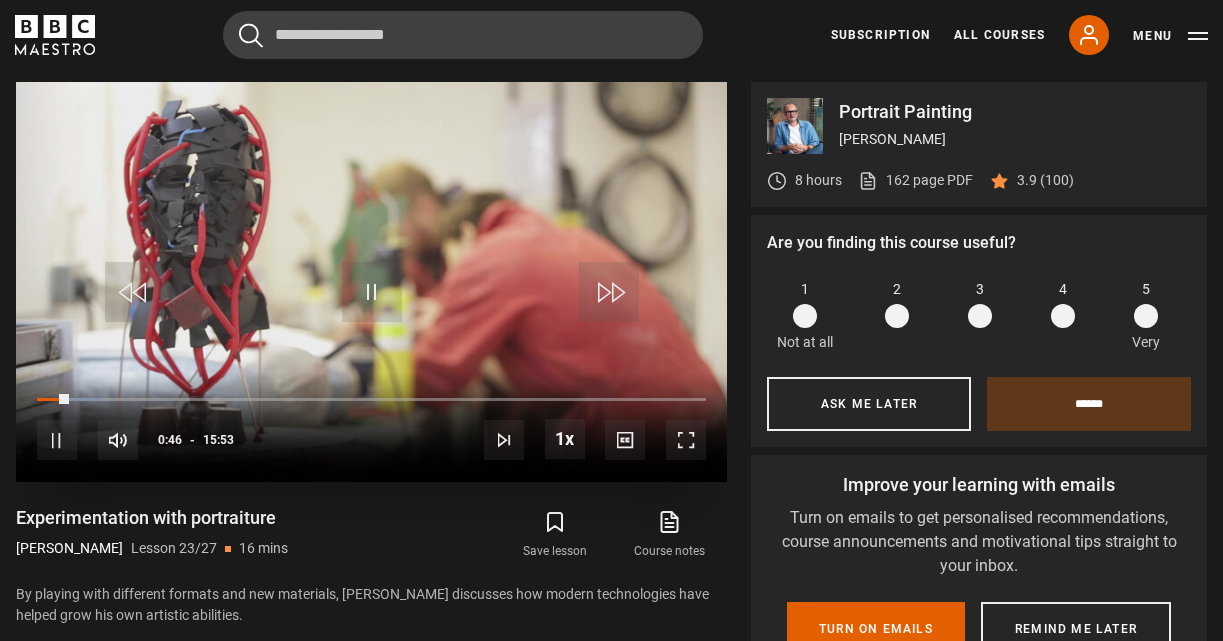 click at bounding box center (686, 440) 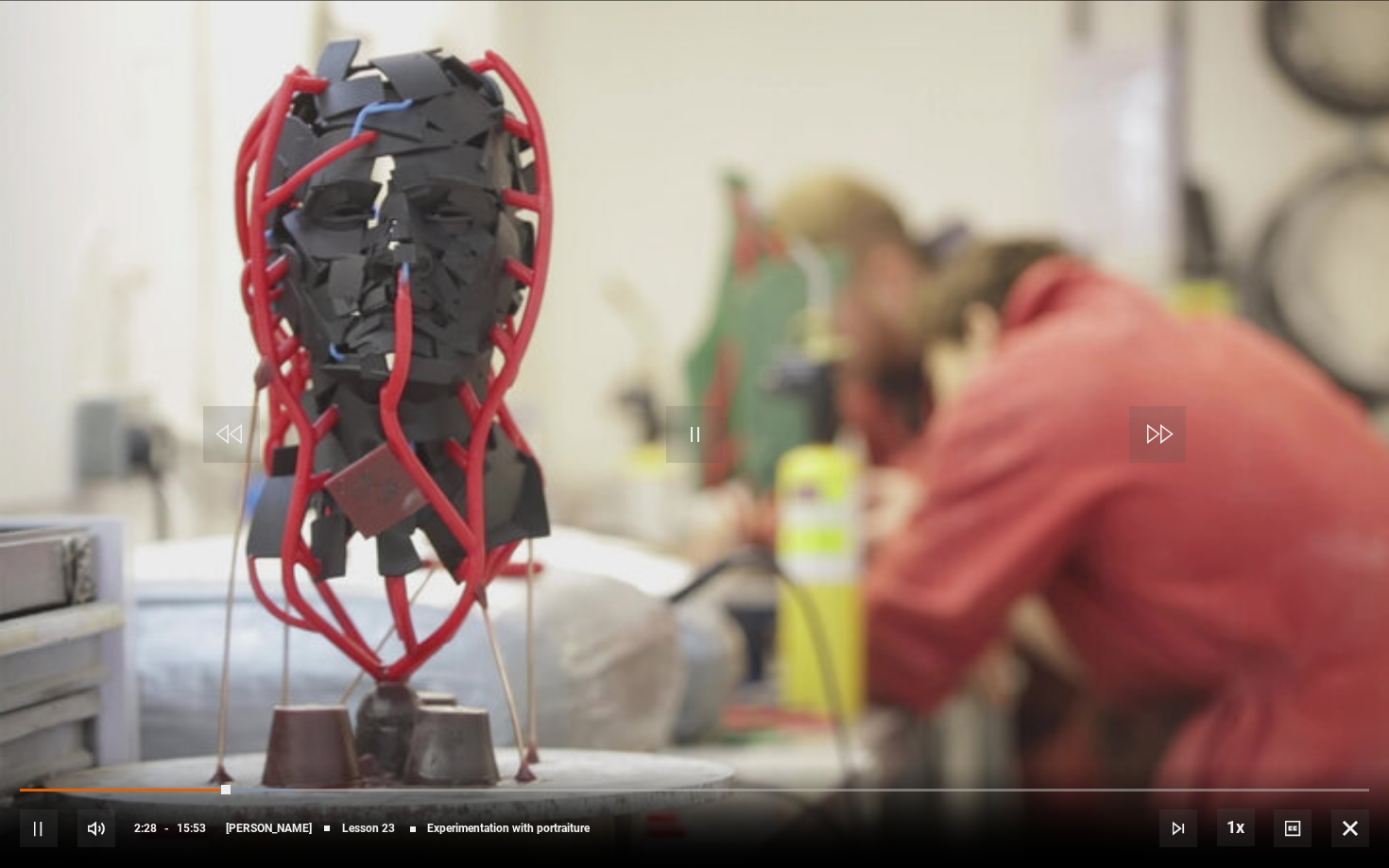 click on "10s Skip Back 10 seconds Pause 10s Skip Forward 10 seconds Loaded :  20.42% 13:54 02:29 Pause Mute Current Time  2:28 - Duration  15:53
Jonathan Yeo
Lesson 23
Experimentation with portraiture
1x Playback Rate 2x 1.5x 1x , selected 0.5x Captions captions off , selected English  Captions" at bounding box center (694, 815) 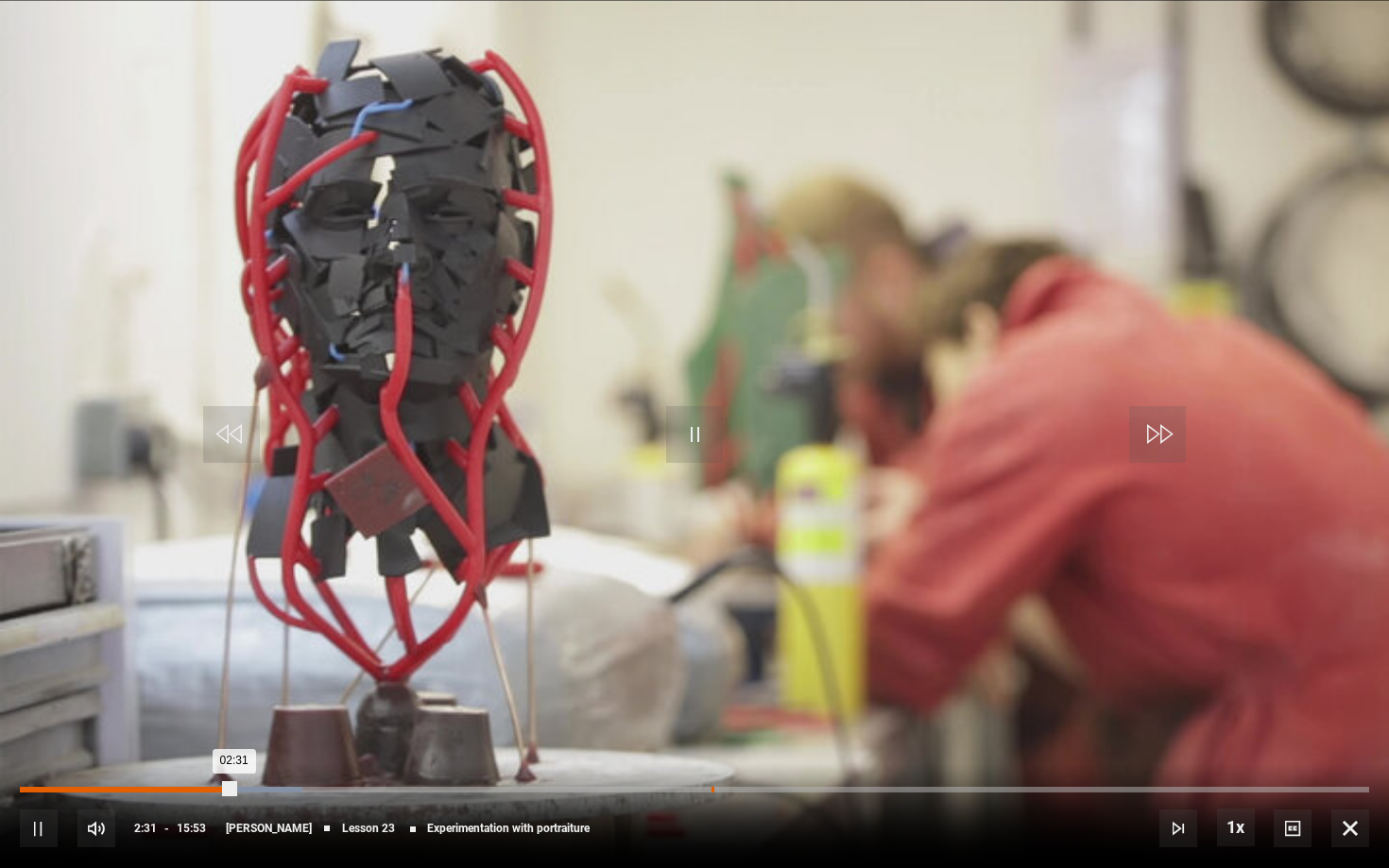 click on "08:08" at bounding box center [712, 790] 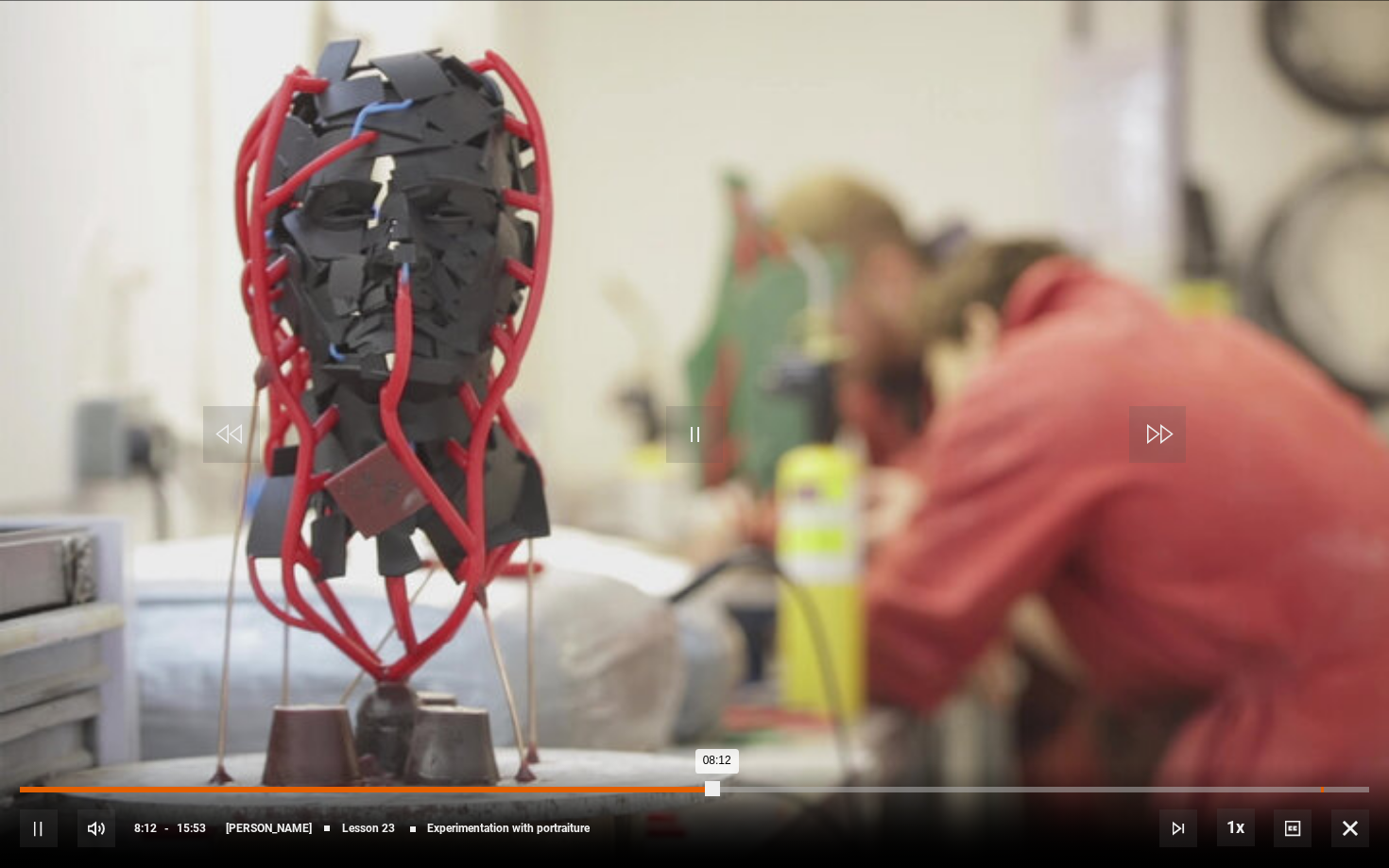 click on "Loaded :  51.92% 15:18 08:12" at bounding box center [694, 790] 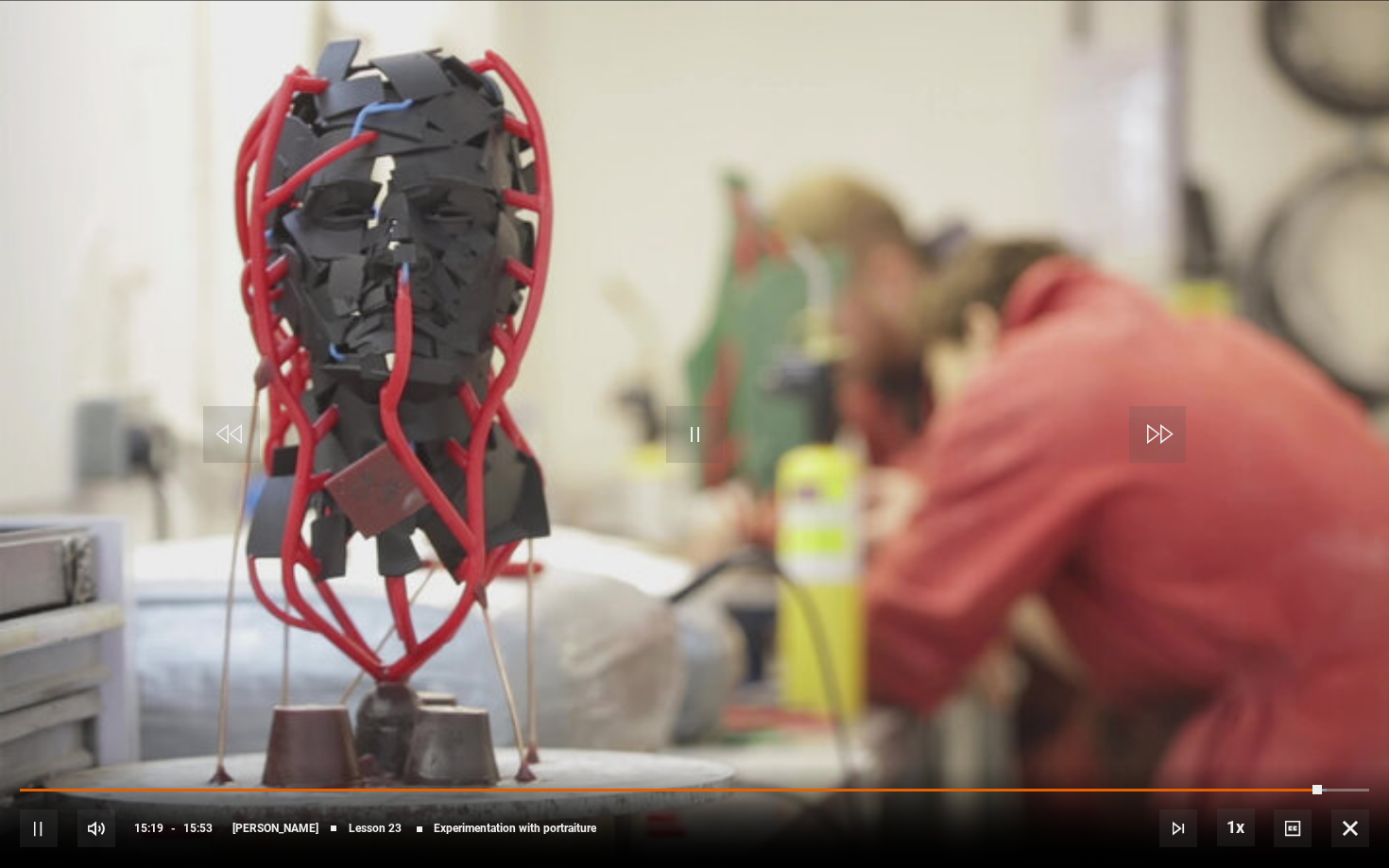 click at bounding box center [1350, 828] 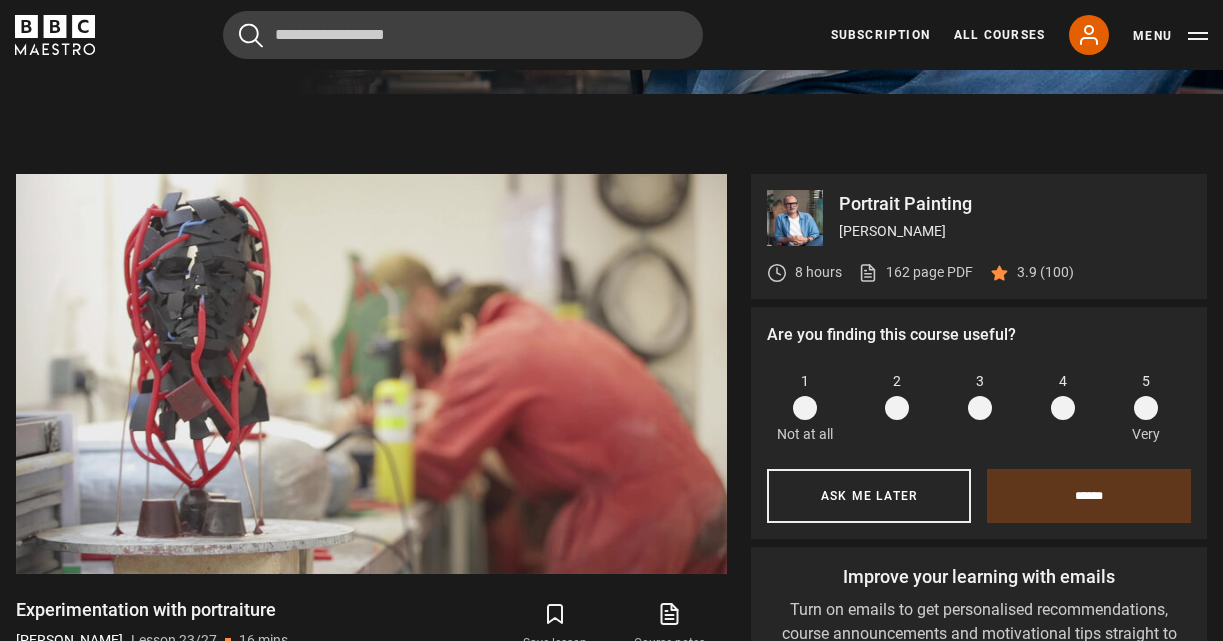 scroll, scrollTop: 777, scrollLeft: 0, axis: vertical 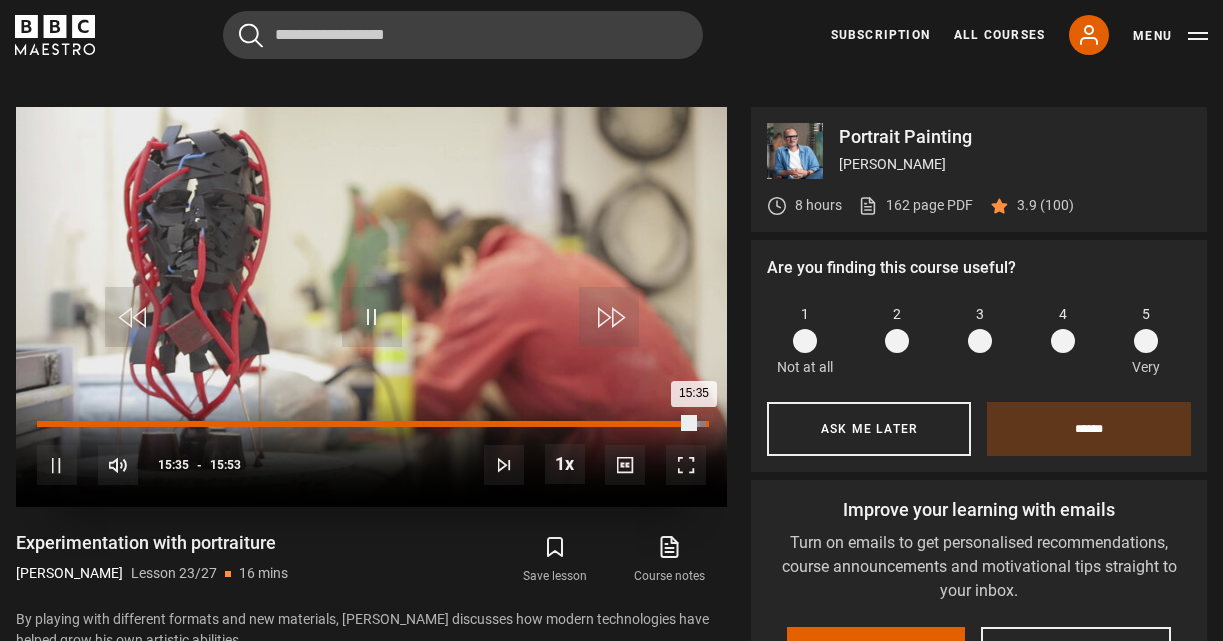 click on "Loaded :  99.13% 15:53 15:35" at bounding box center [371, 424] 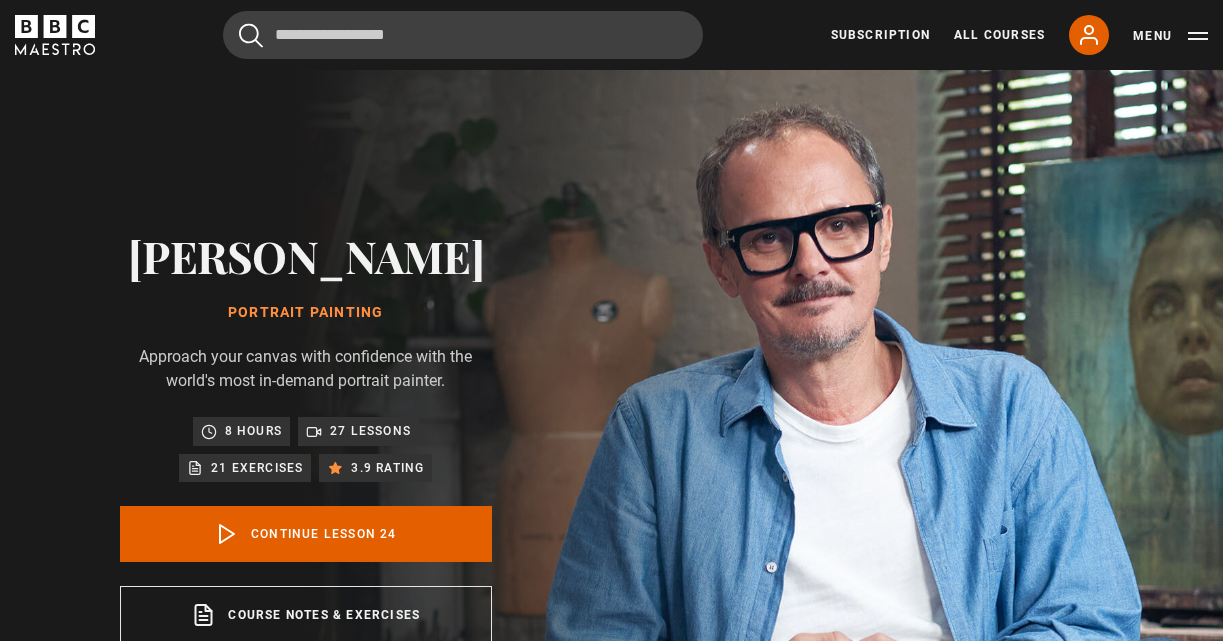 scroll, scrollTop: 802, scrollLeft: 0, axis: vertical 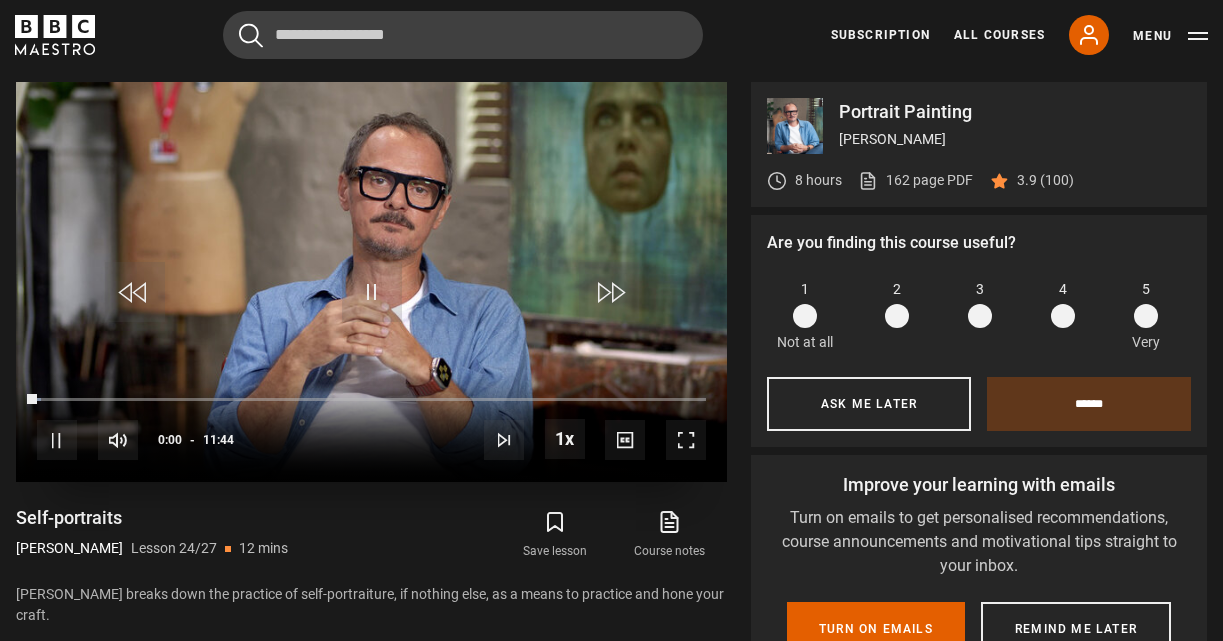click on "10s Skip Back 10 seconds Pause 10s Skip Forward 10 seconds Loaded :  0.70% 00:00 Pause Mute Current Time  0:00 - Duration  11:44
Jonathan Yeo
Lesson 24
Self-portraits
1x Playback Rate 2x 1.5x 1x , selected 0.5x Captions captions off , selected English  Captions" at bounding box center (371, 427) 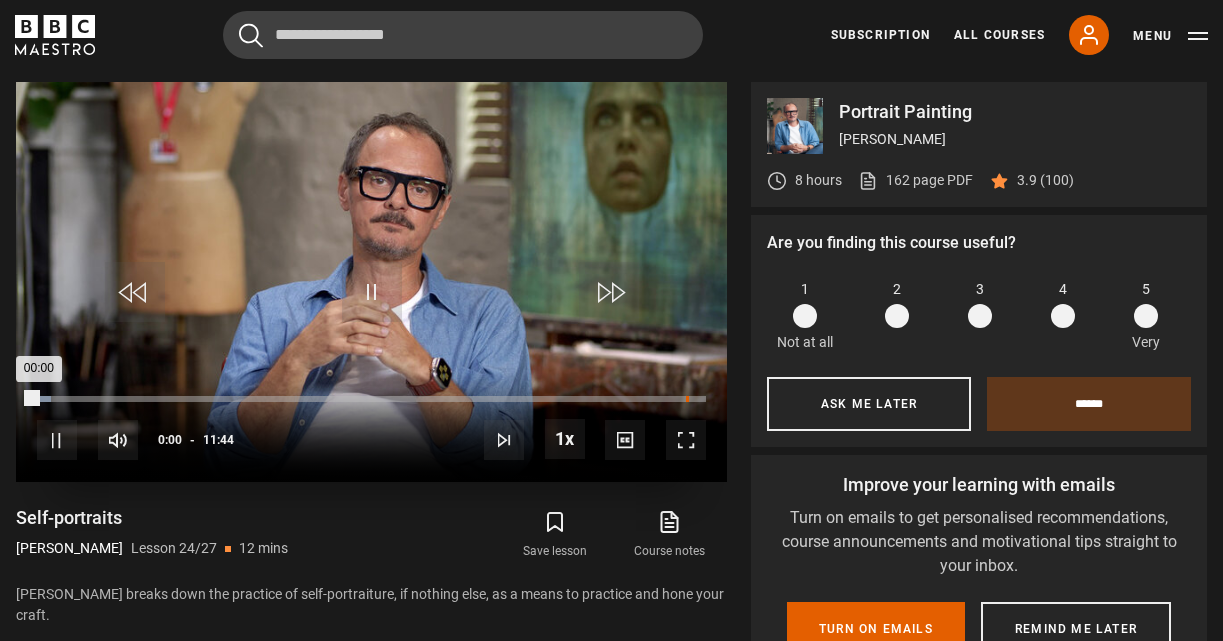 click on "11:22" at bounding box center (687, 399) 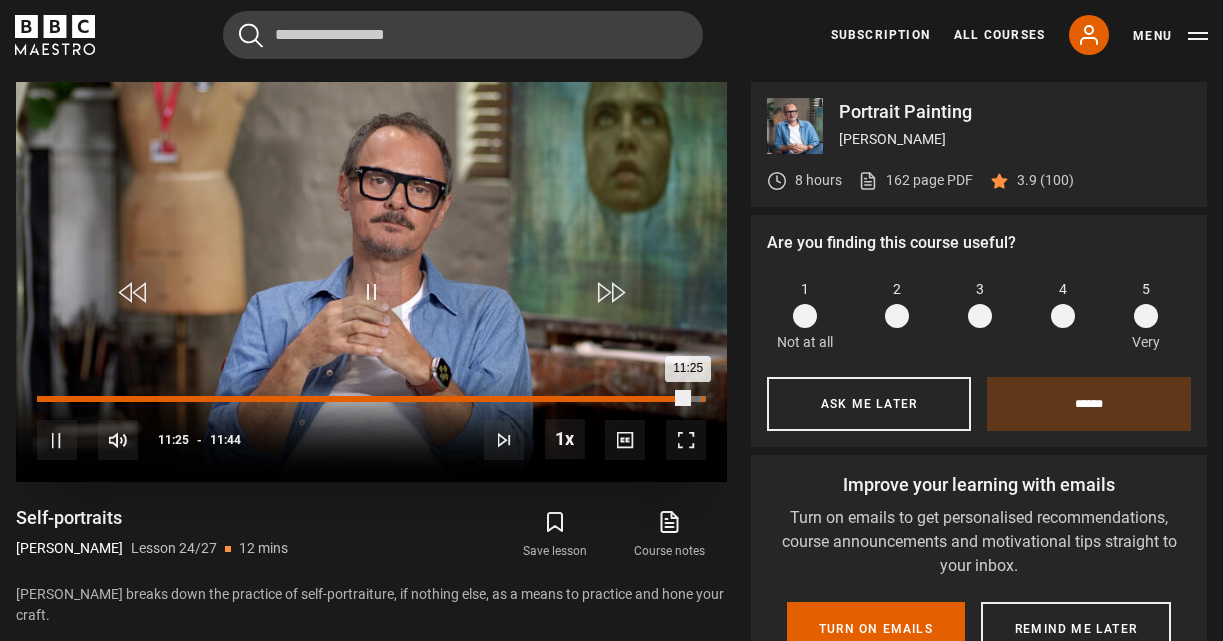 click on "11:39" at bounding box center (703, 399) 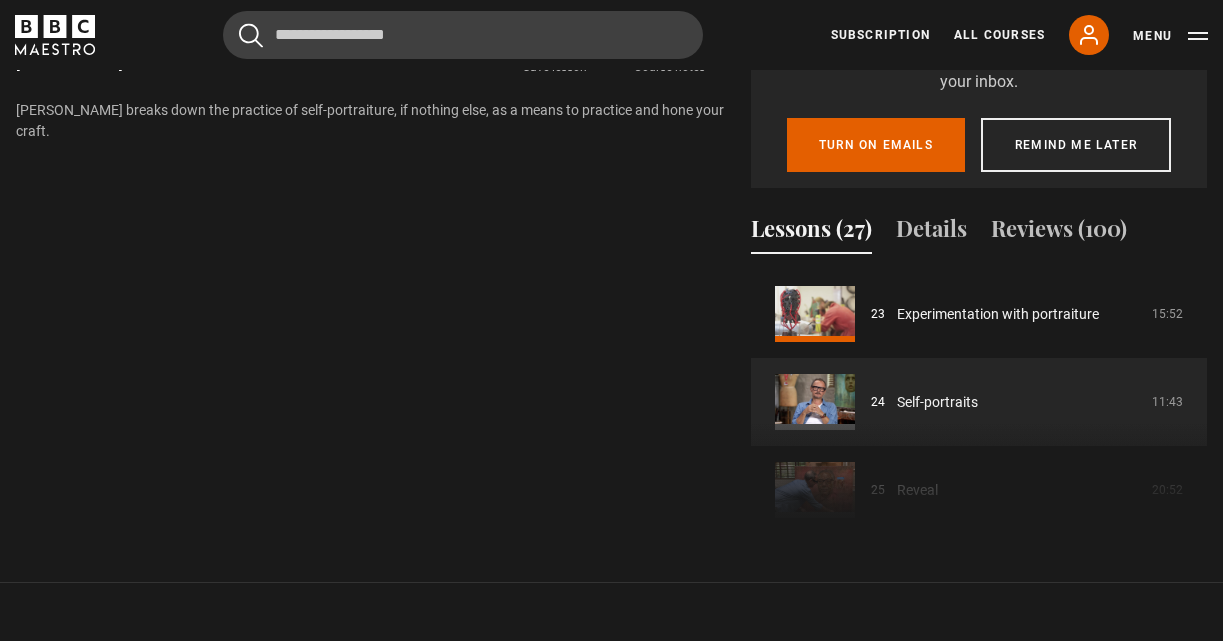 scroll, scrollTop: 1288, scrollLeft: 0, axis: vertical 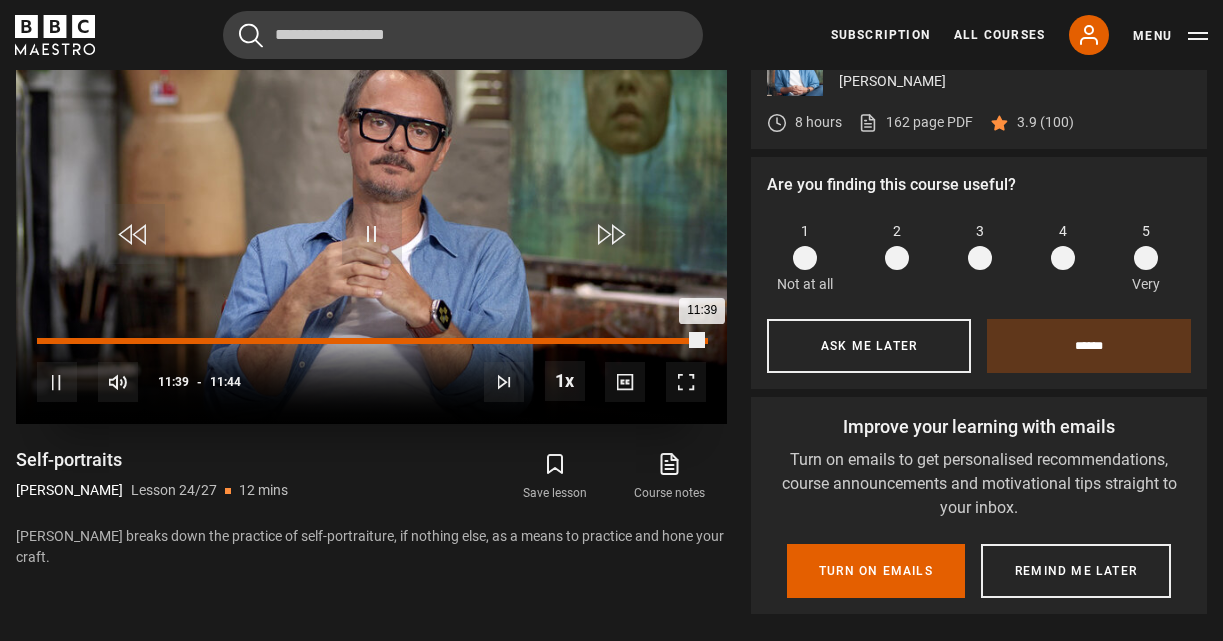 click on "Loaded :  12.05% 11:42 11:39" at bounding box center (371, 341) 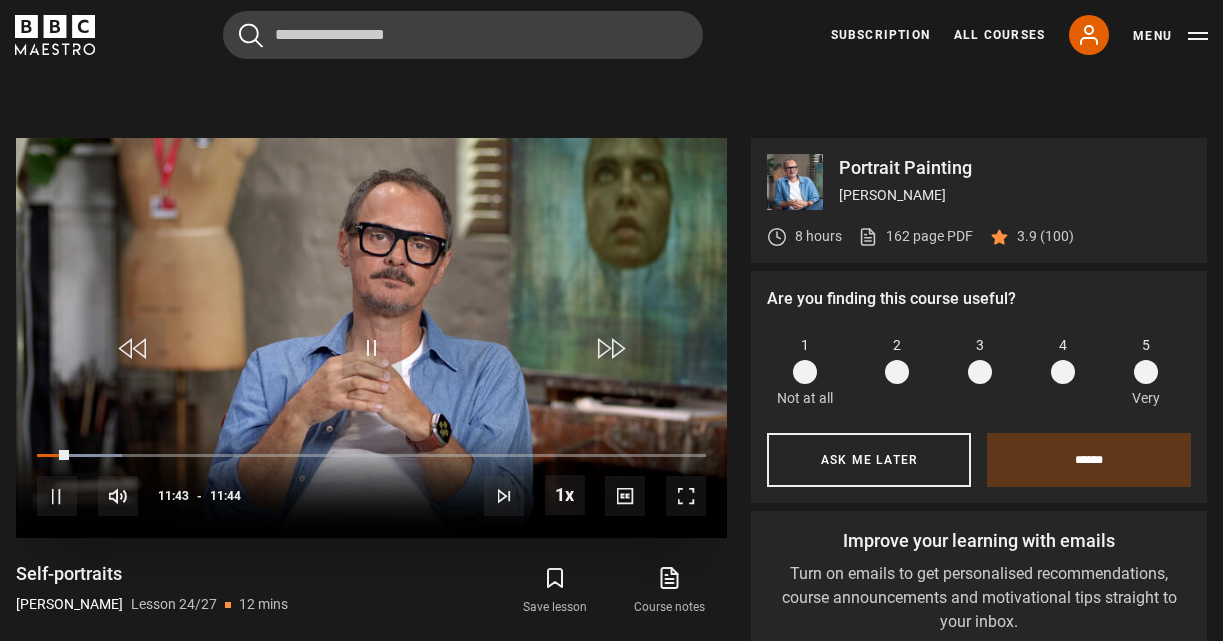 scroll, scrollTop: 735, scrollLeft: 0, axis: vertical 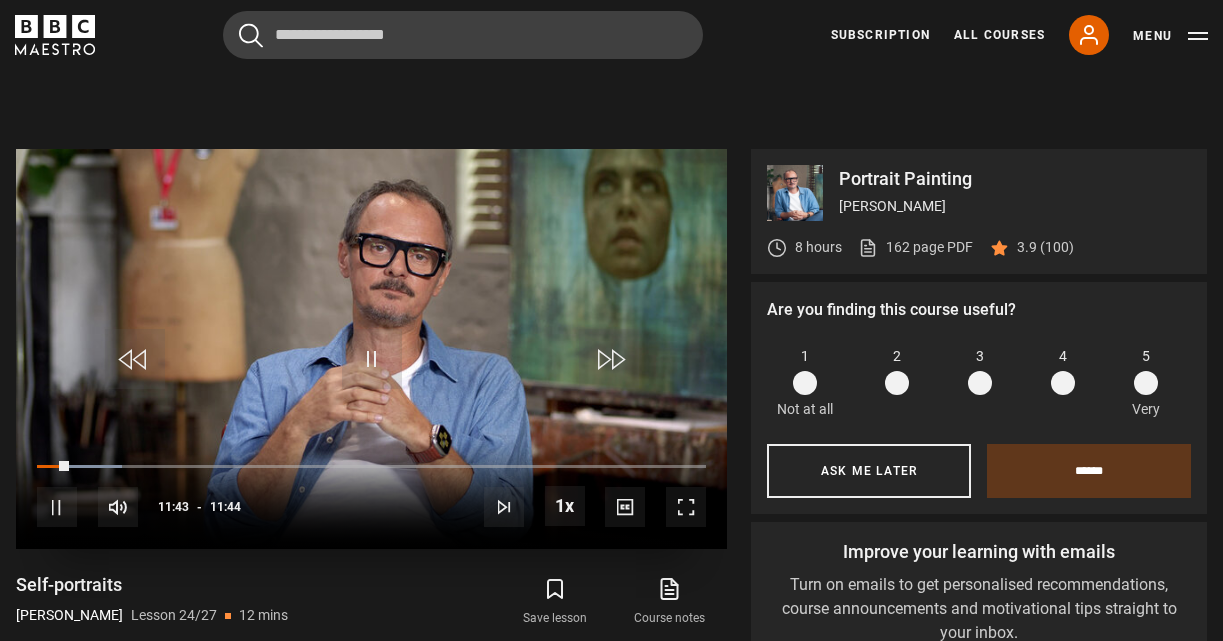 click on "10s Skip Back 10 seconds Pause 10s Skip Forward 10 seconds Loaded :  12.75% 11:44 00:34 Pause Mute Current Time  11:43 - Duration  11:44
Jonathan Yeo
Lesson 24
Self-portraits
1x Playback Rate 2x 1.5x 1x , selected 0.5x Captions captions off , selected English  Captions" at bounding box center (371, 494) 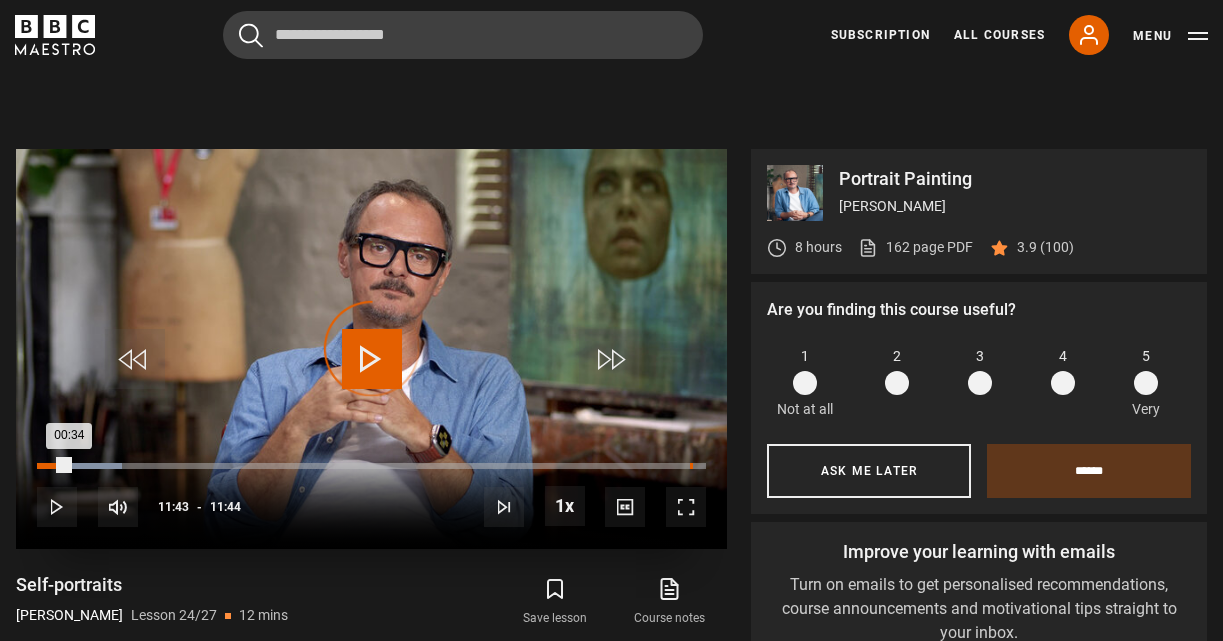 click on "11:27" at bounding box center (691, 466) 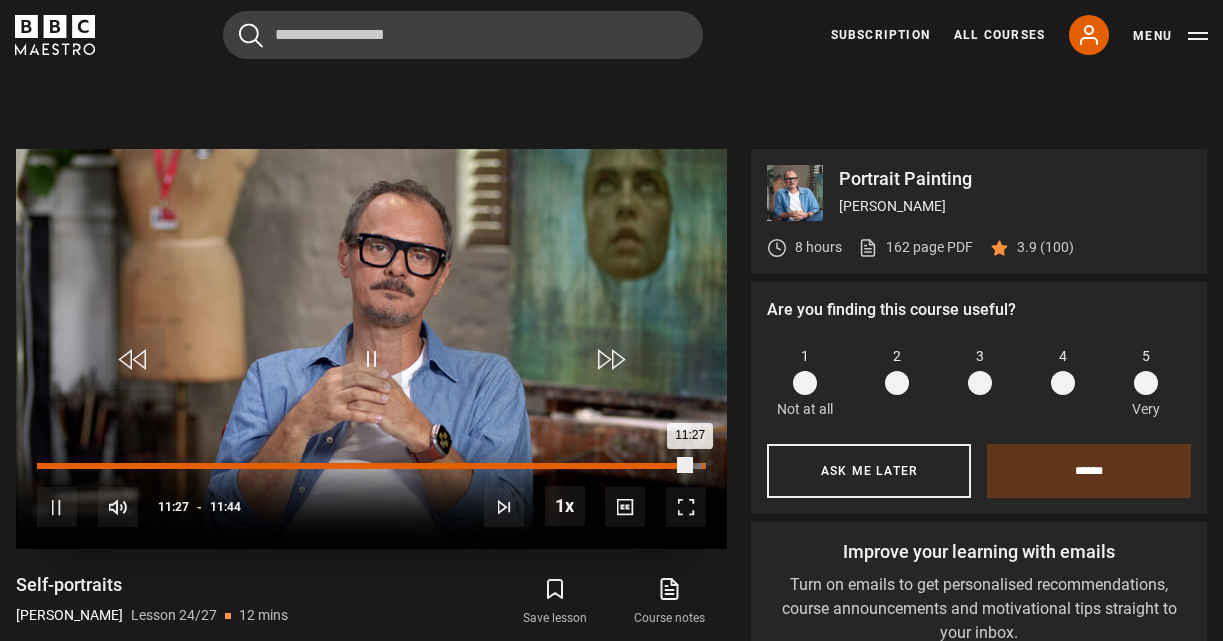 click on "11:39" at bounding box center [703, 466] 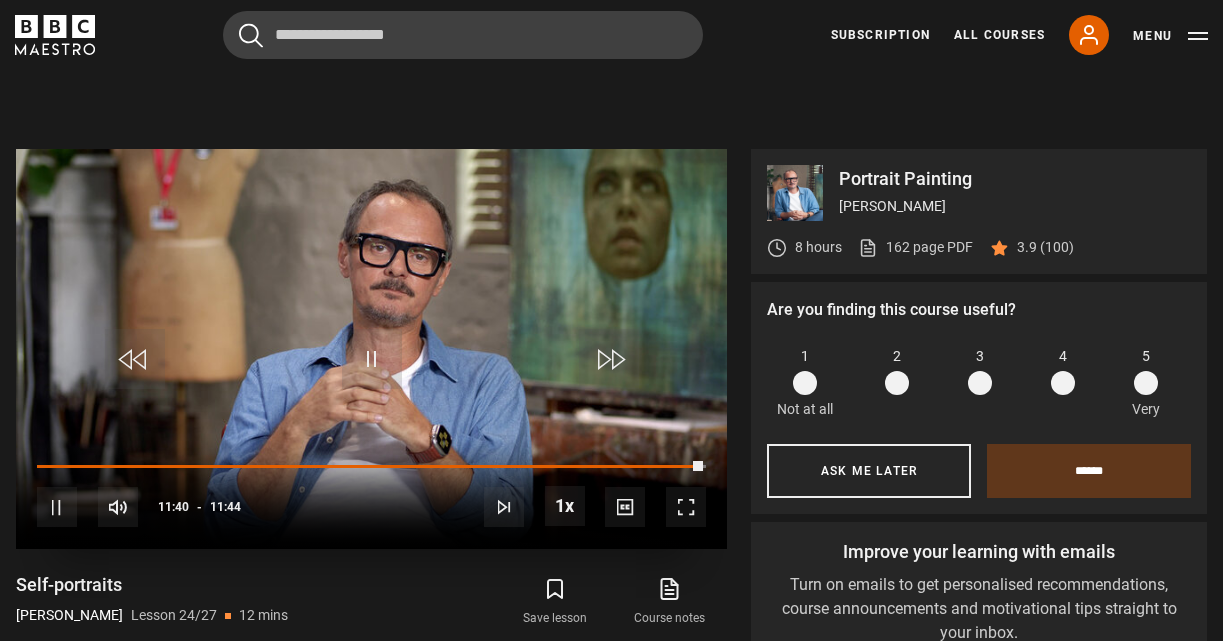 click on "10s Skip Back 10 seconds Pause 10s Skip Forward 10 seconds Loaded :  19.16% 11:44 11:40 Pause Mute Current Time  11:40 - Duration  11:44
Jonathan Yeo
Lesson 24
Self-portraits
1x Playback Rate 2x 1.5x 1x , selected 0.5x Captions captions off , selected English  Captions" at bounding box center (371, 494) 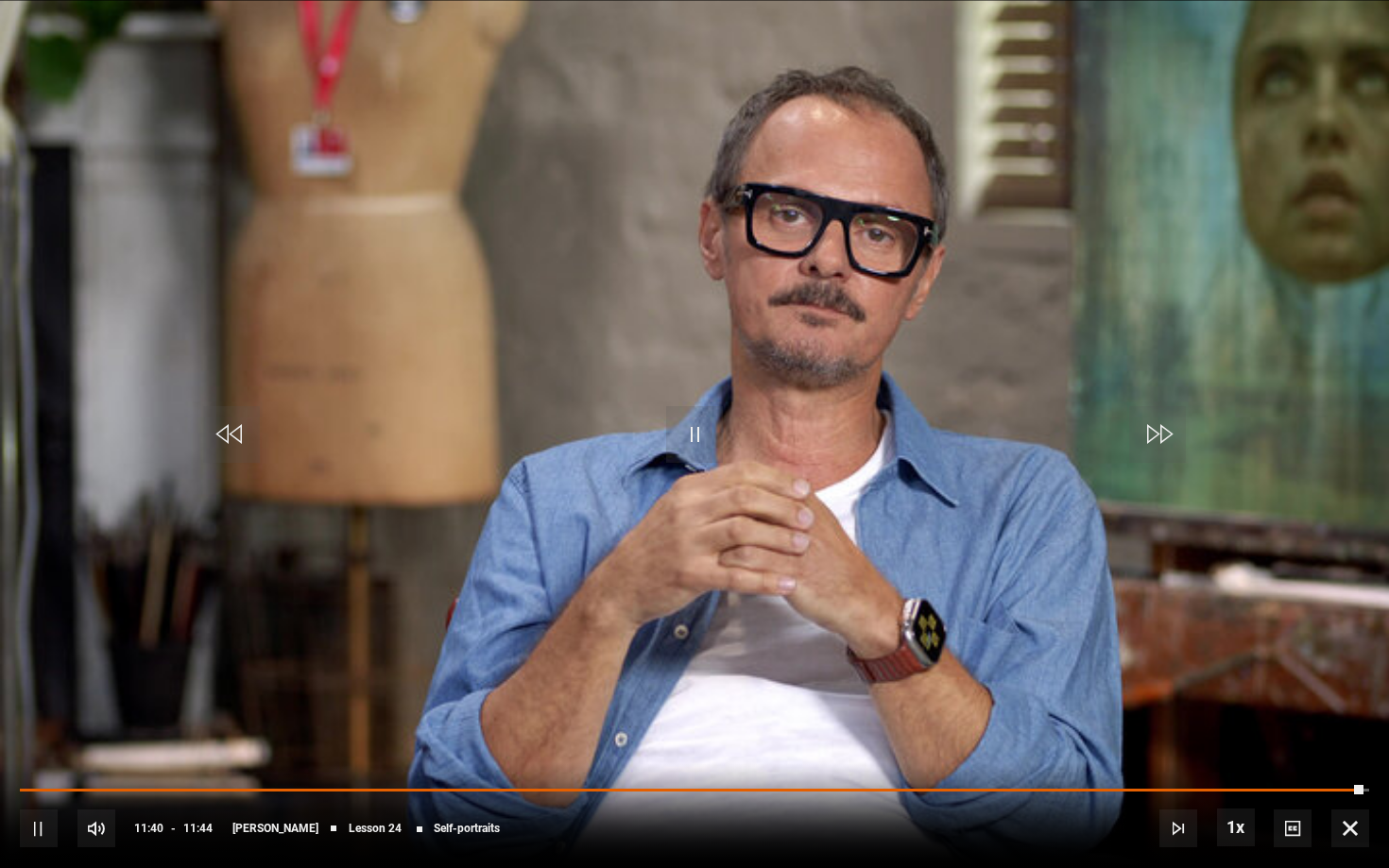 click at bounding box center [1350, 828] 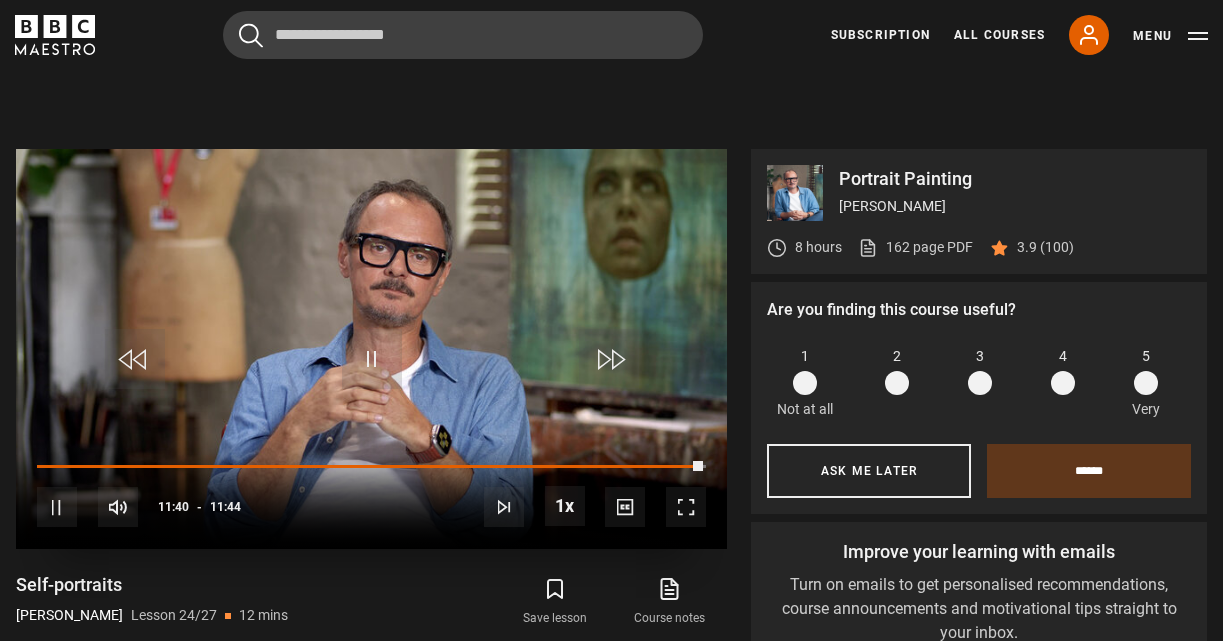 click at bounding box center [609, 359] 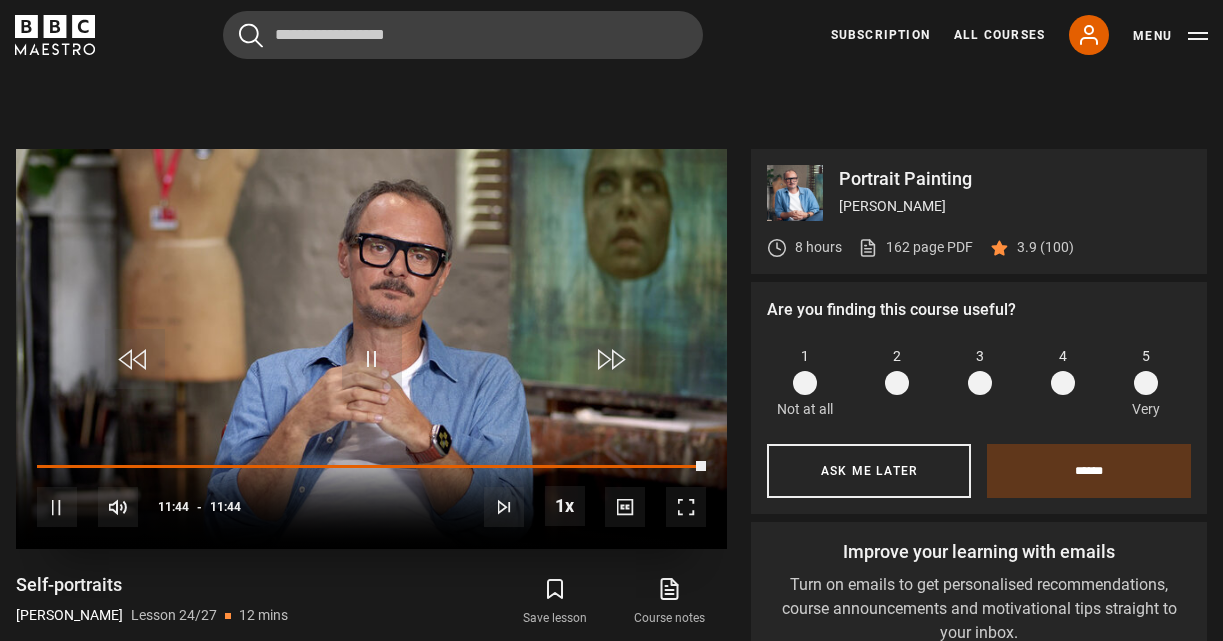 click at bounding box center (609, 359) 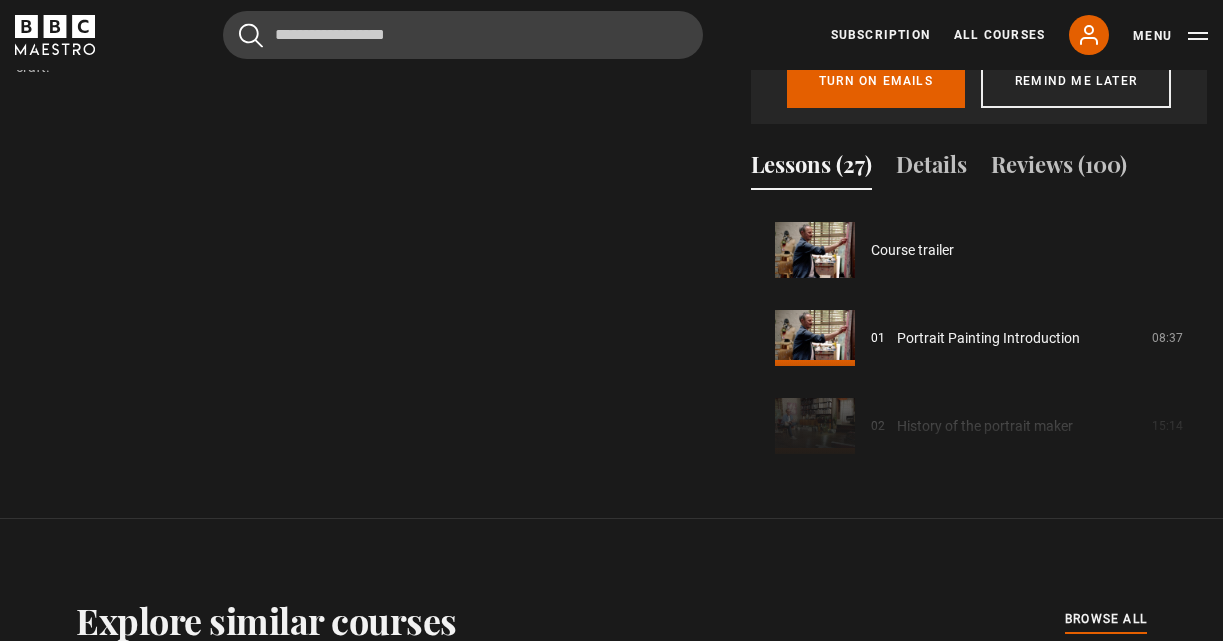 scroll, scrollTop: 1372, scrollLeft: 0, axis: vertical 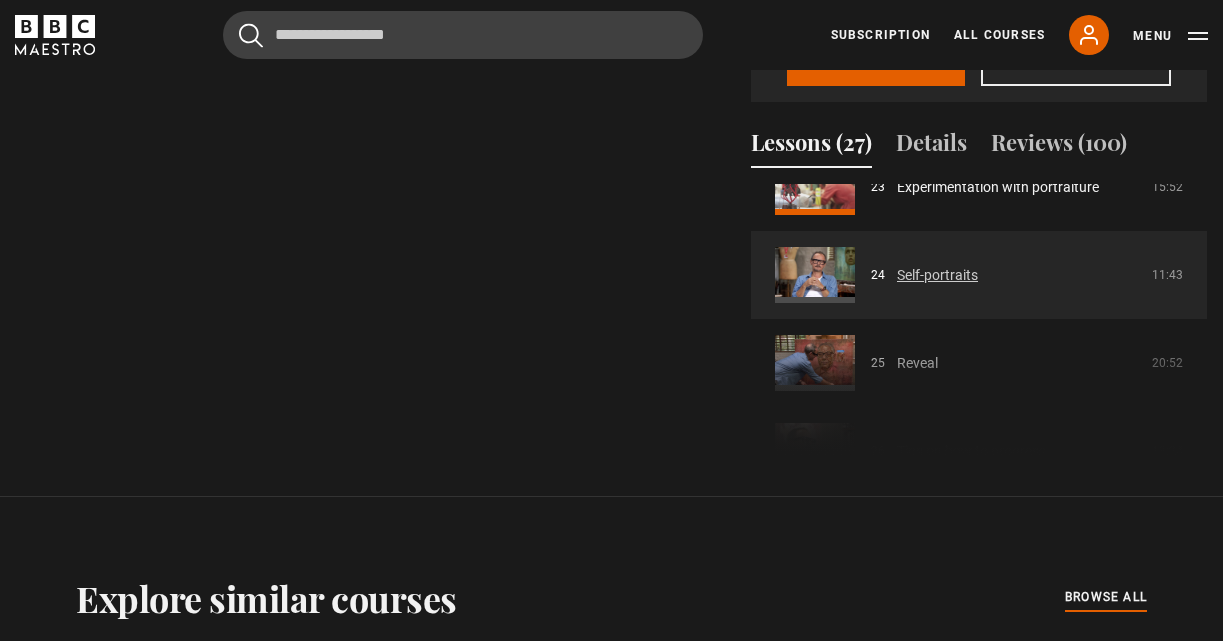 click on "Self-portraits" at bounding box center [937, 275] 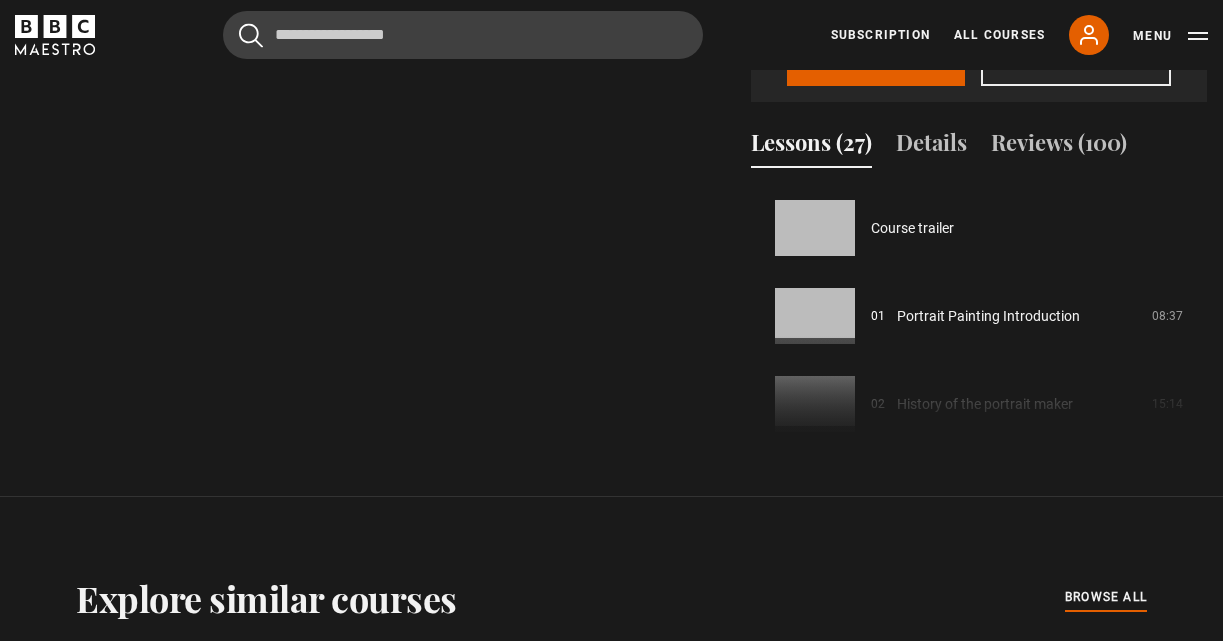 scroll, scrollTop: 865, scrollLeft: 0, axis: vertical 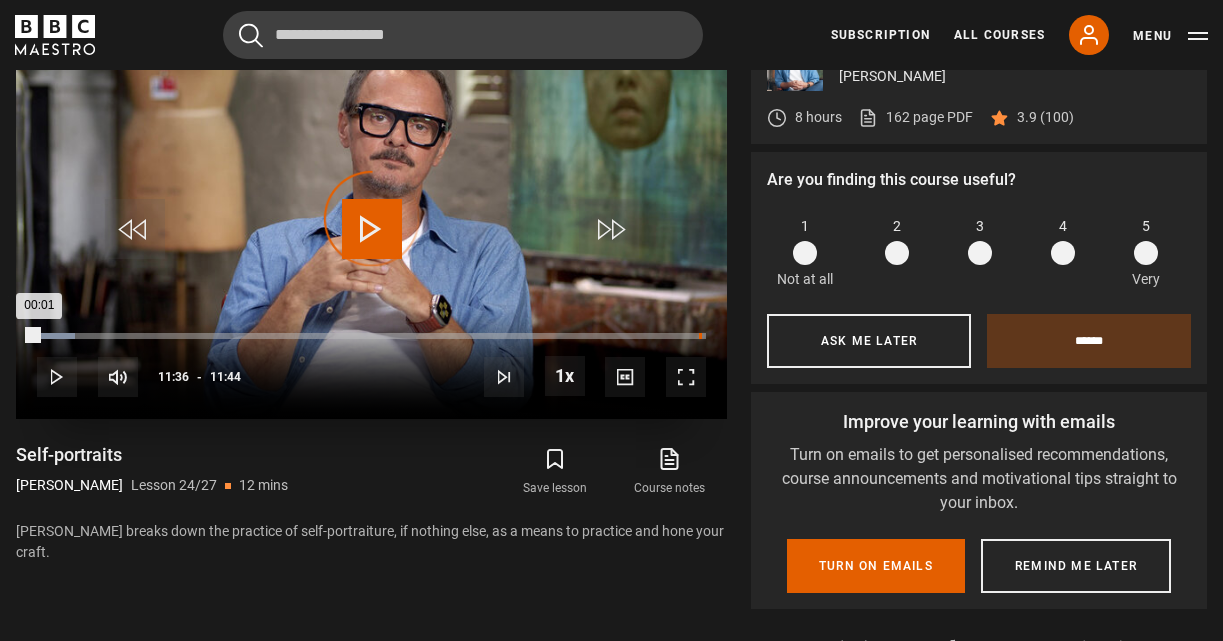 click on "11:36" at bounding box center (700, 336) 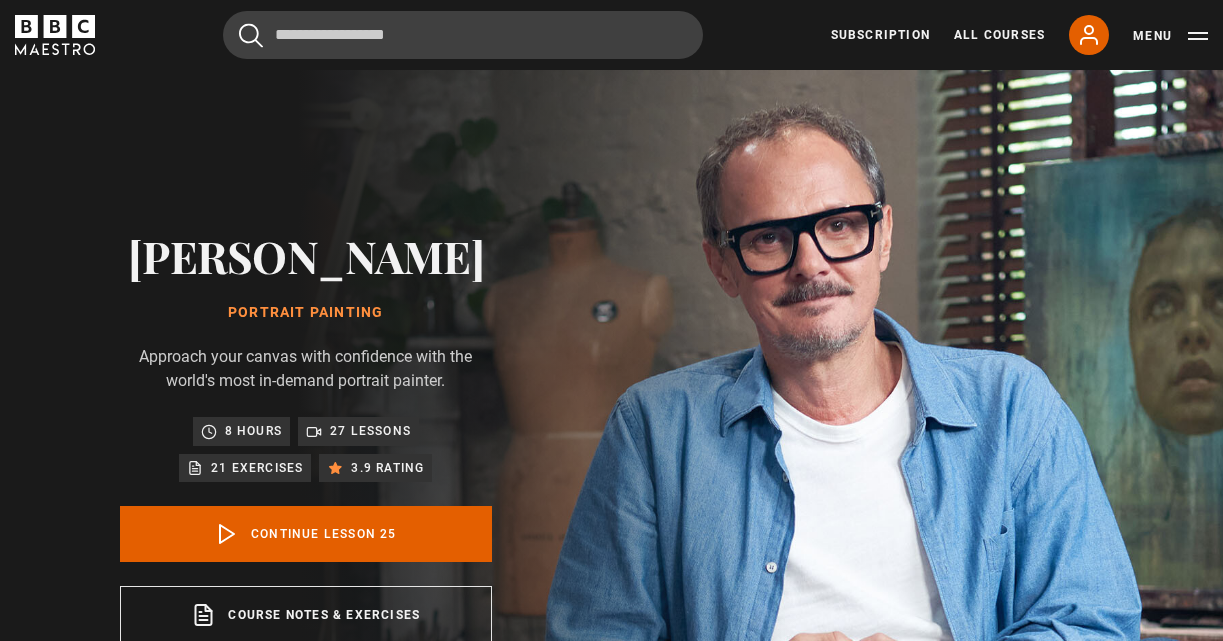 scroll, scrollTop: 802, scrollLeft: 0, axis: vertical 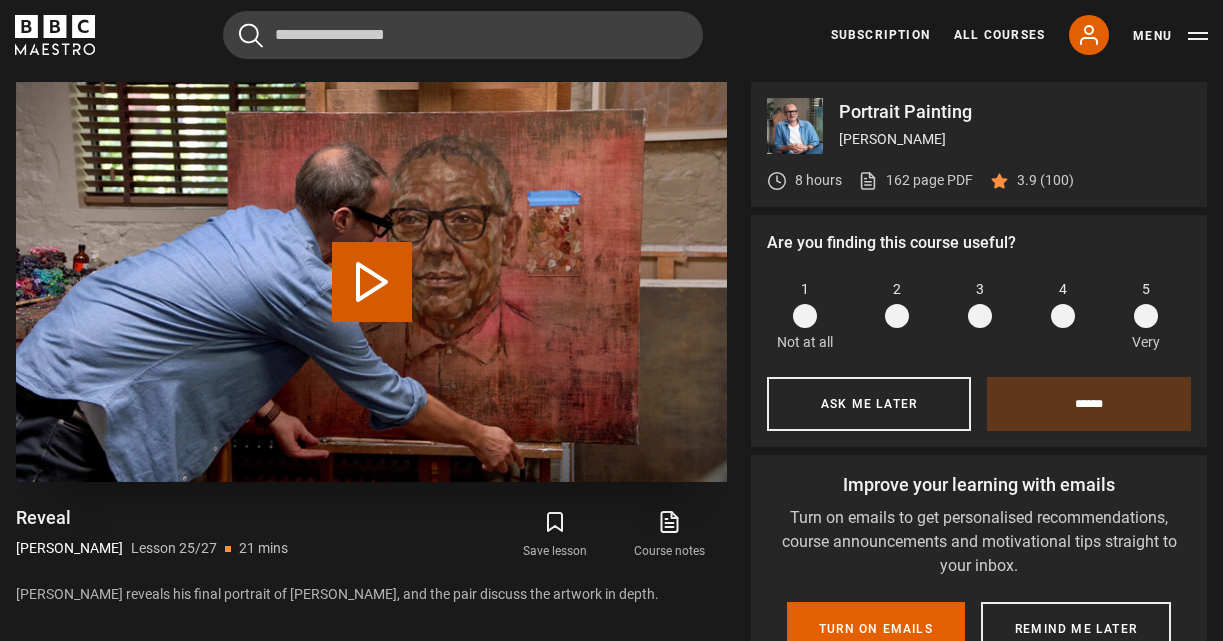 click on "Play Lesson Reveal" at bounding box center [372, 282] 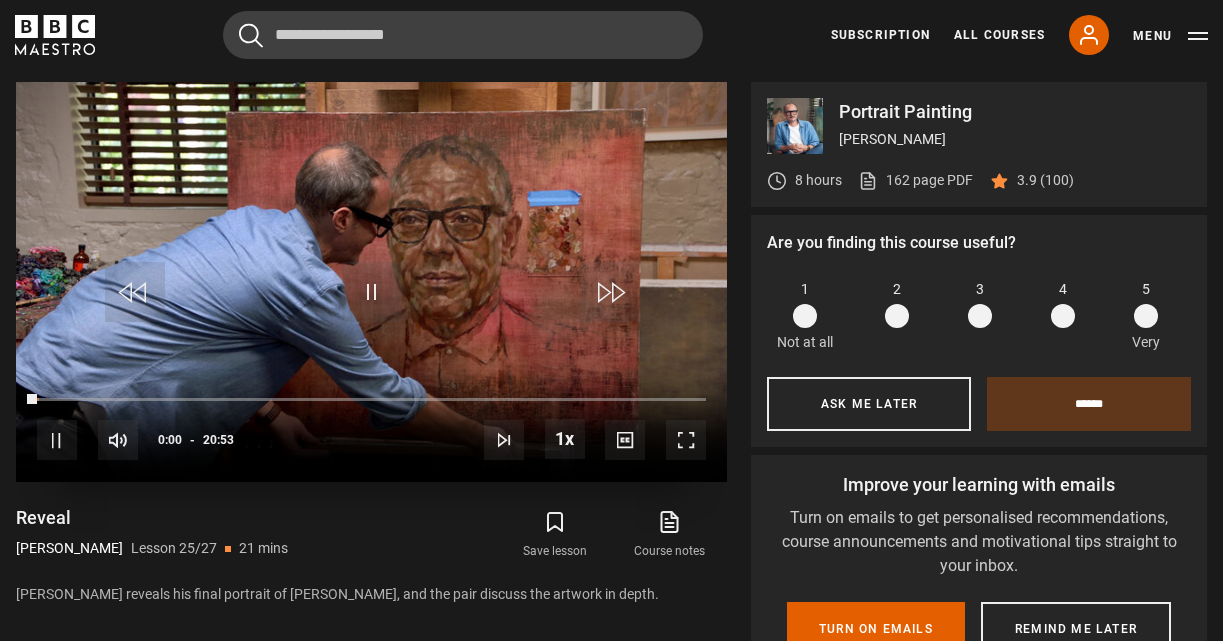 click at bounding box center (686, 440) 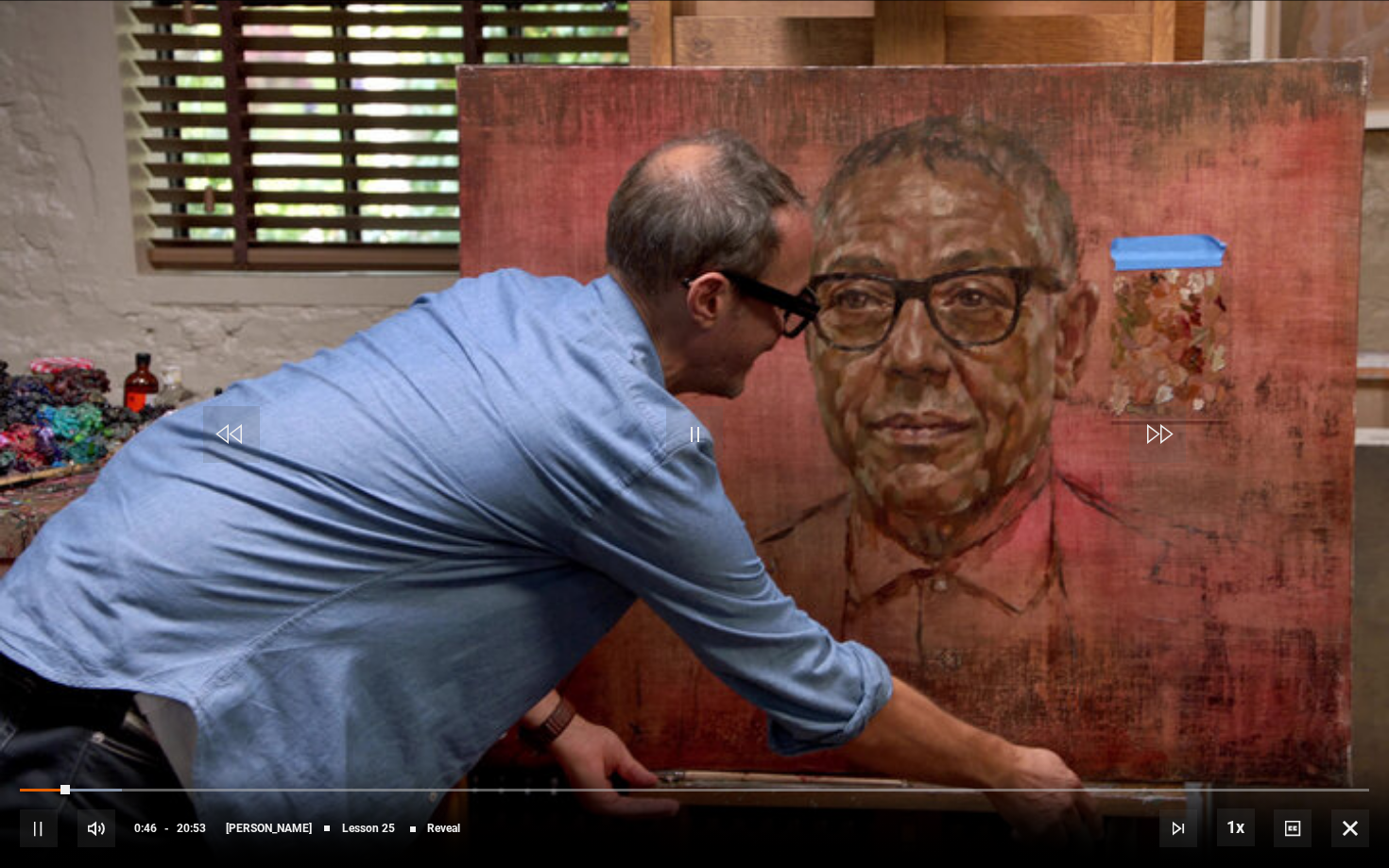 click at bounding box center [39, 828] 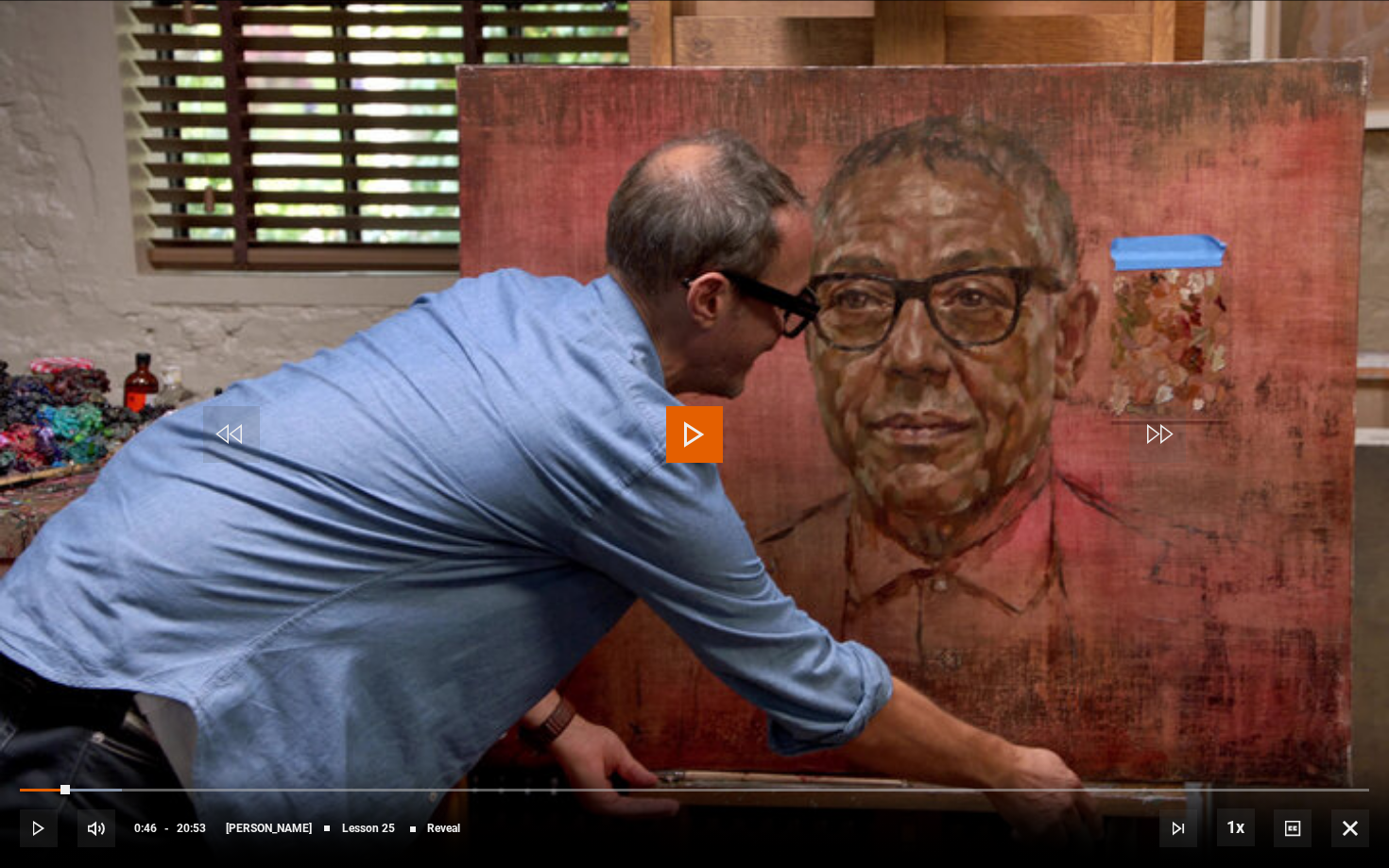 click at bounding box center (1350, 828) 